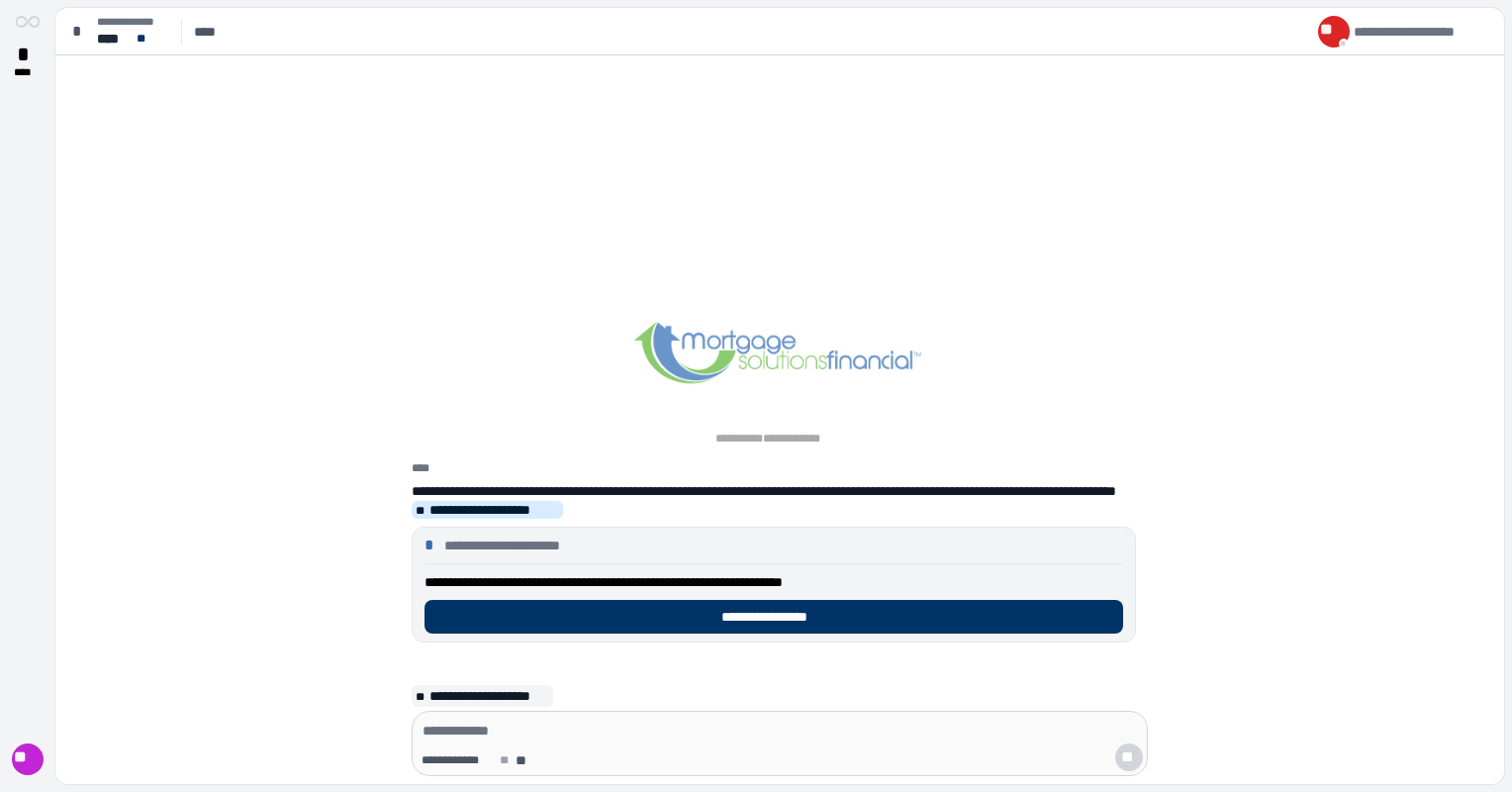scroll, scrollTop: 0, scrollLeft: 0, axis: both 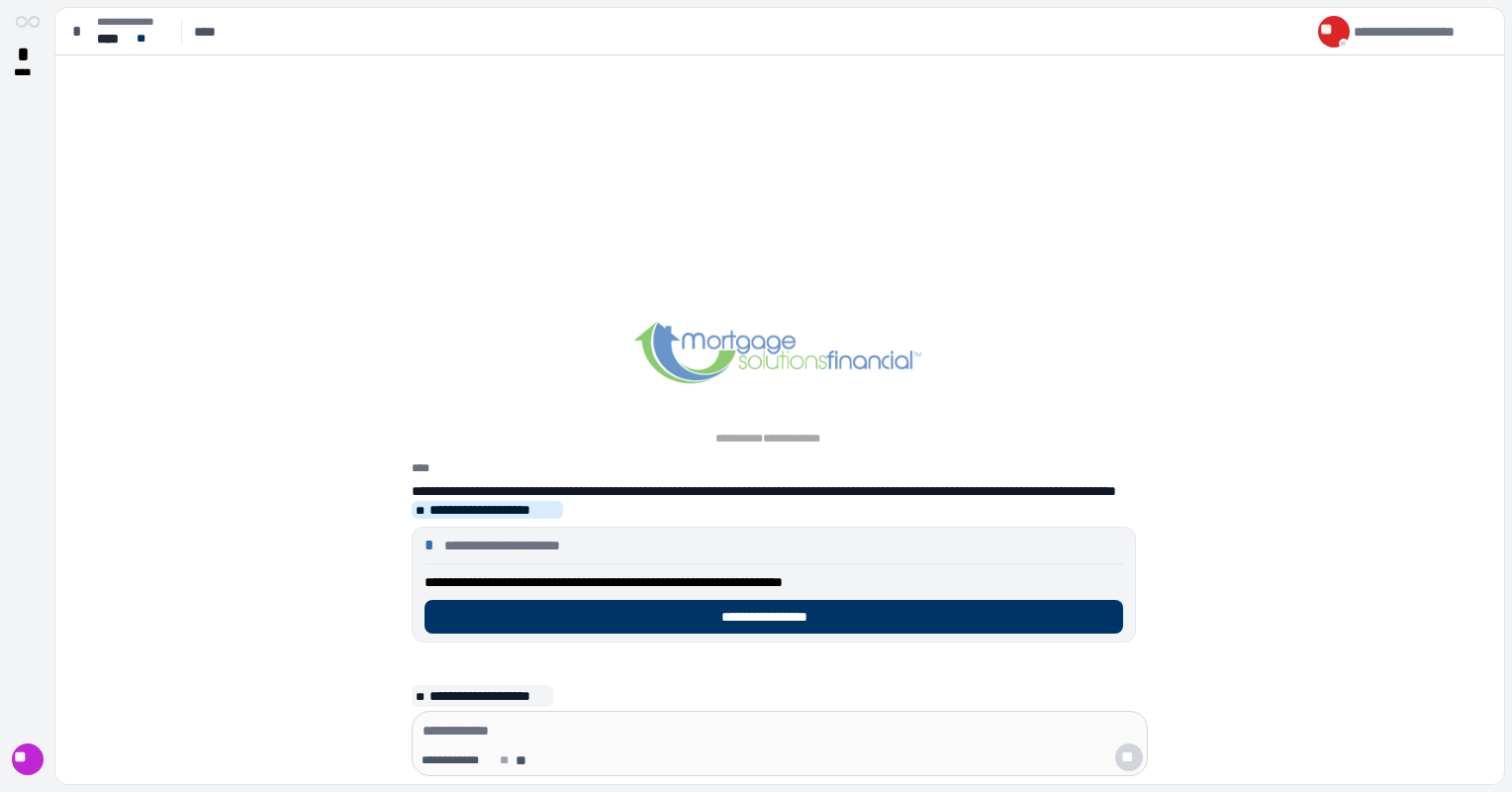 click on "**********" at bounding box center [780, 537] 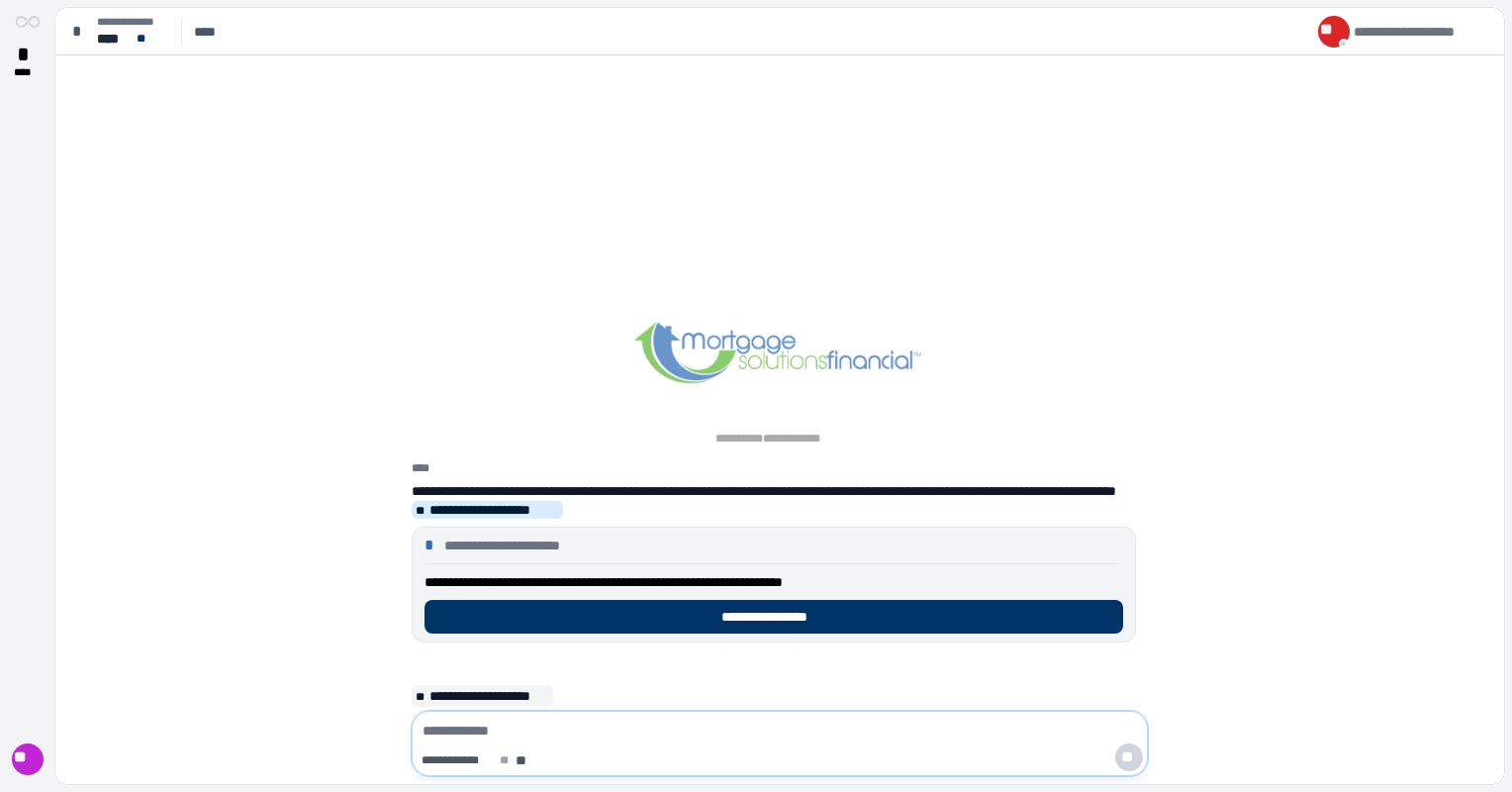 click at bounding box center (780, 731) 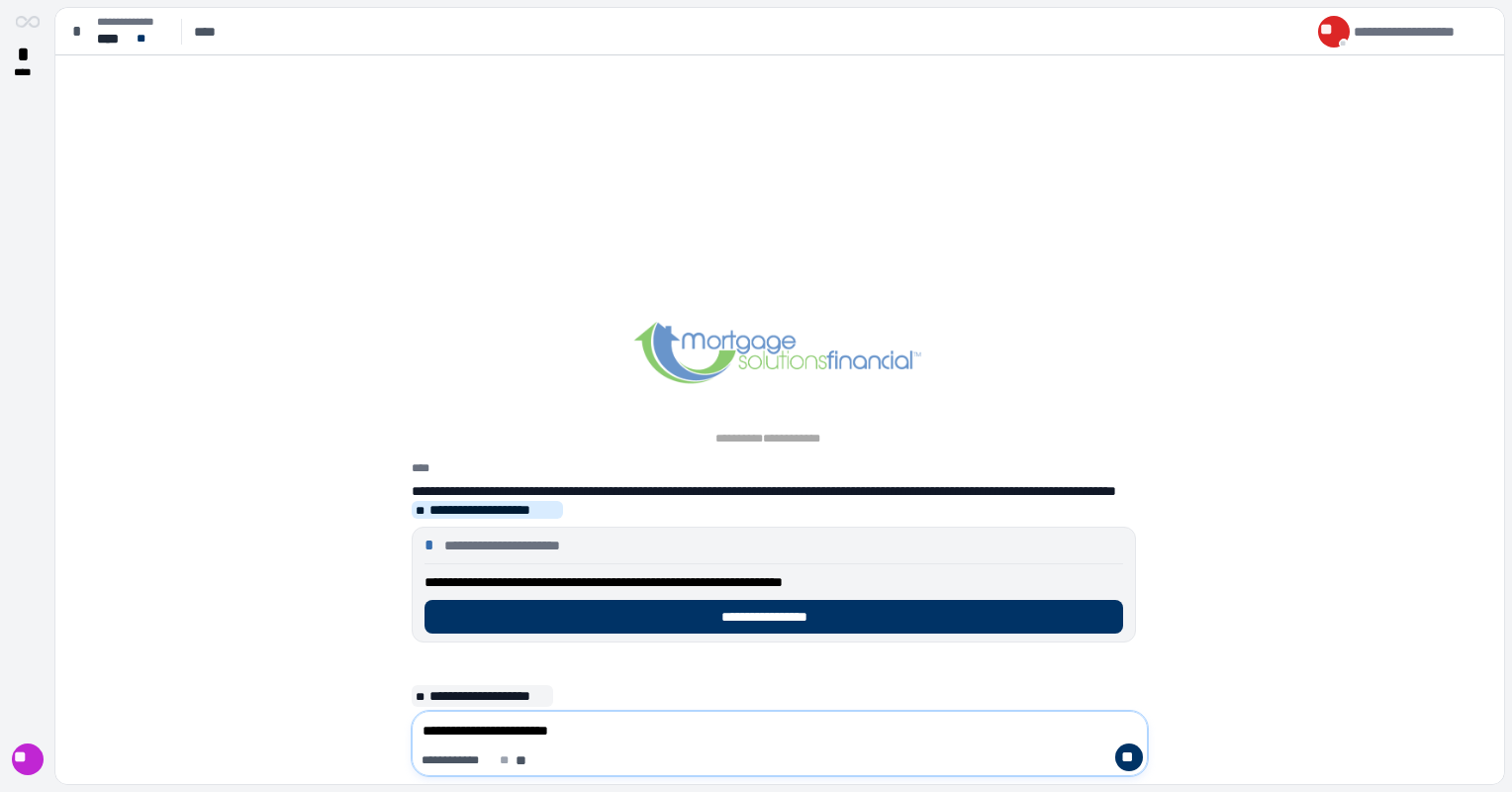 type on "**********" 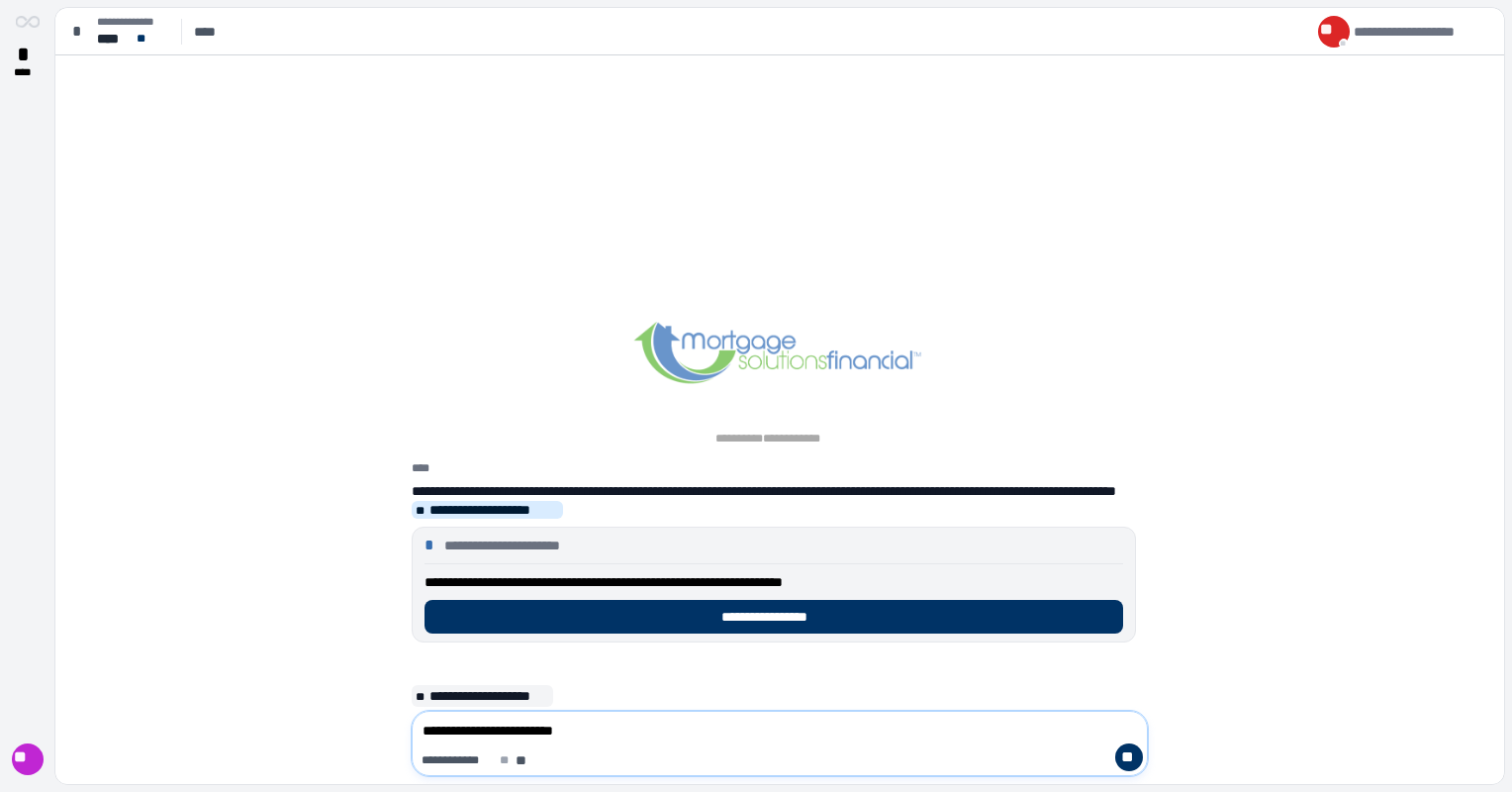 type 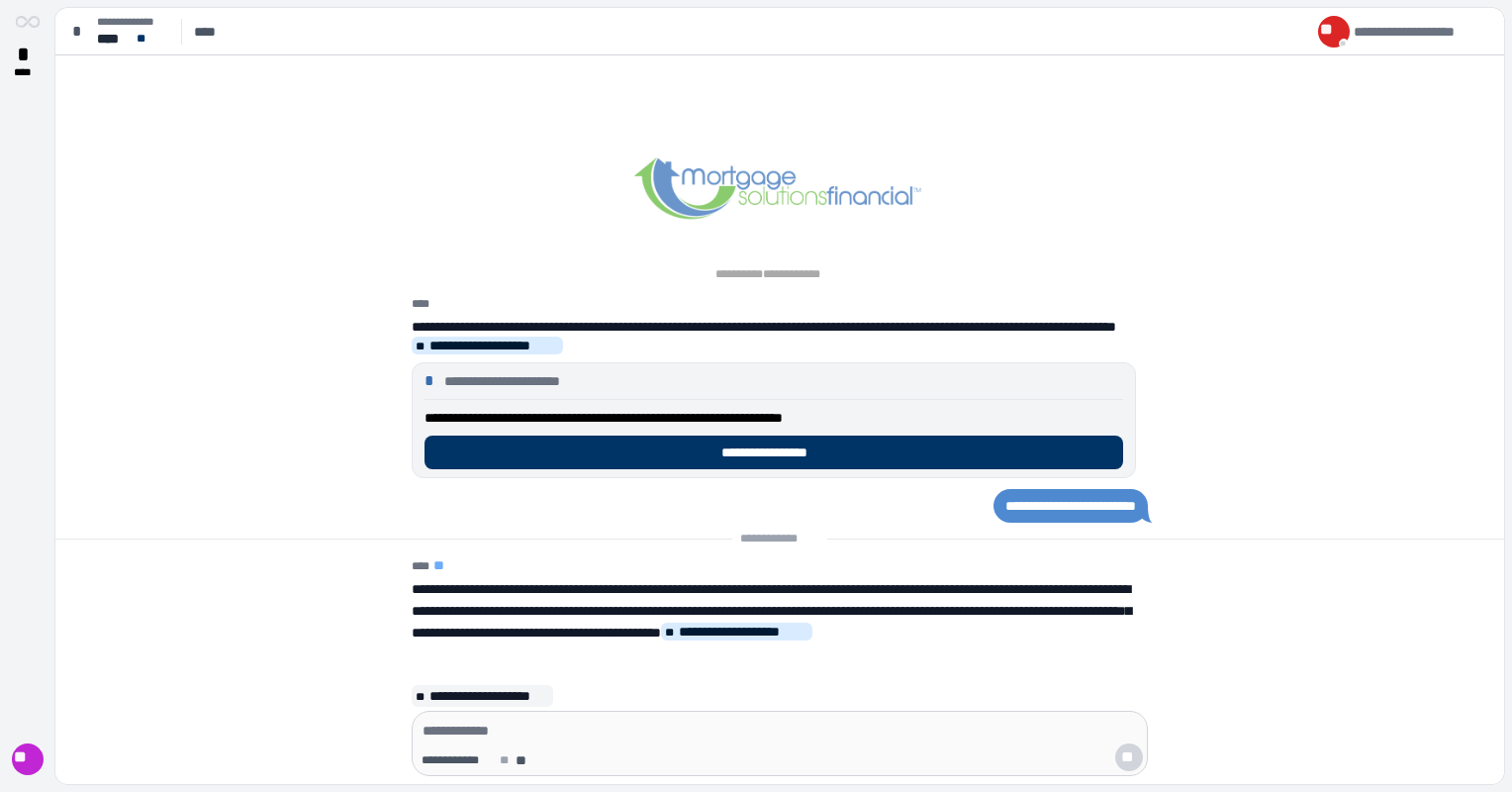 click on "*" at bounding box center (432, 381) 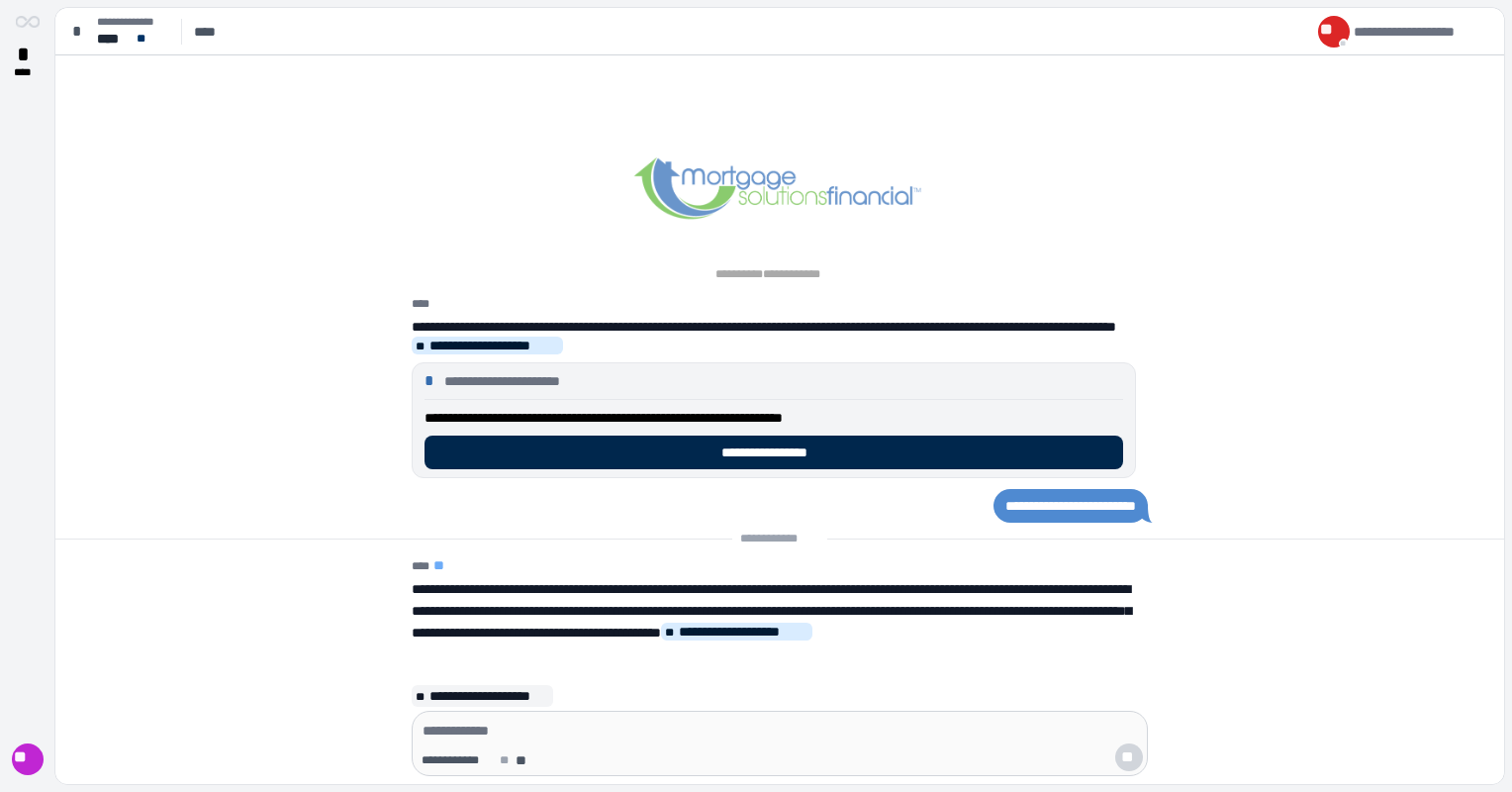 click on "**********" at bounding box center (774, 452) 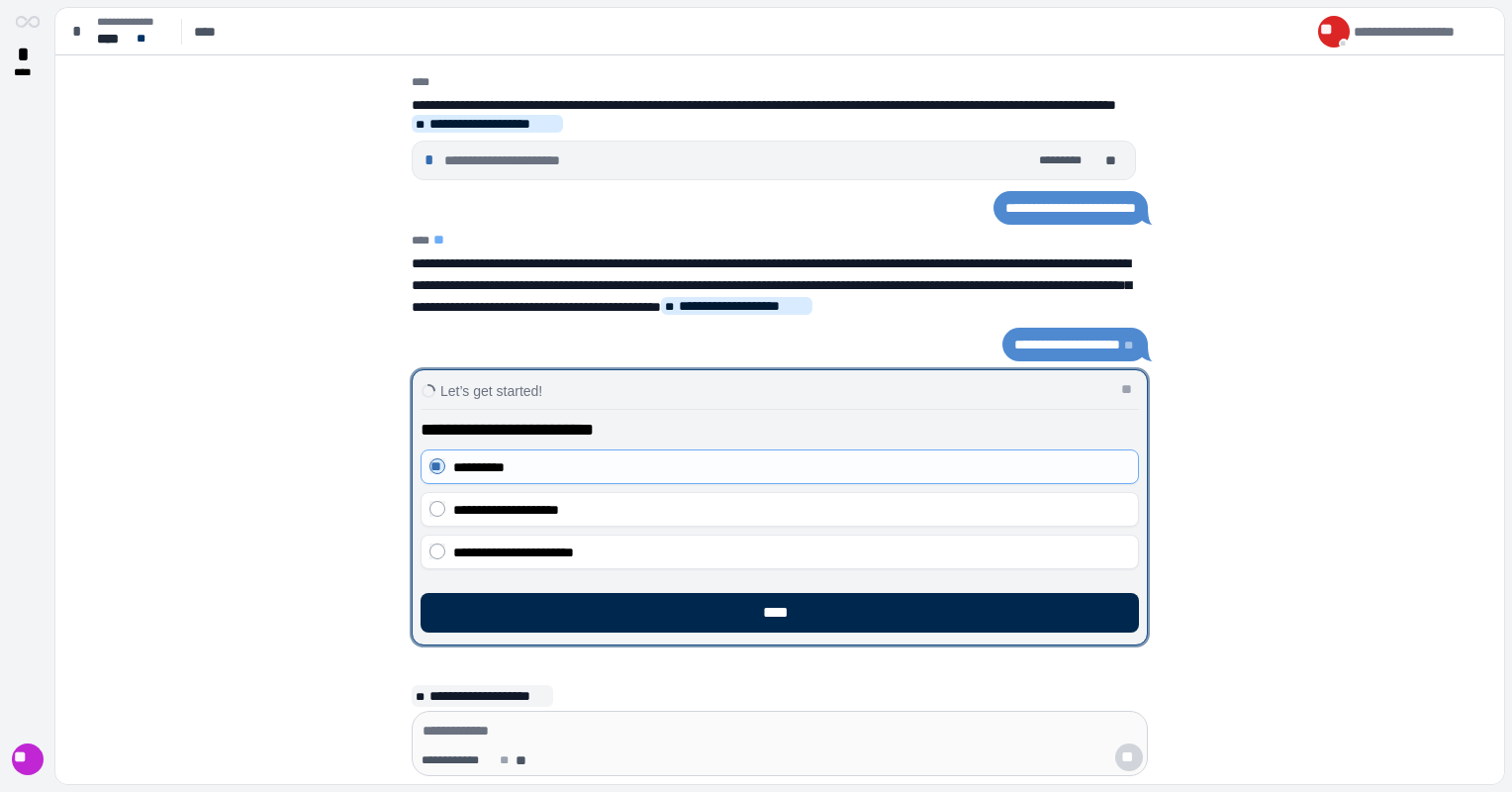 click on "****" at bounding box center [780, 613] 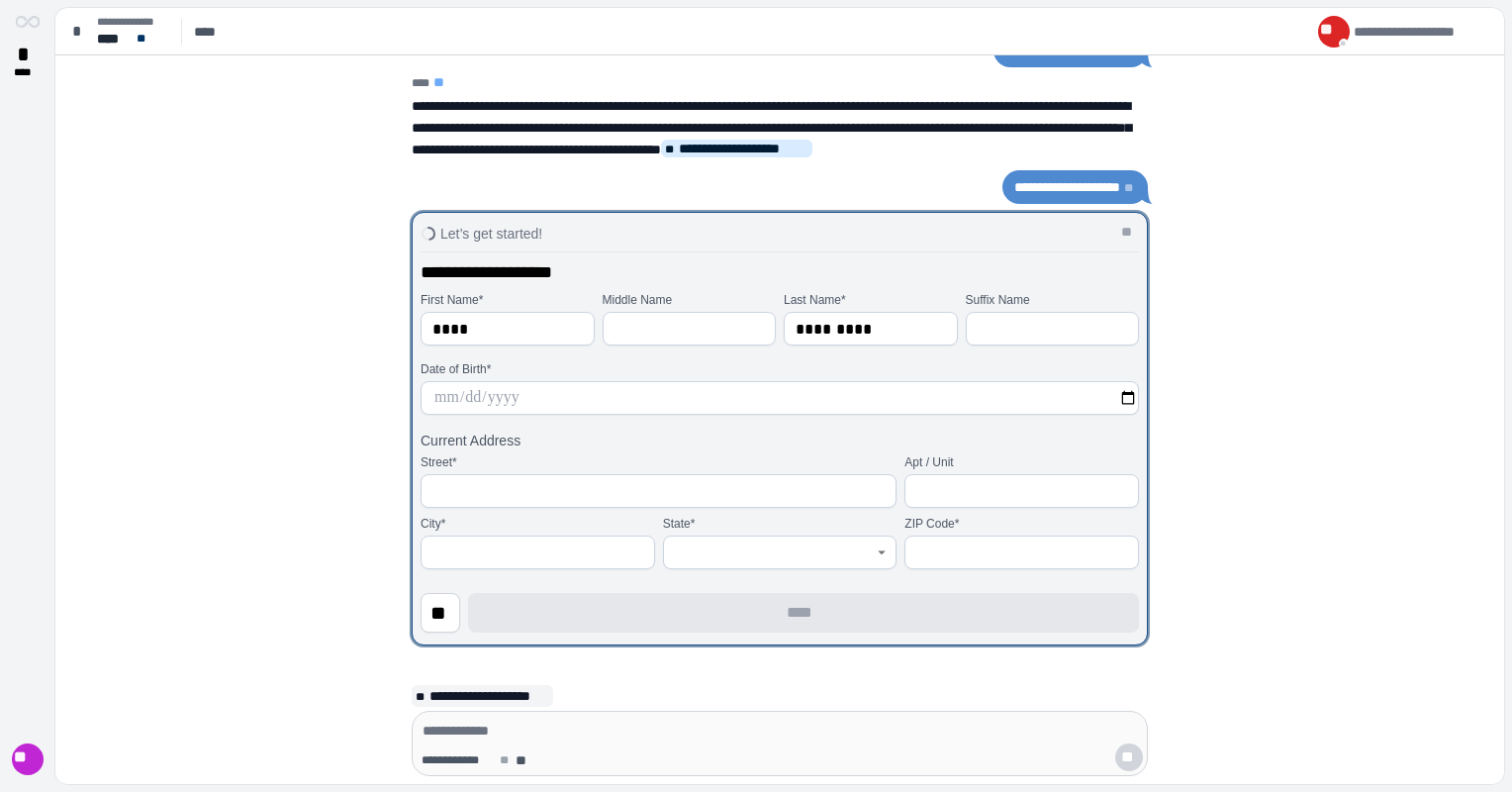 click at bounding box center [780, 398] 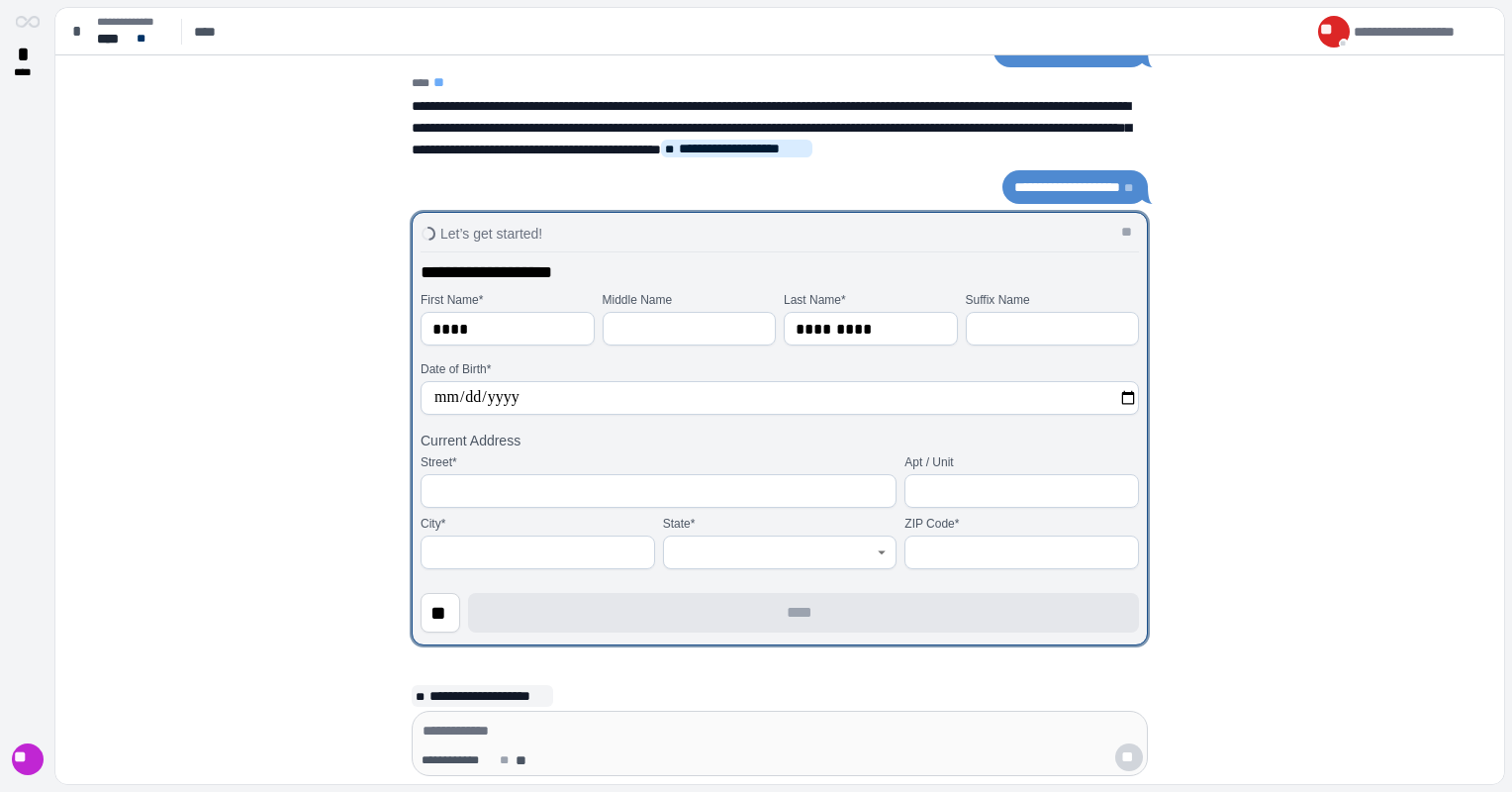 type on "**********" 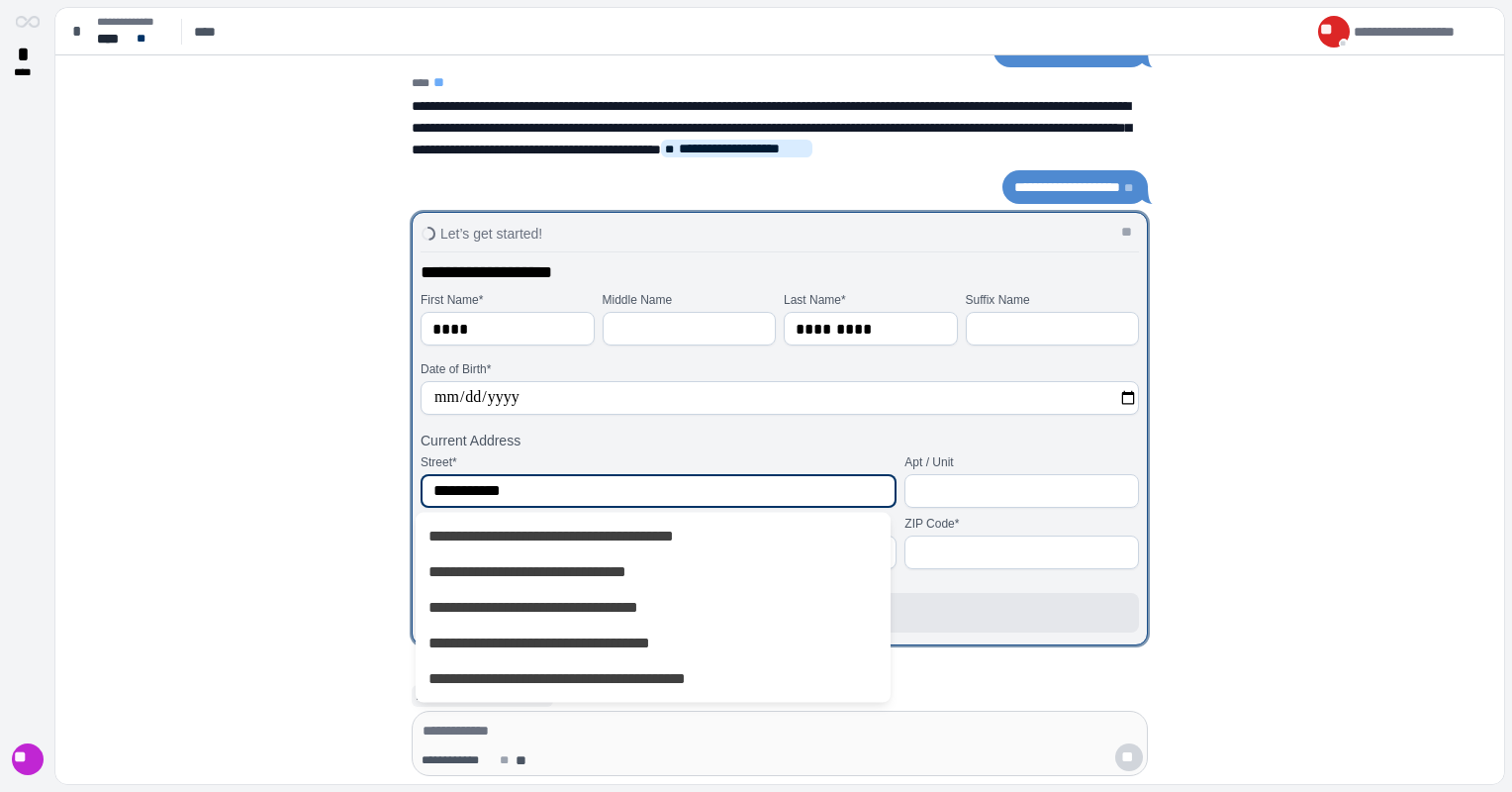 type on "**********" 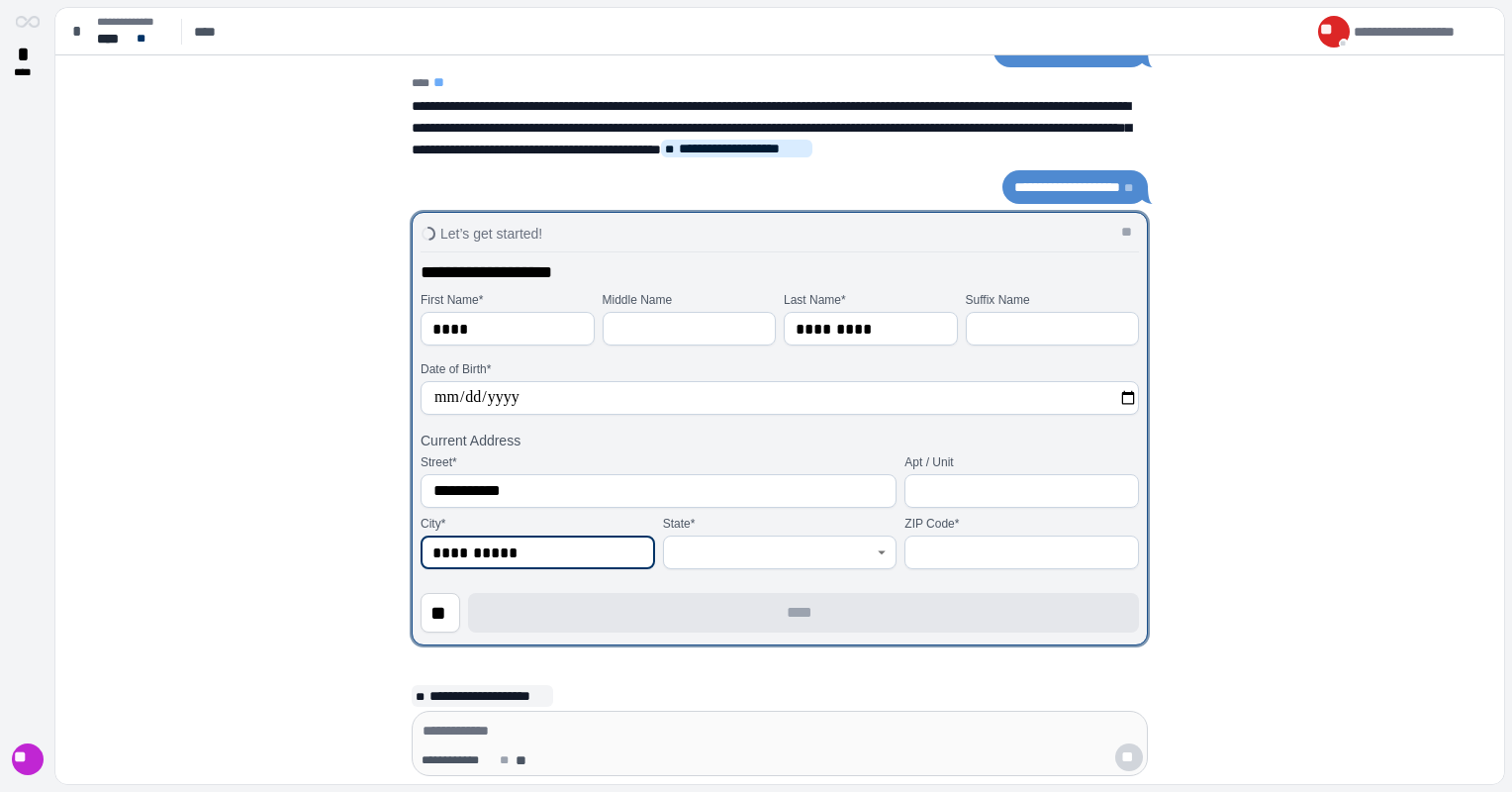 type on "**********" 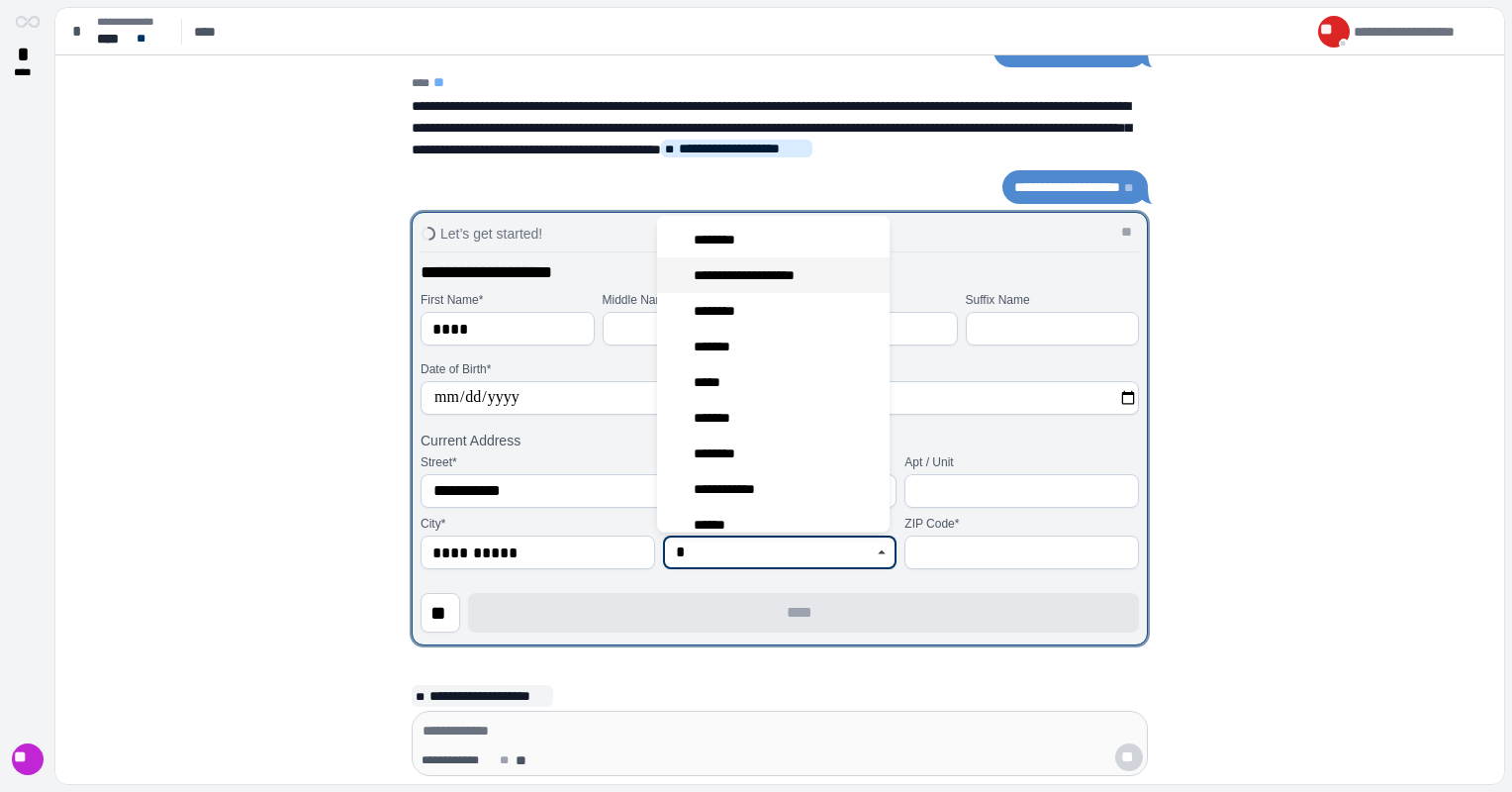 click on "**********" at bounding box center [754, 275] 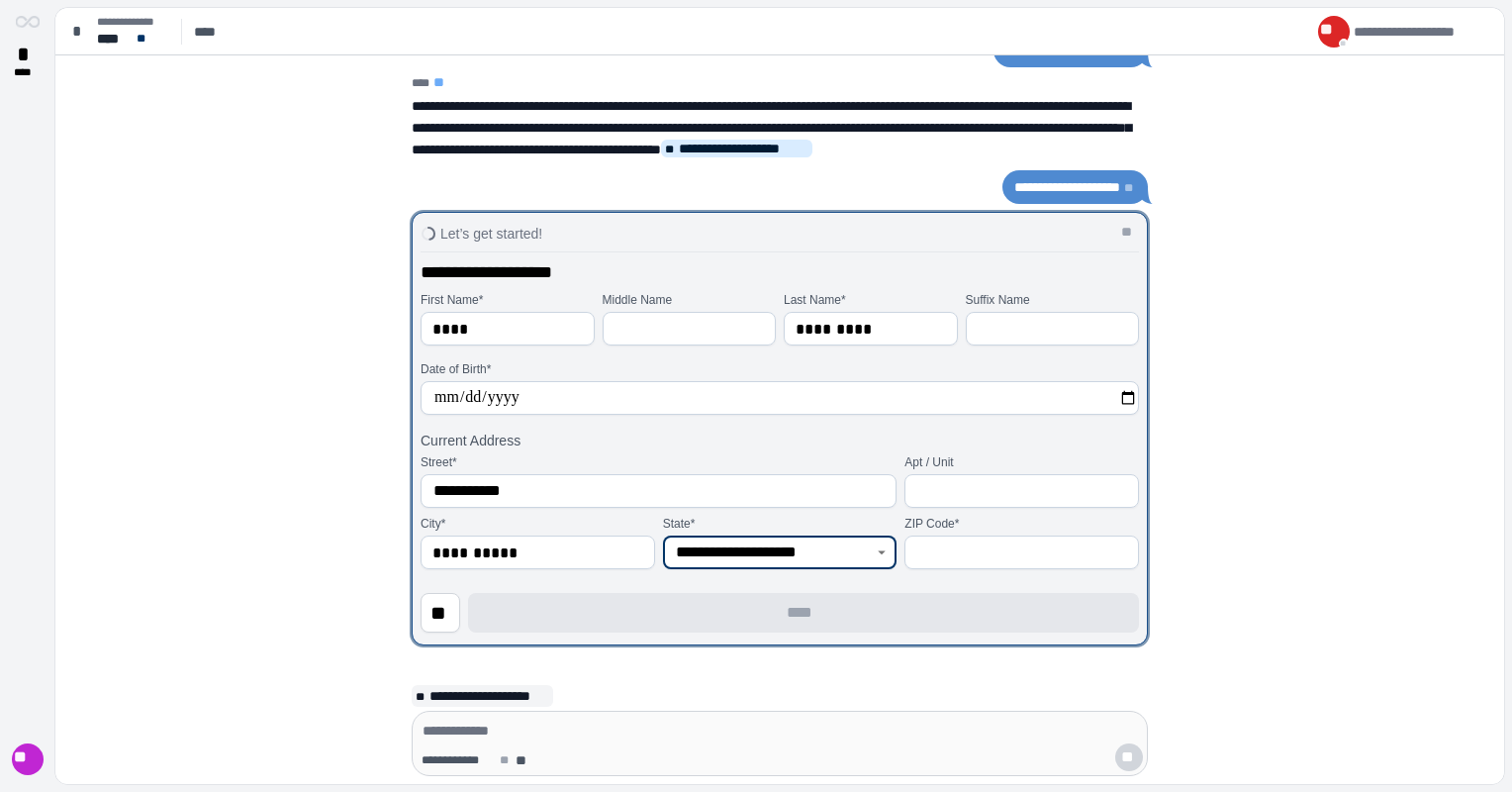type on "**********" 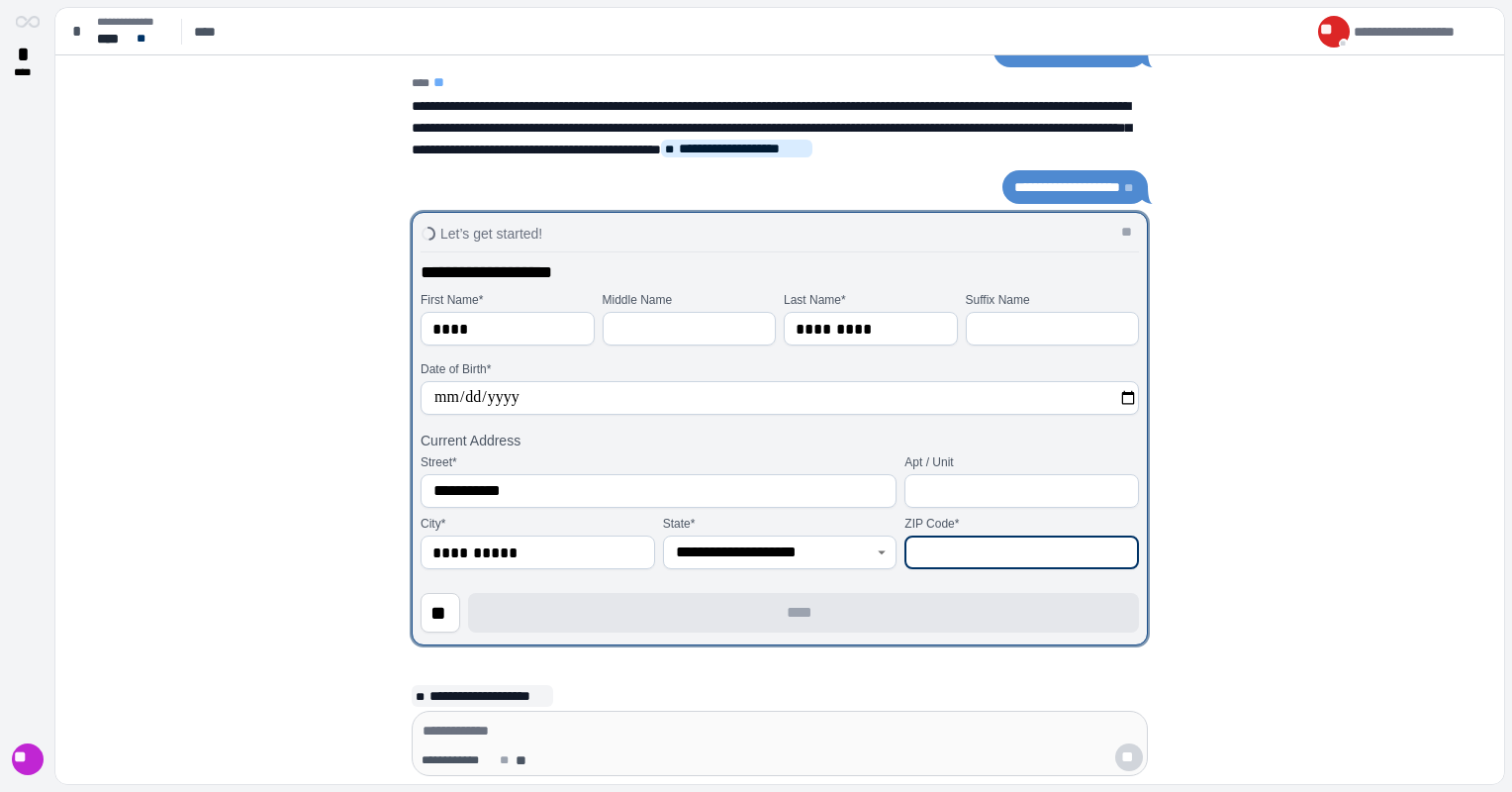 drag, startPoint x: 953, startPoint y: 536, endPoint x: 943, endPoint y: 543, distance: 12.206556 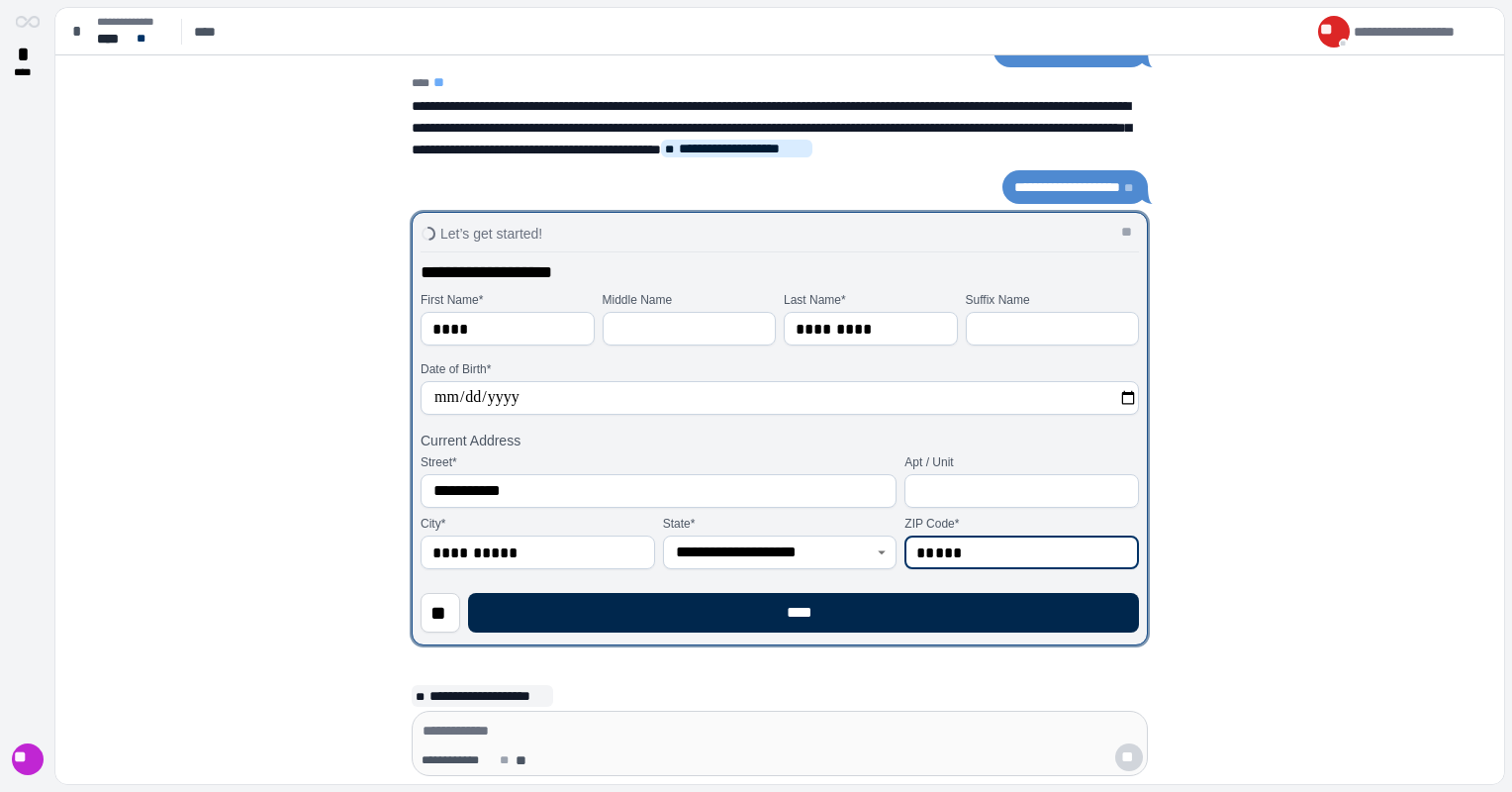 type on "*****" 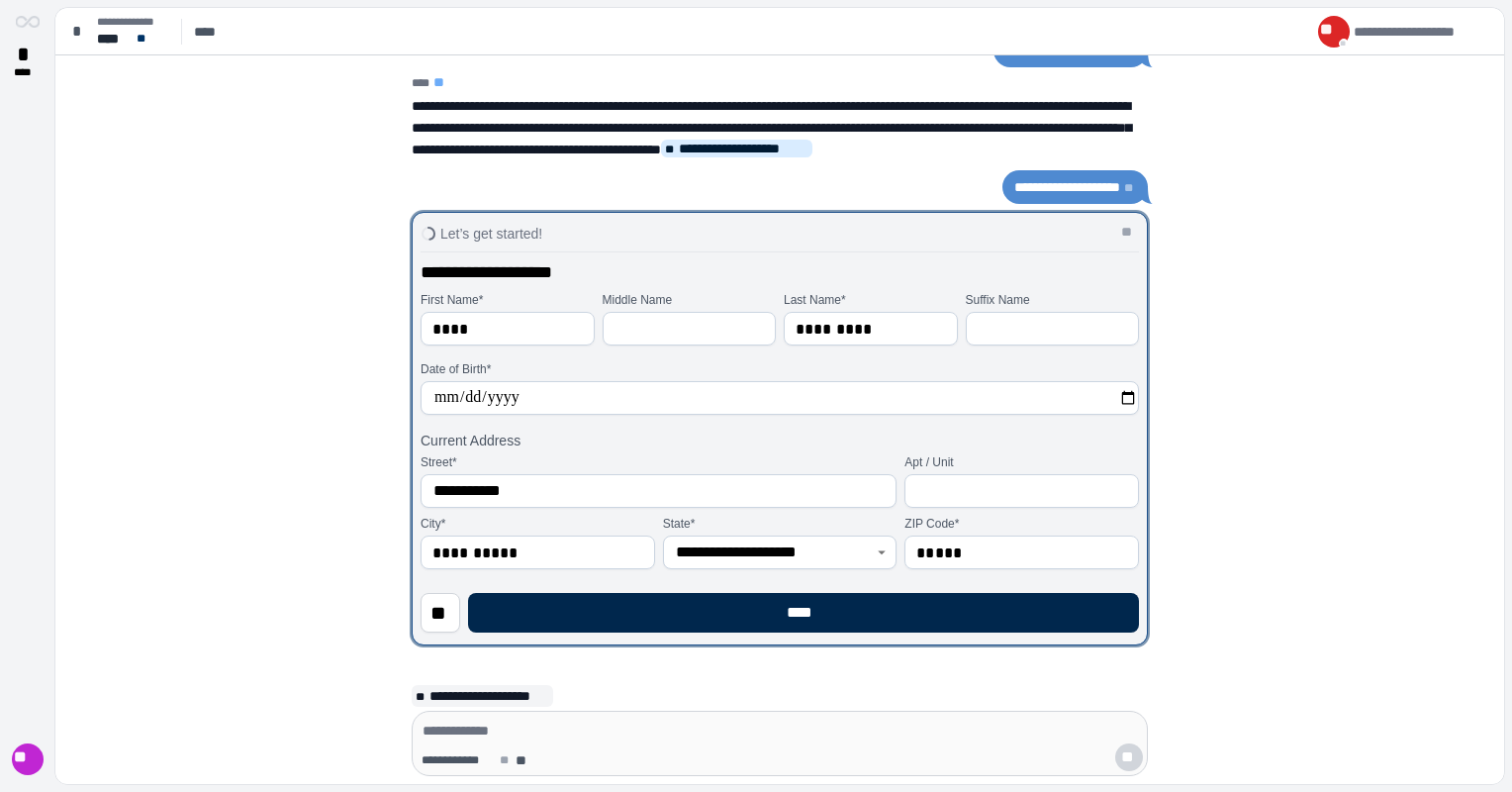 click on "****" at bounding box center [803, 613] 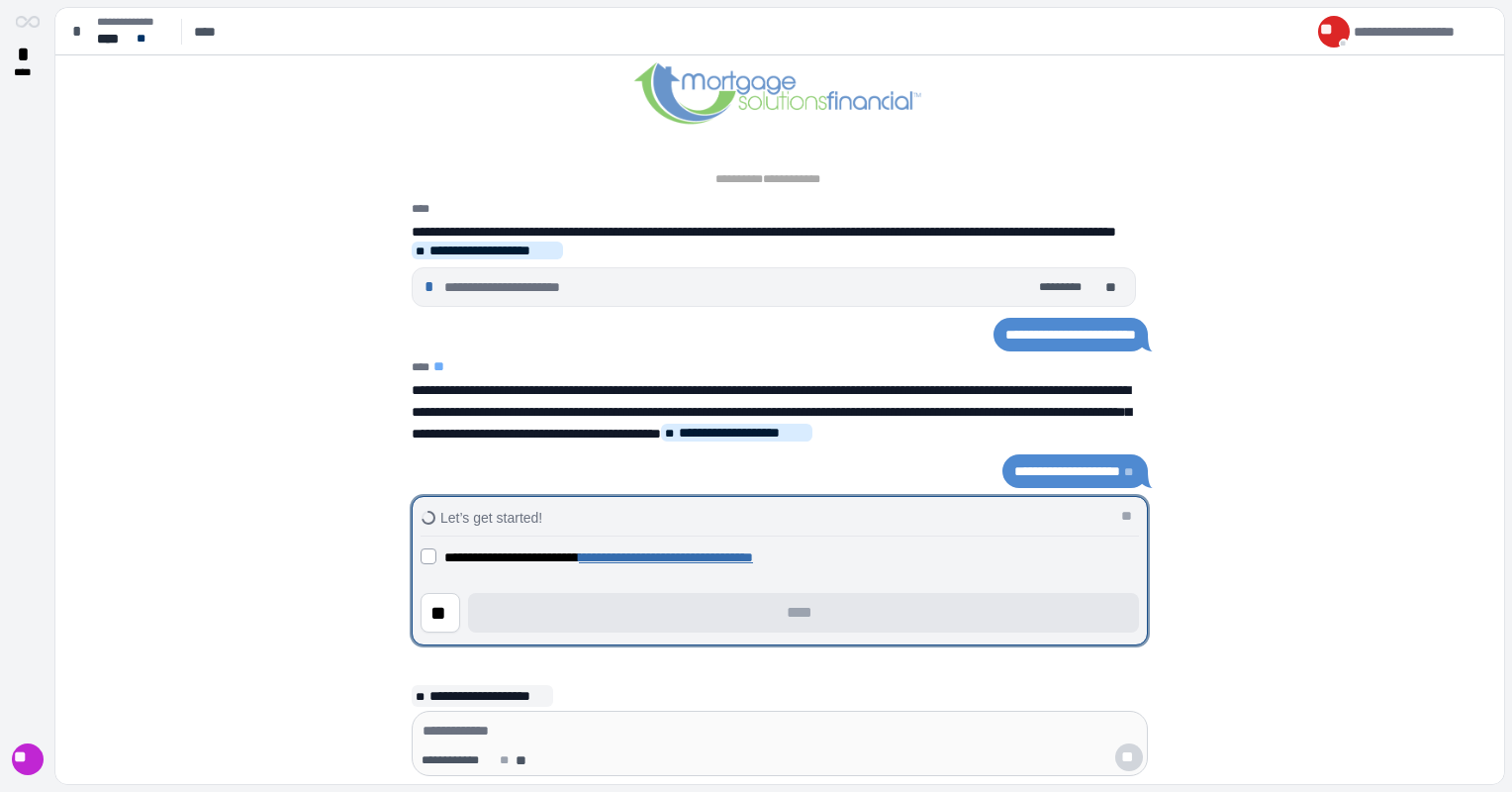 click on "**********" at bounding box center (780, 556) 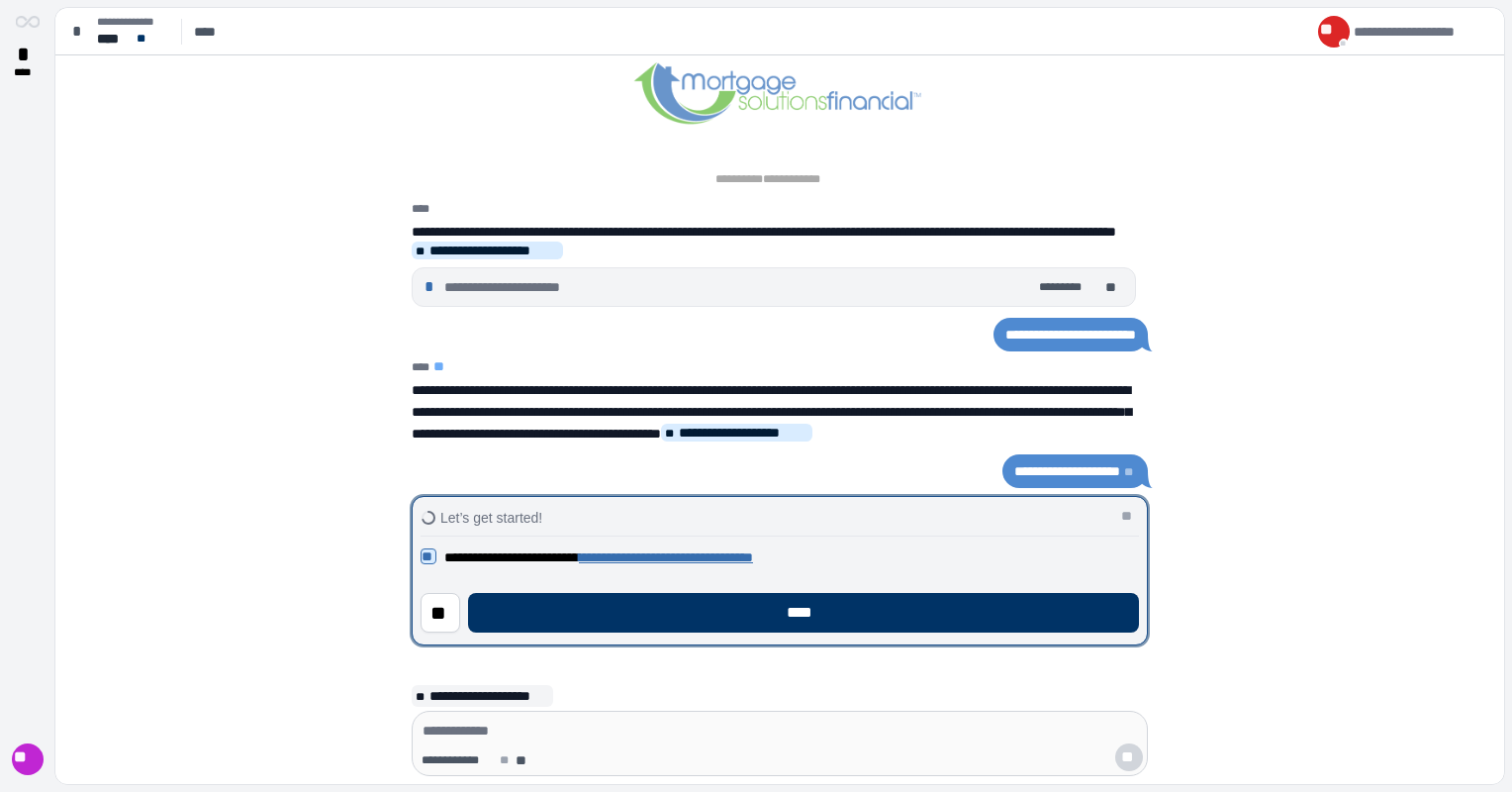 drag, startPoint x: 849, startPoint y: 590, endPoint x: 825, endPoint y: 592, distance: 24.083189 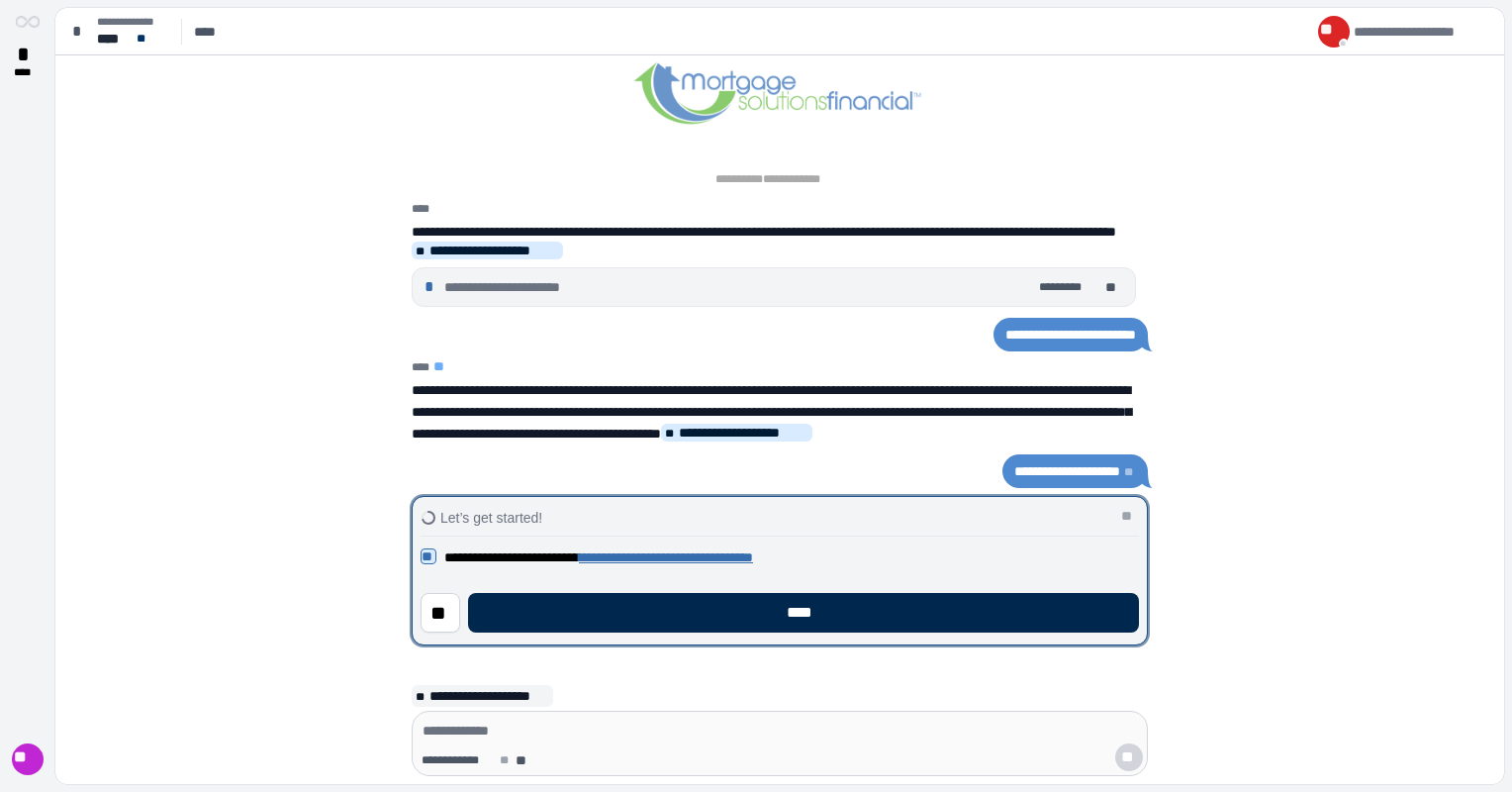 click on "****" at bounding box center (803, 613) 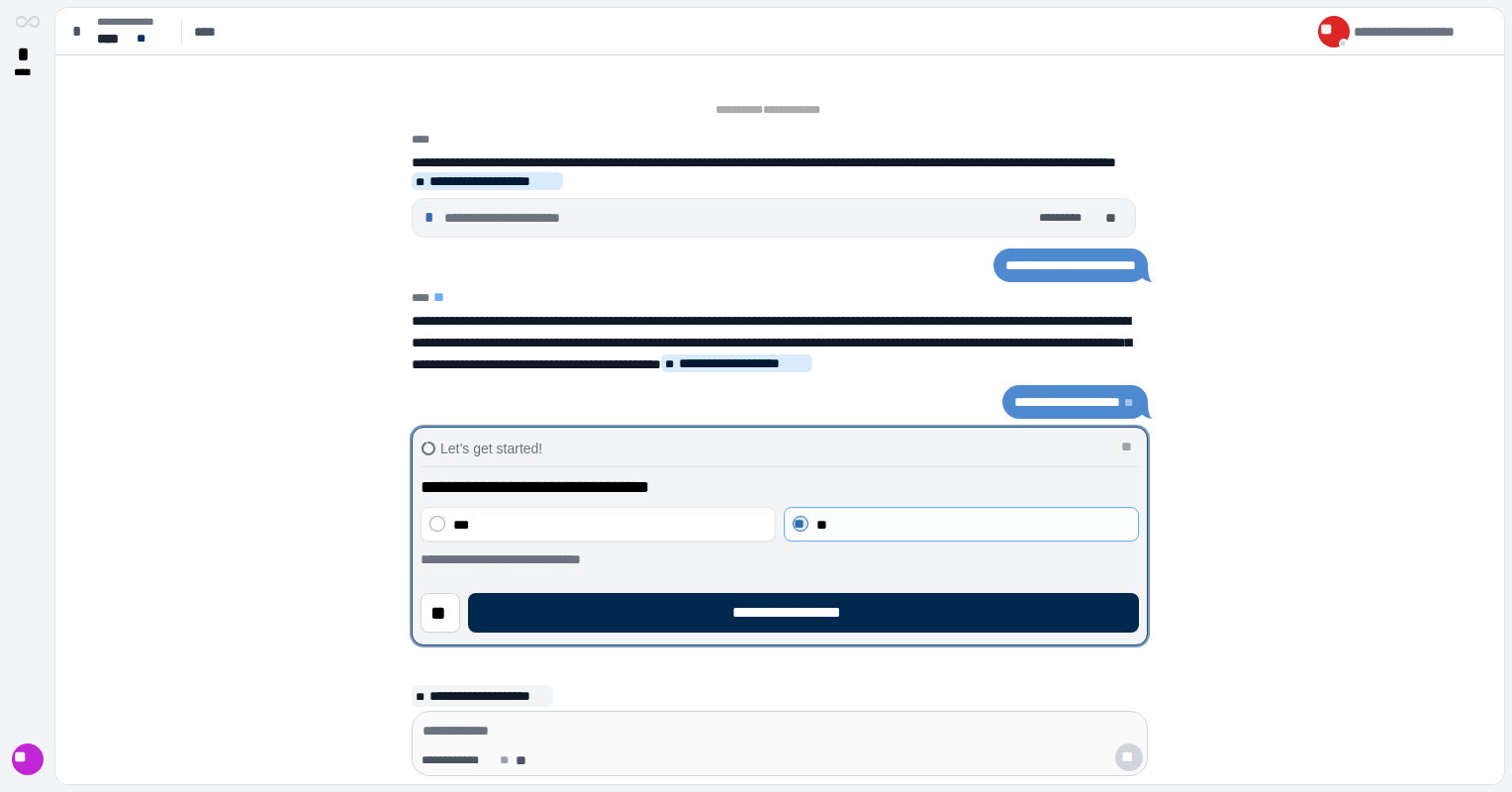 click on "**********" at bounding box center (803, 613) 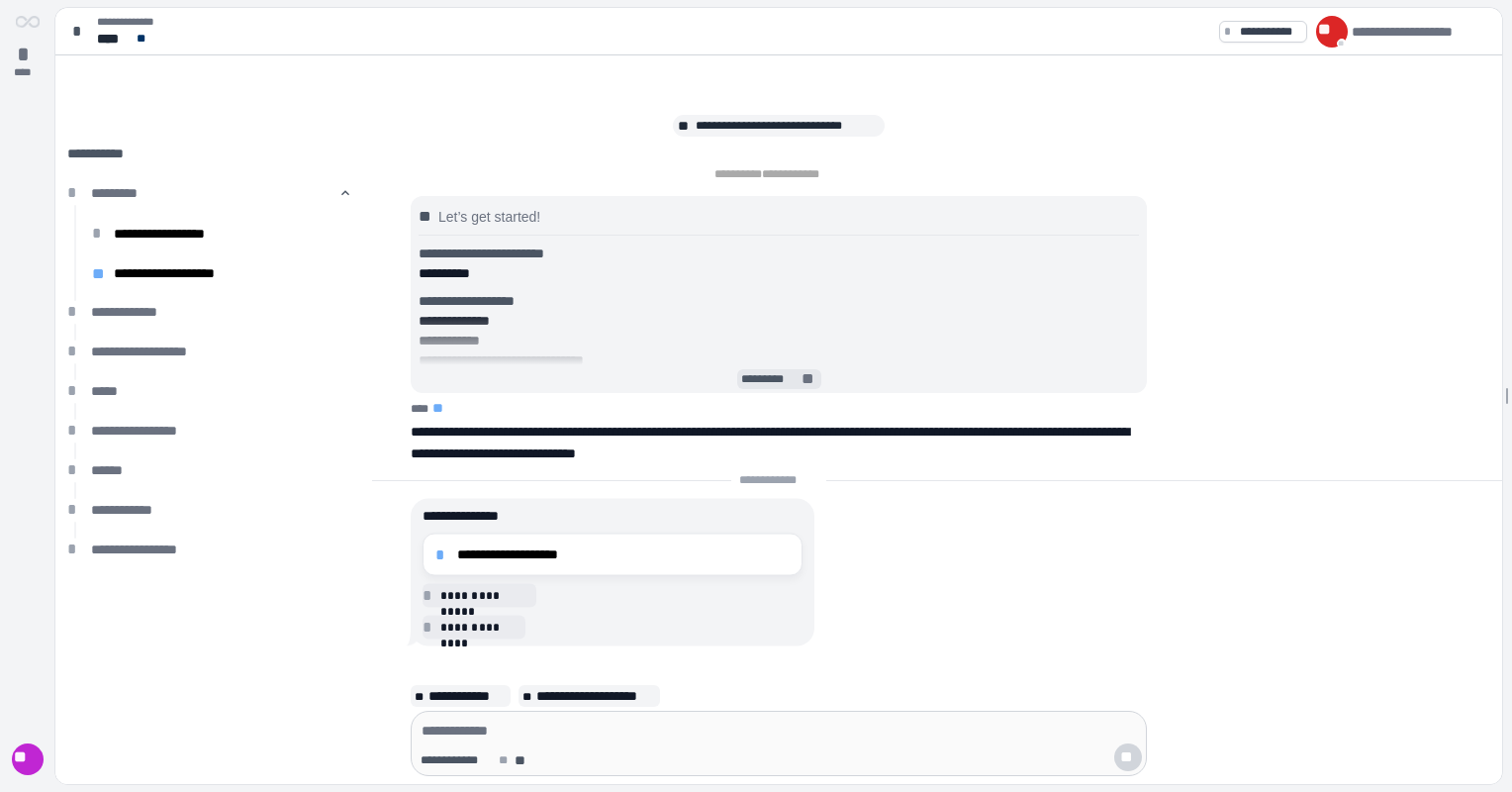 click on "*********" at bounding box center [770, 380] 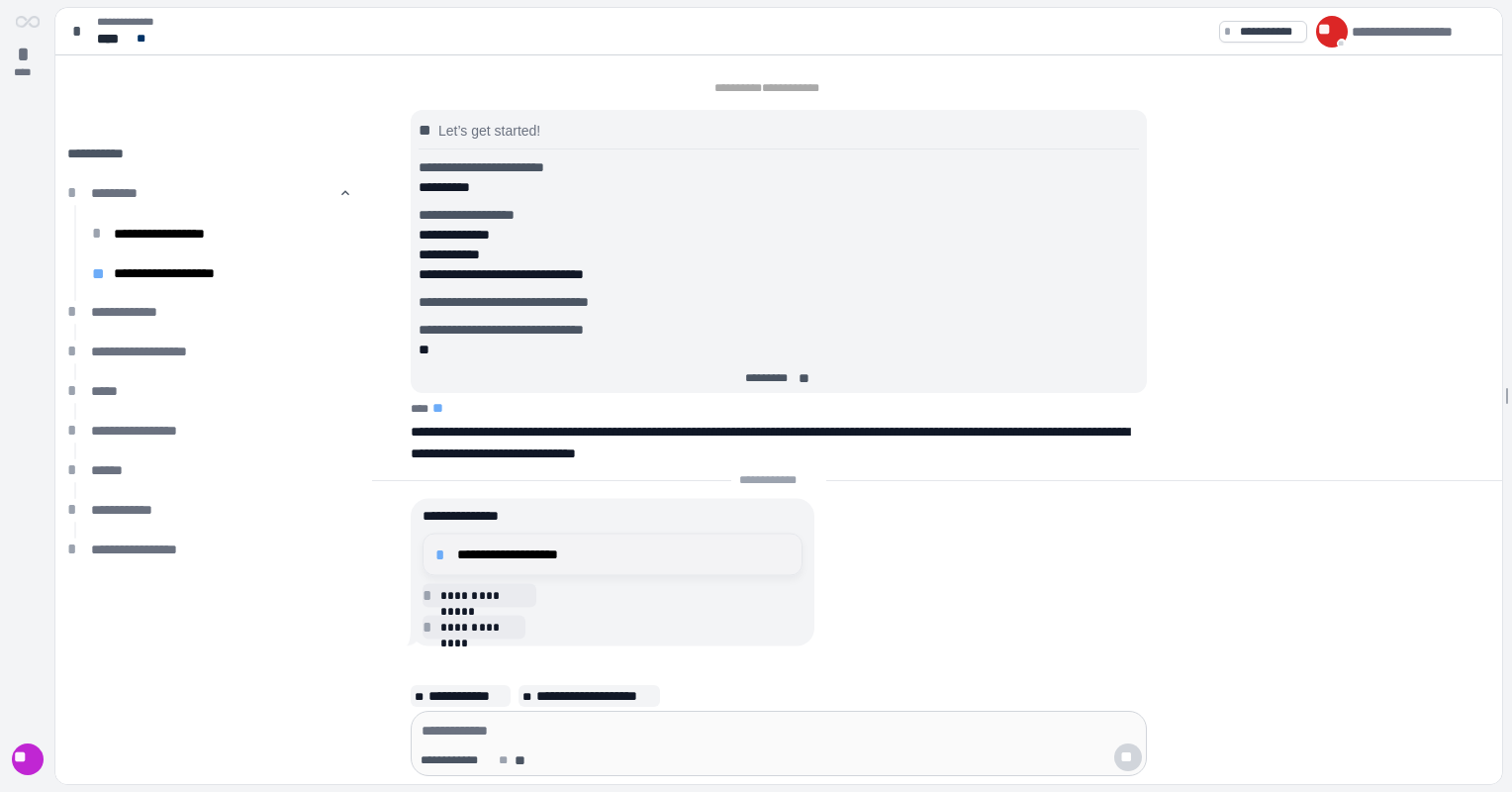 click on "*" at bounding box center [443, 554] 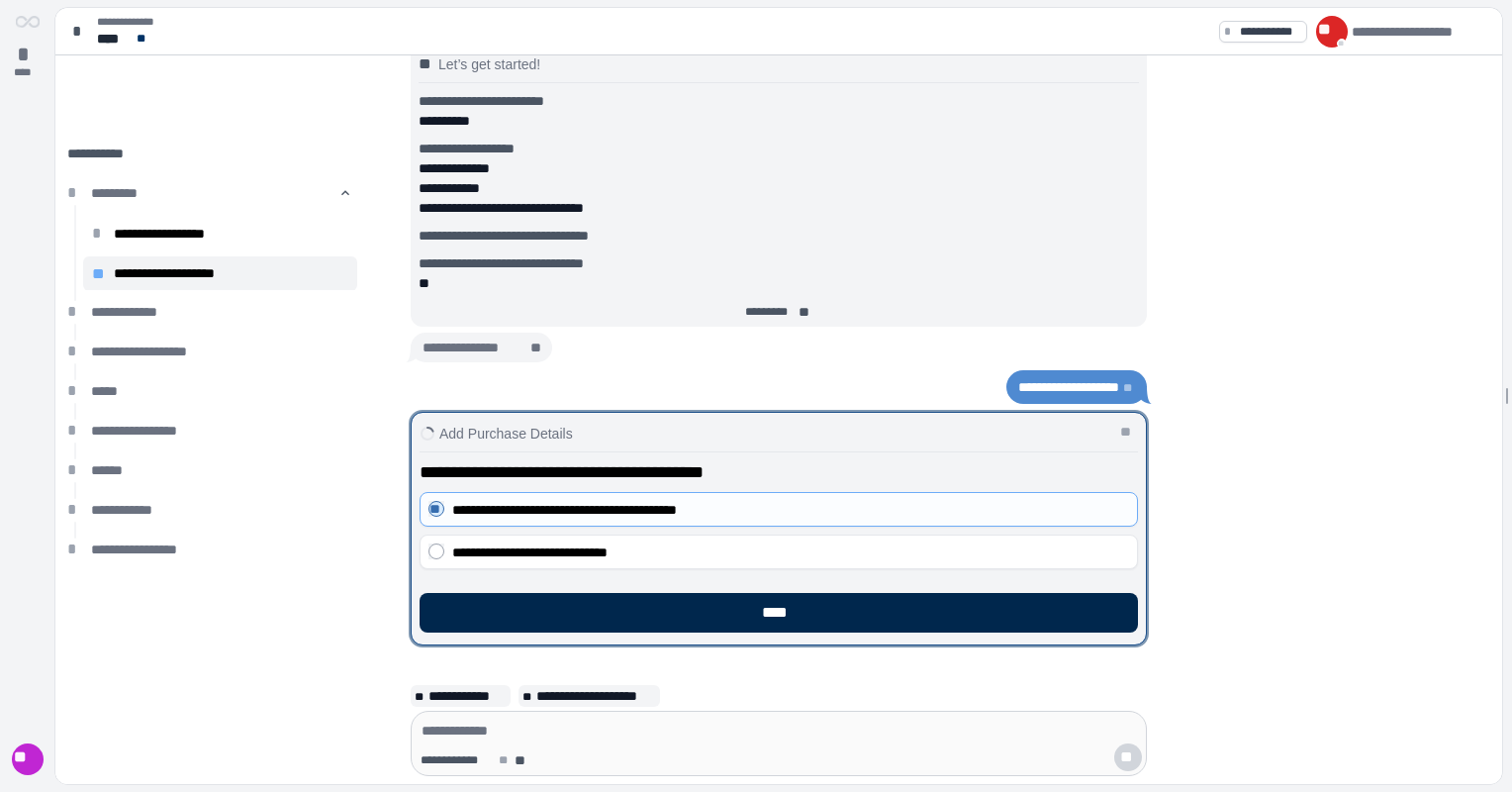click on "****" at bounding box center (779, 613) 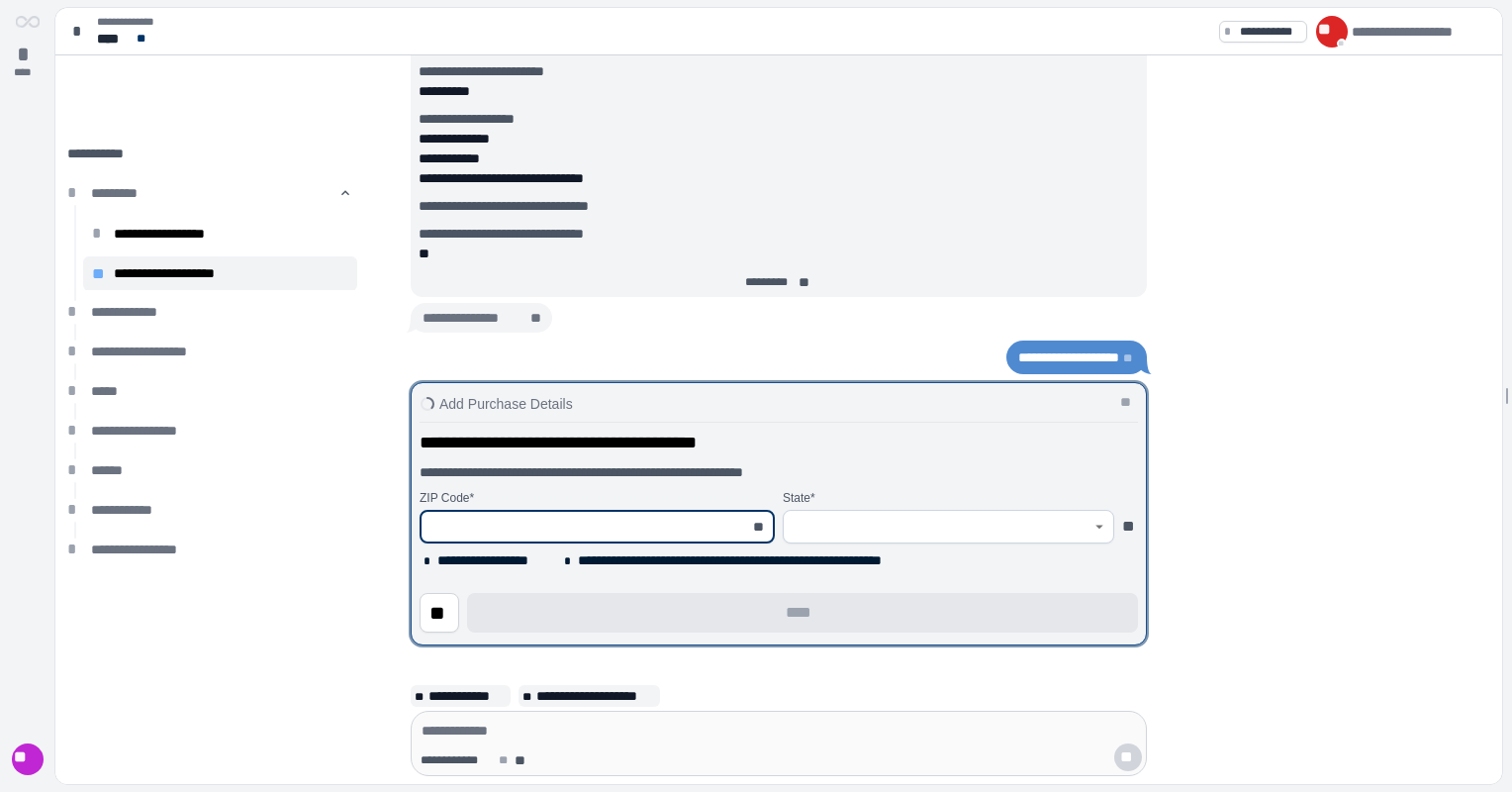 drag, startPoint x: 554, startPoint y: 524, endPoint x: 552, endPoint y: 539, distance: 15.132746 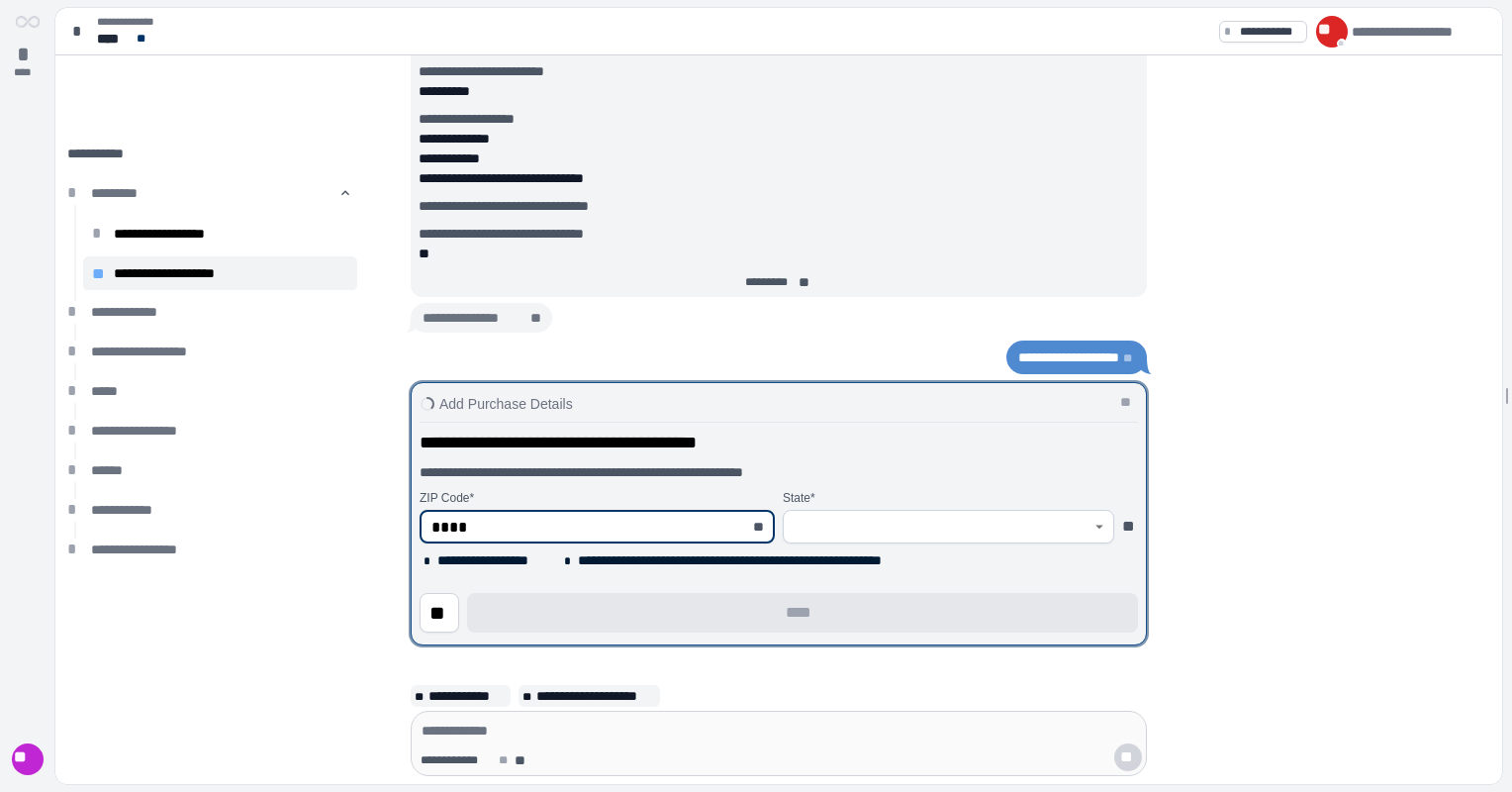type on "*****" 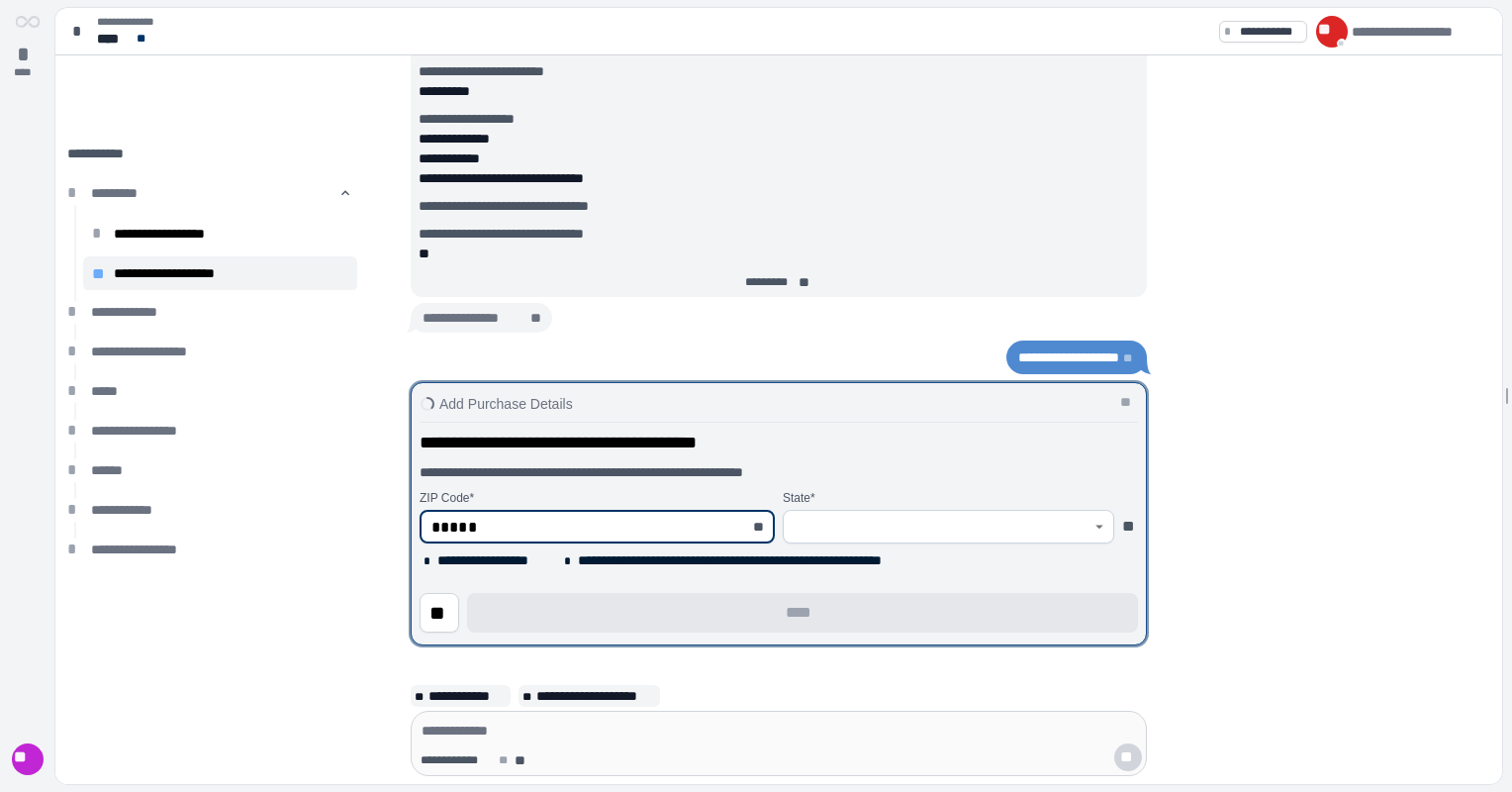 type on "**********" 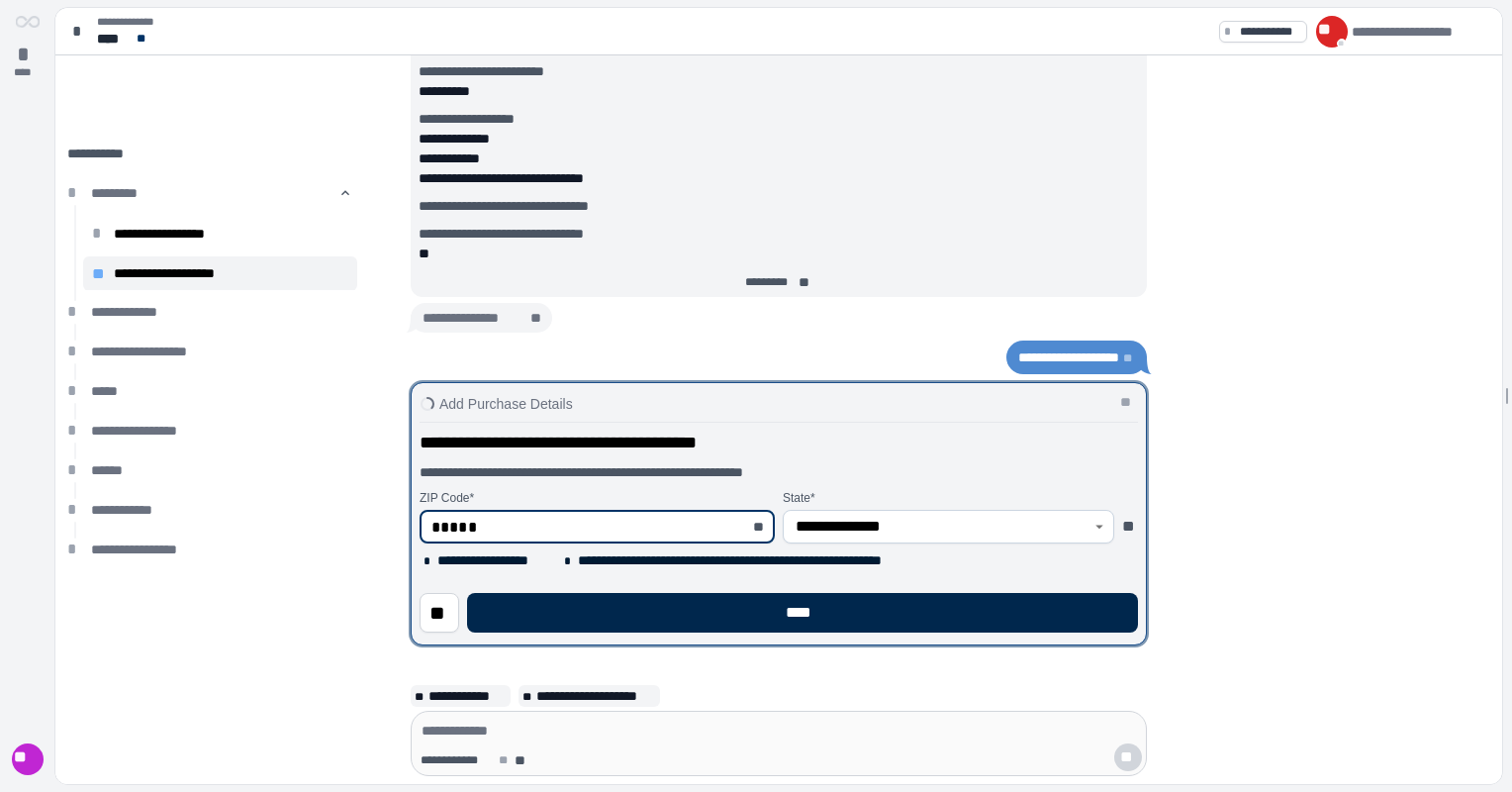 type on "*****" 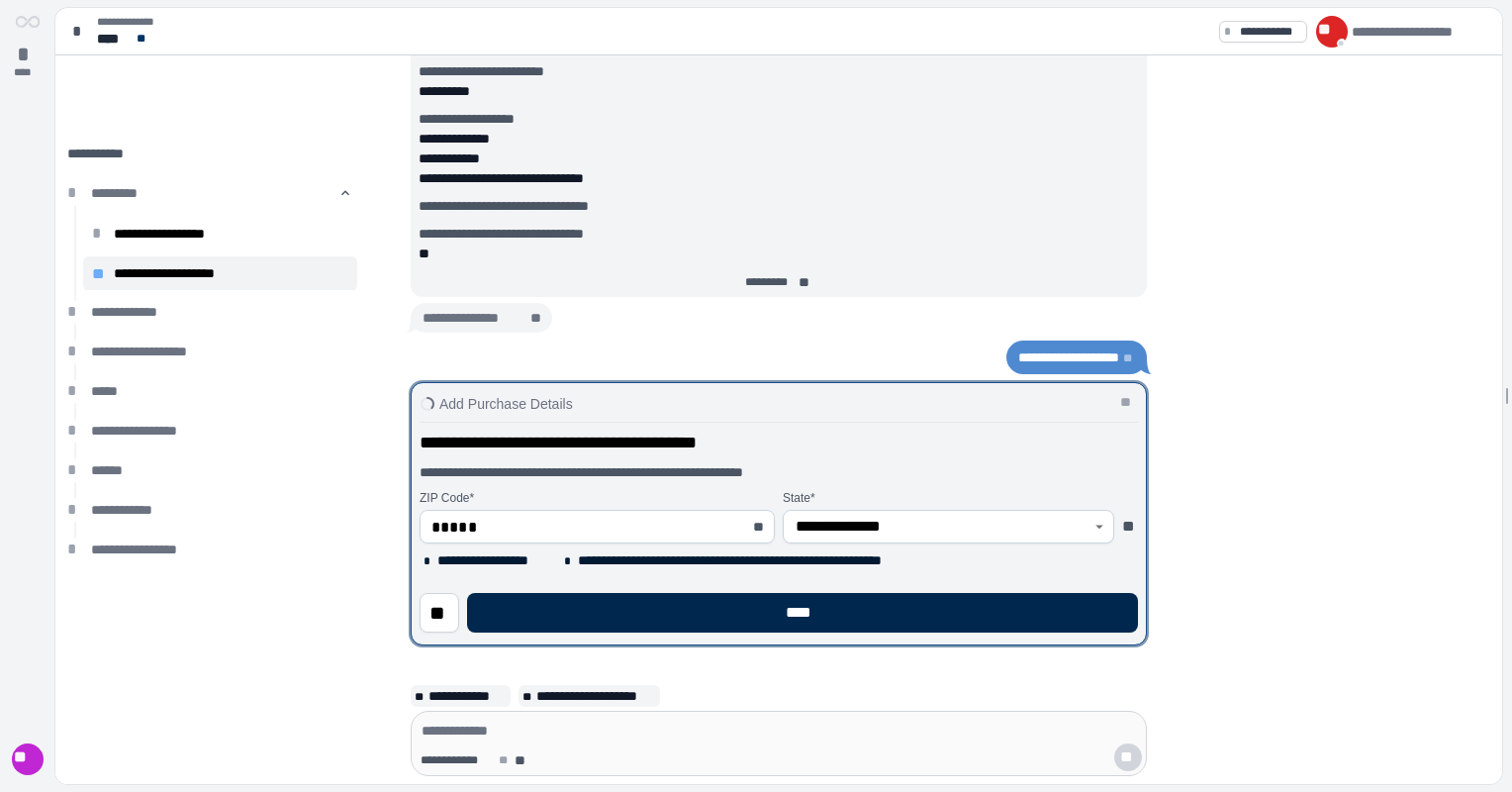 click on "****" at bounding box center [803, 613] 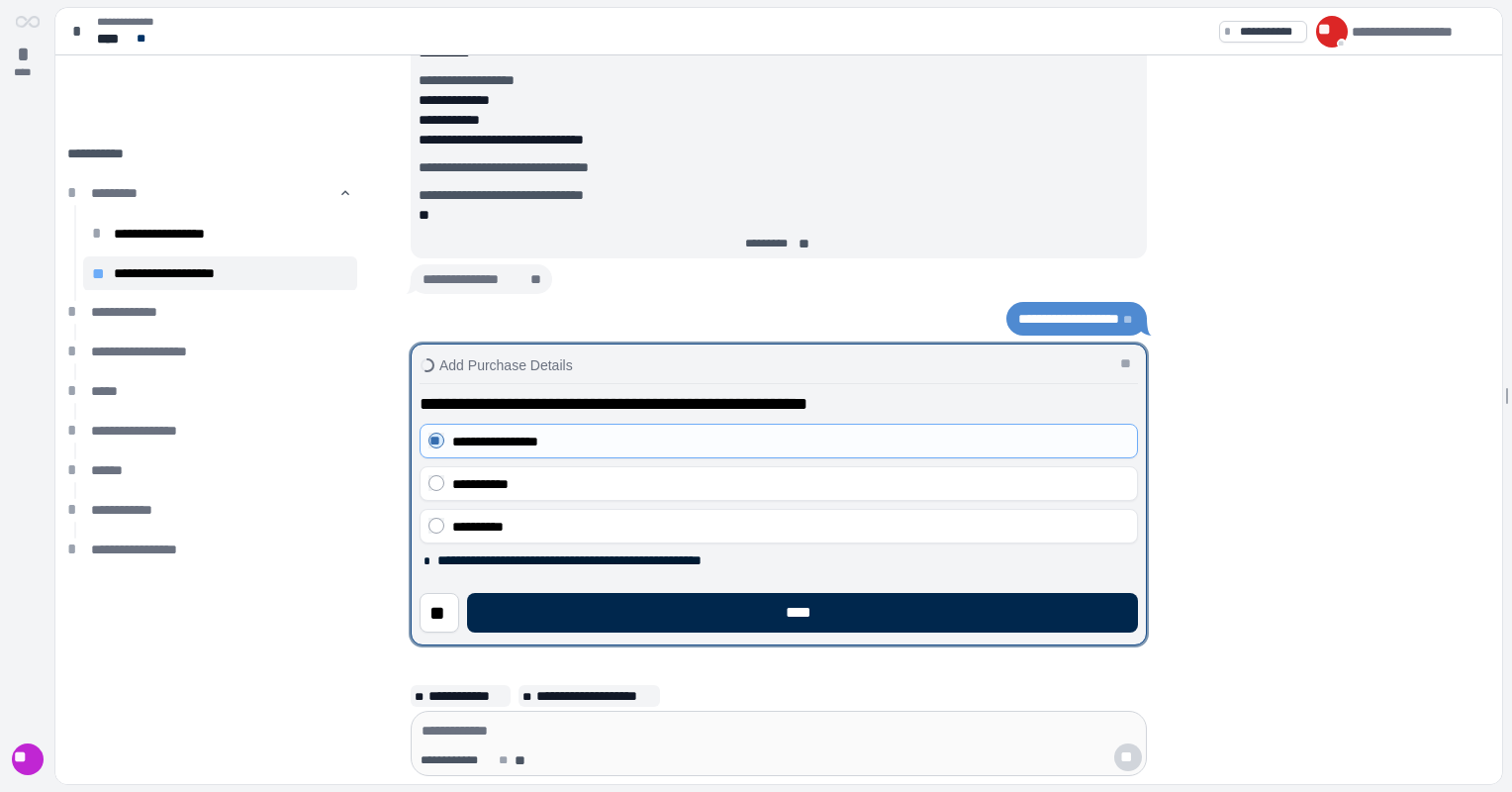 click on "****" at bounding box center [803, 613] 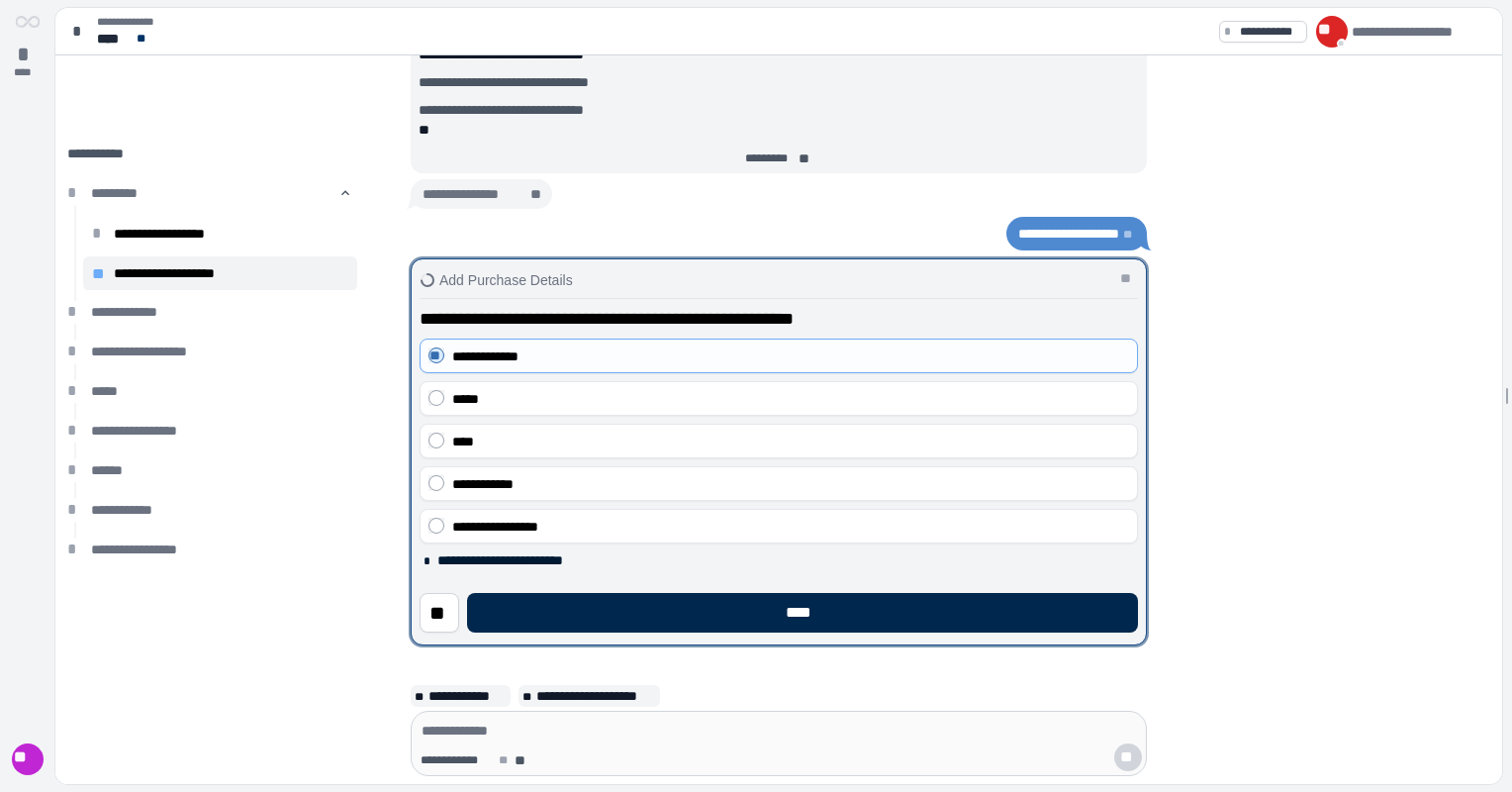 click on "****" at bounding box center [803, 613] 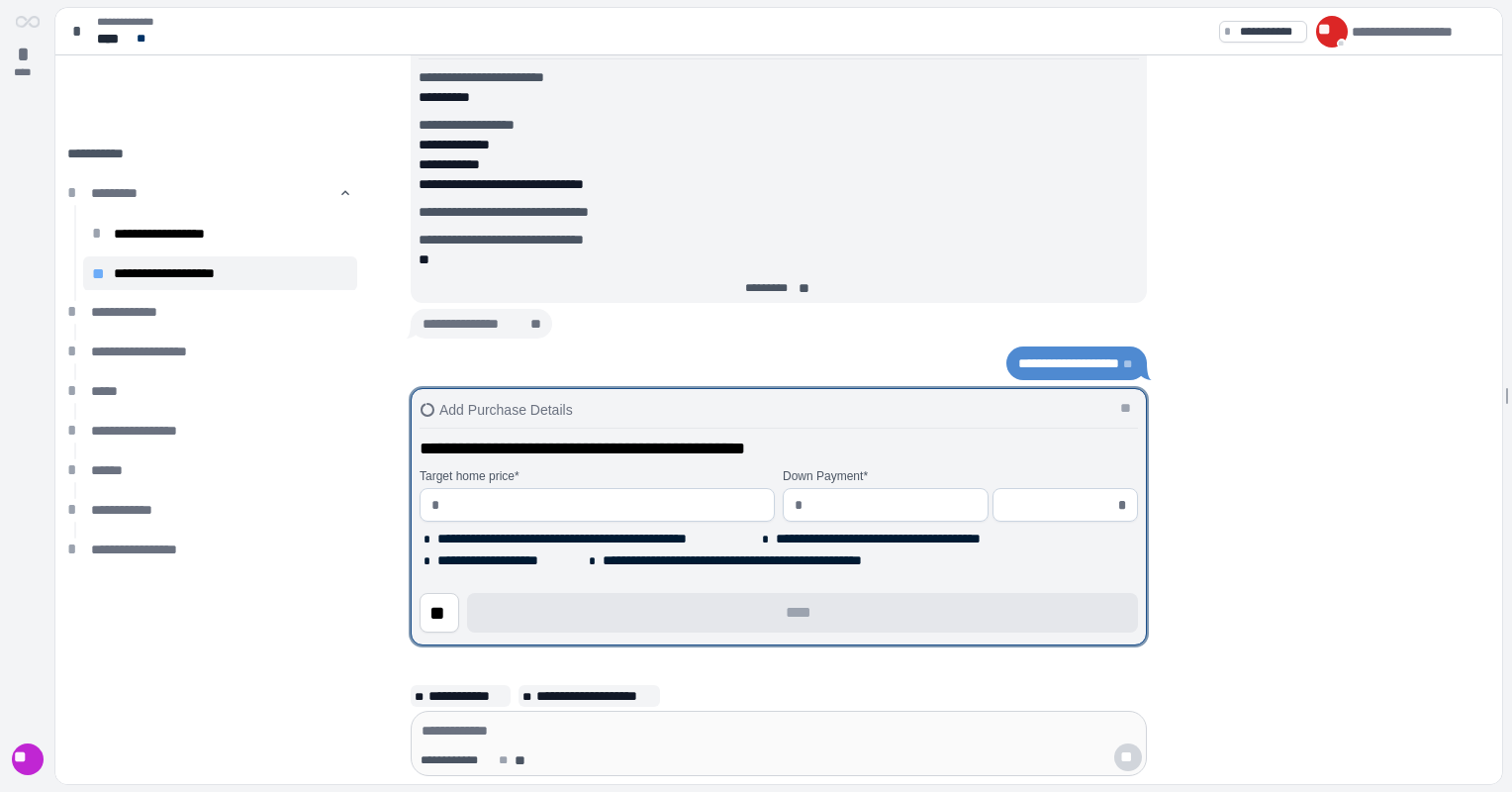 click on "**********" at bounding box center (779, 146) 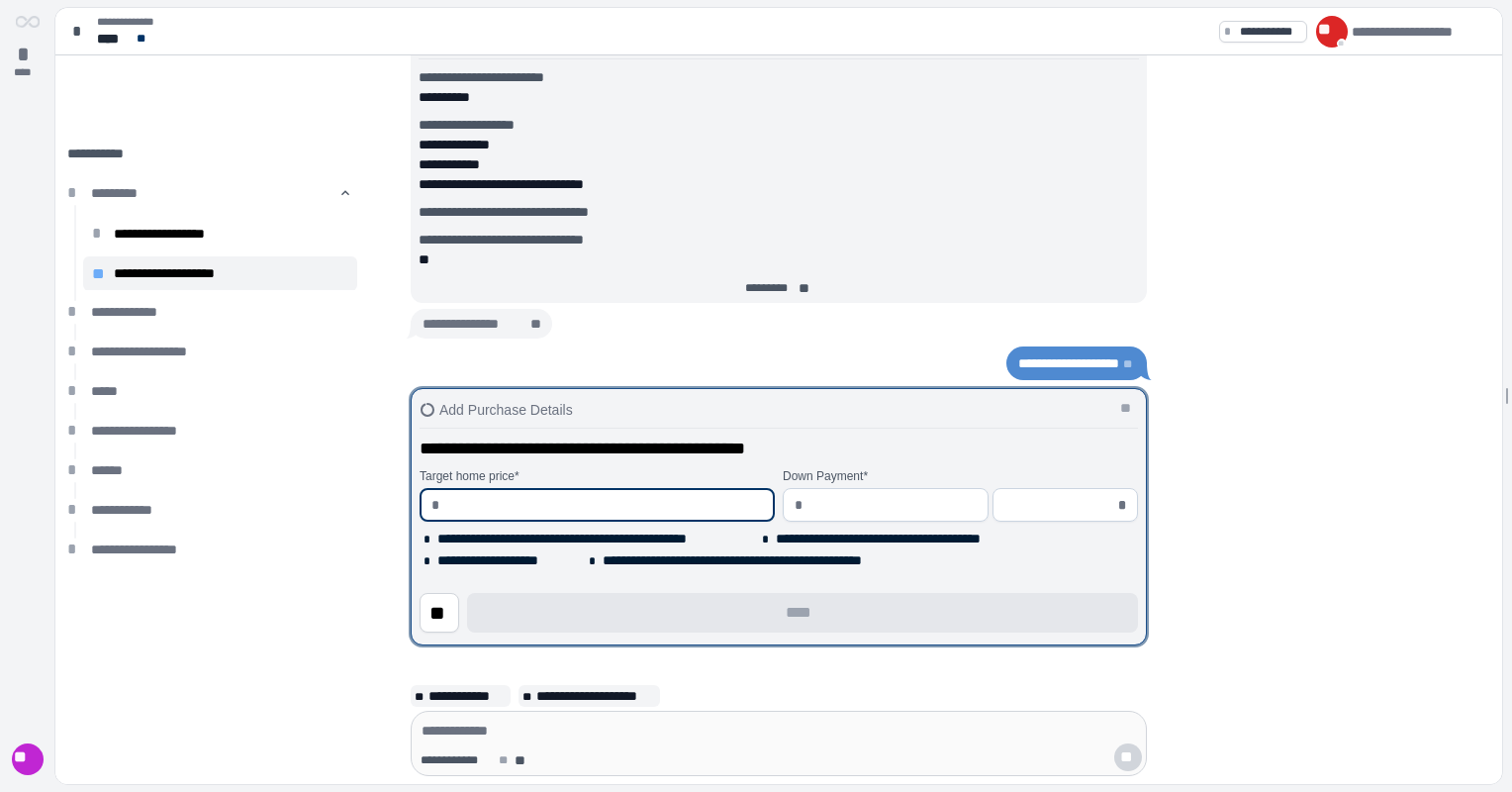 click at bounding box center (605, 505) 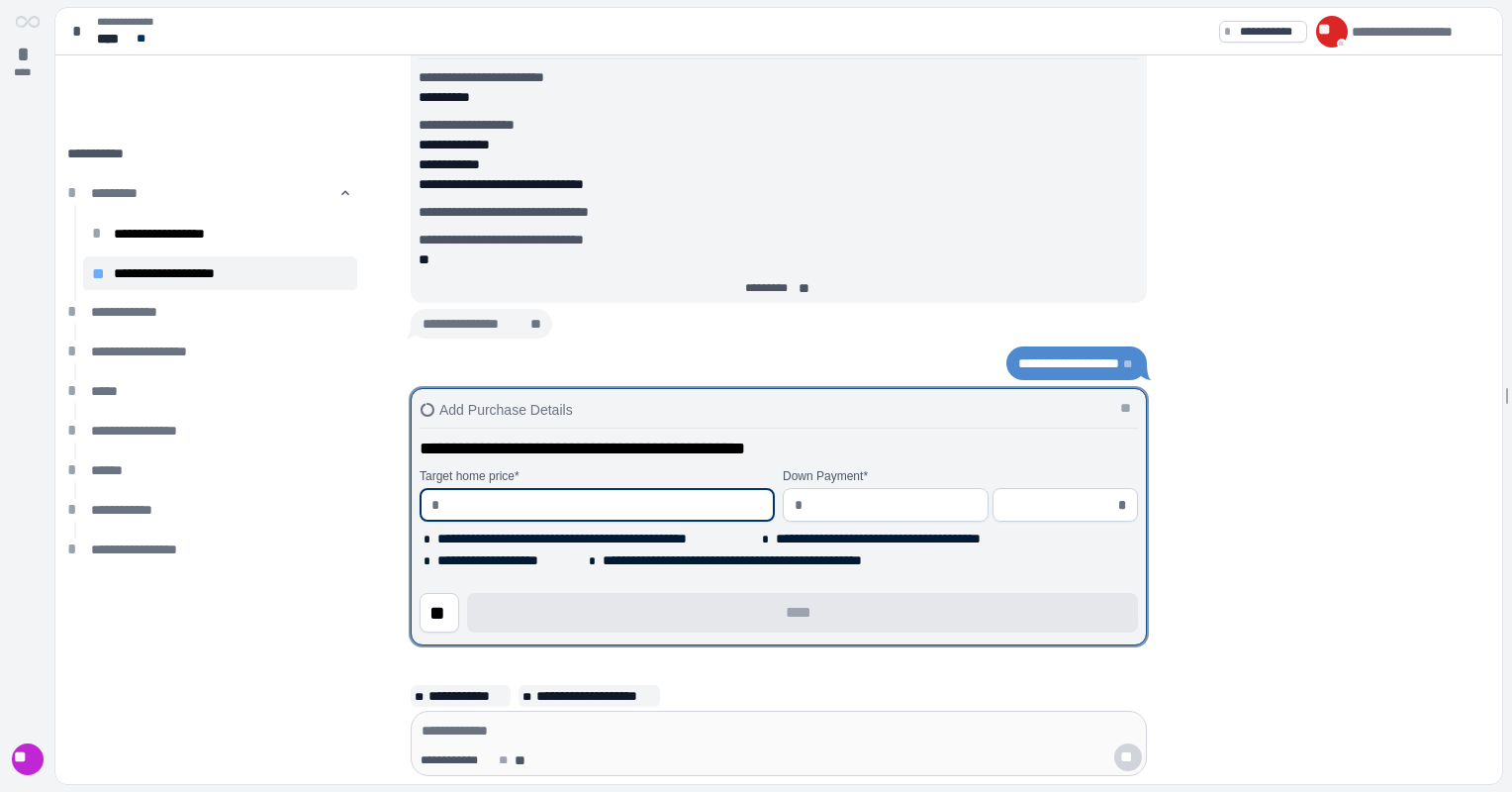 click at bounding box center (605, 505) 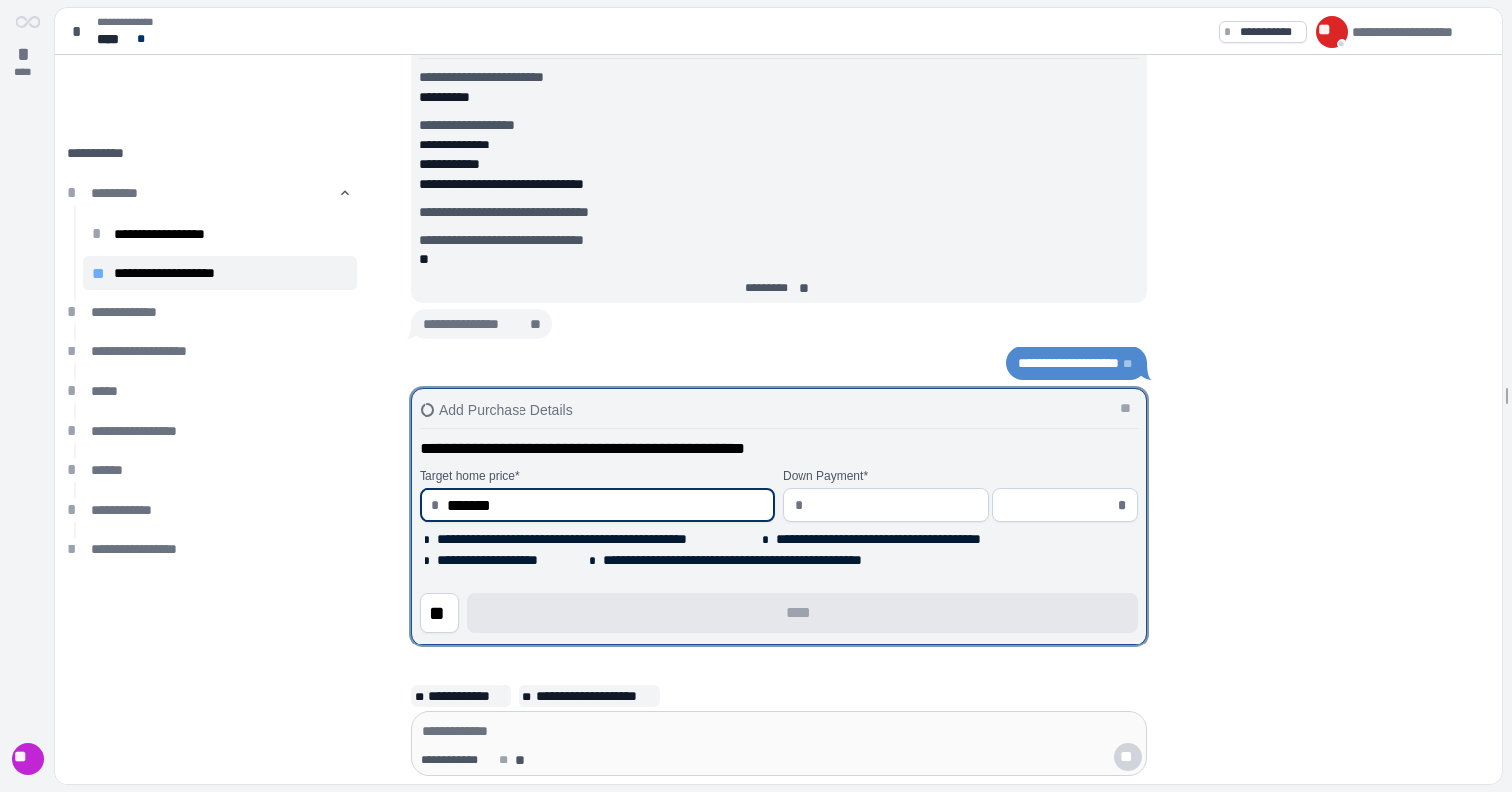 type on "**********" 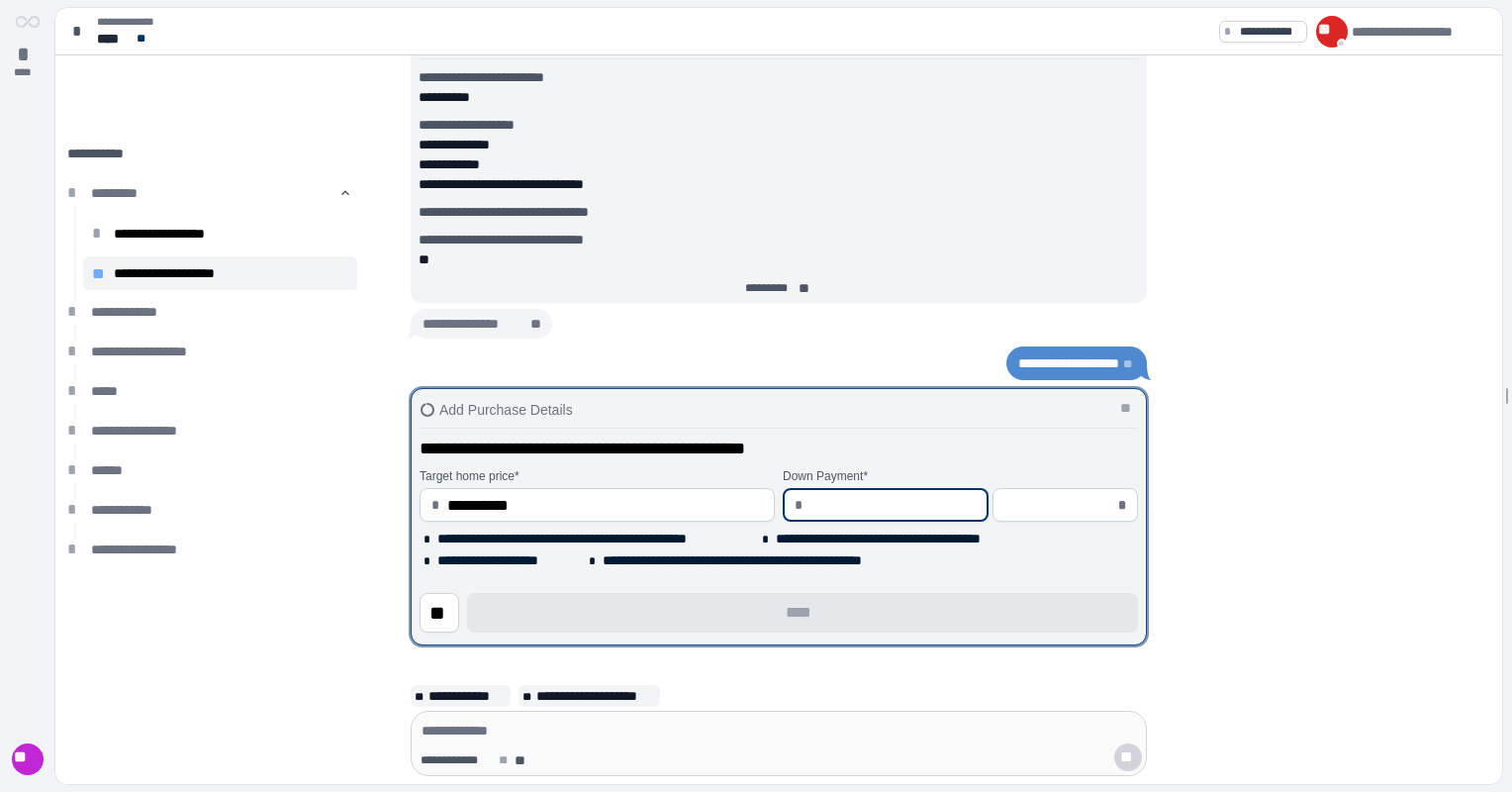 click at bounding box center [894, 505] 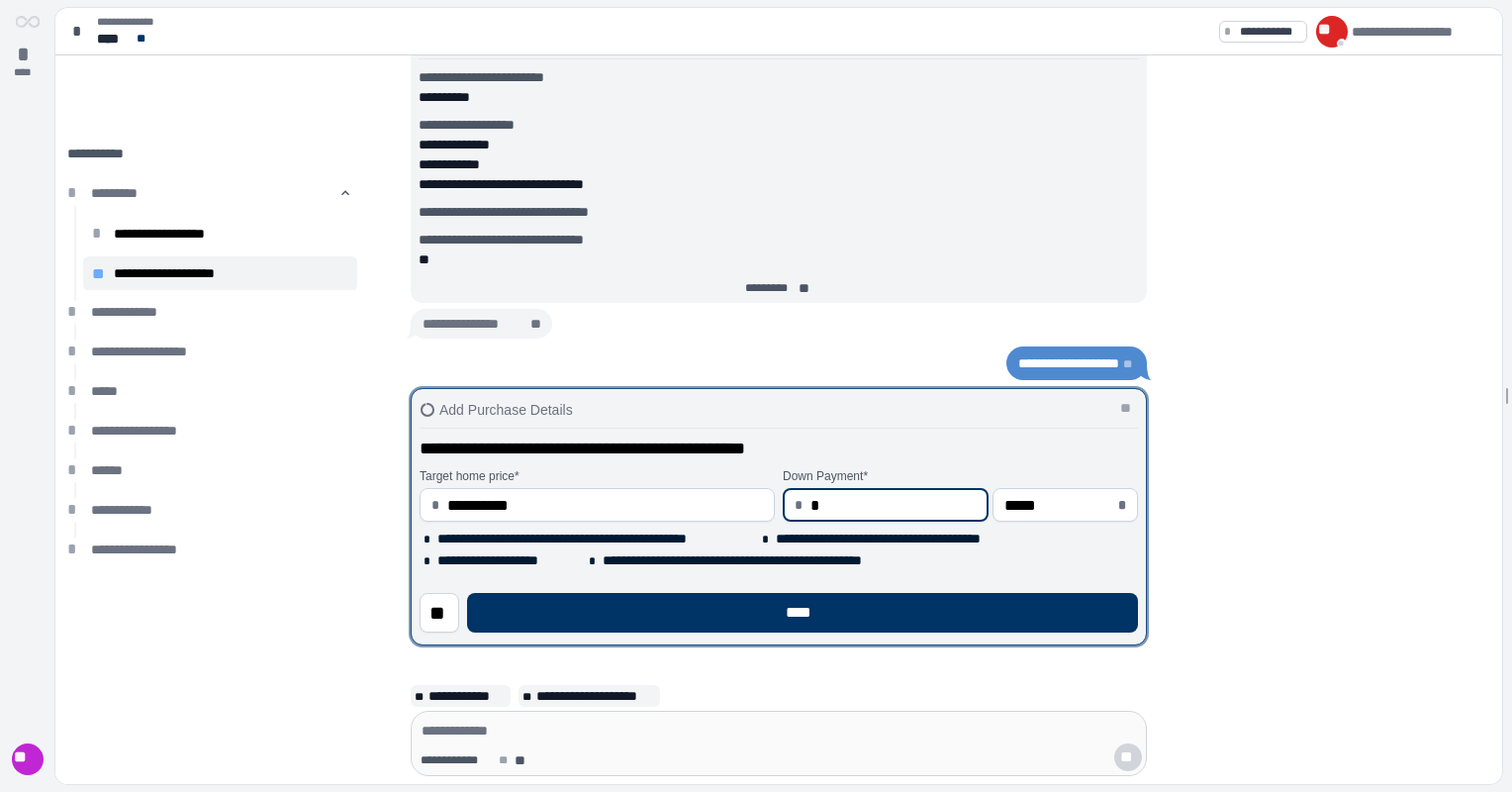 type on "**" 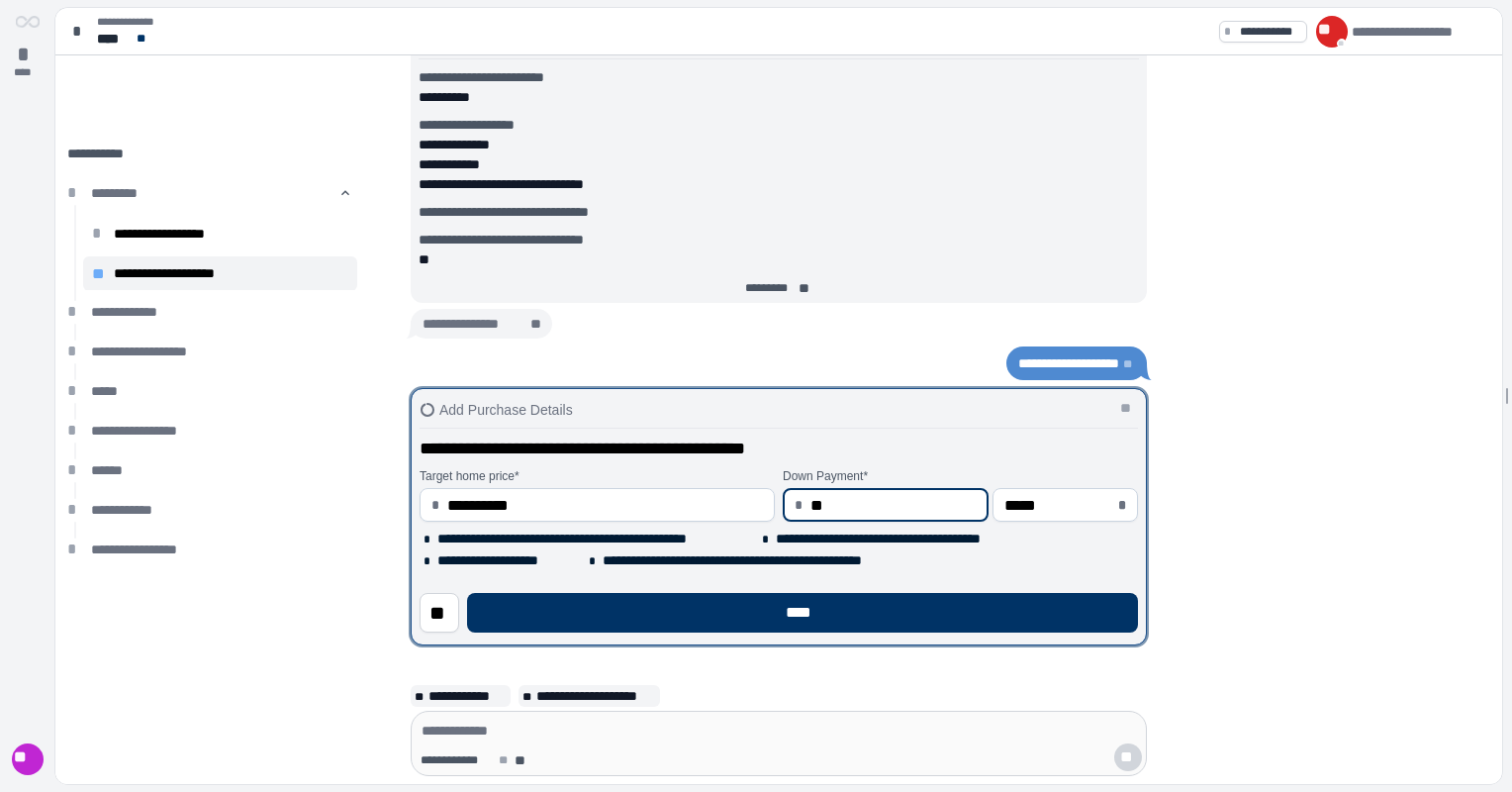 type on "***" 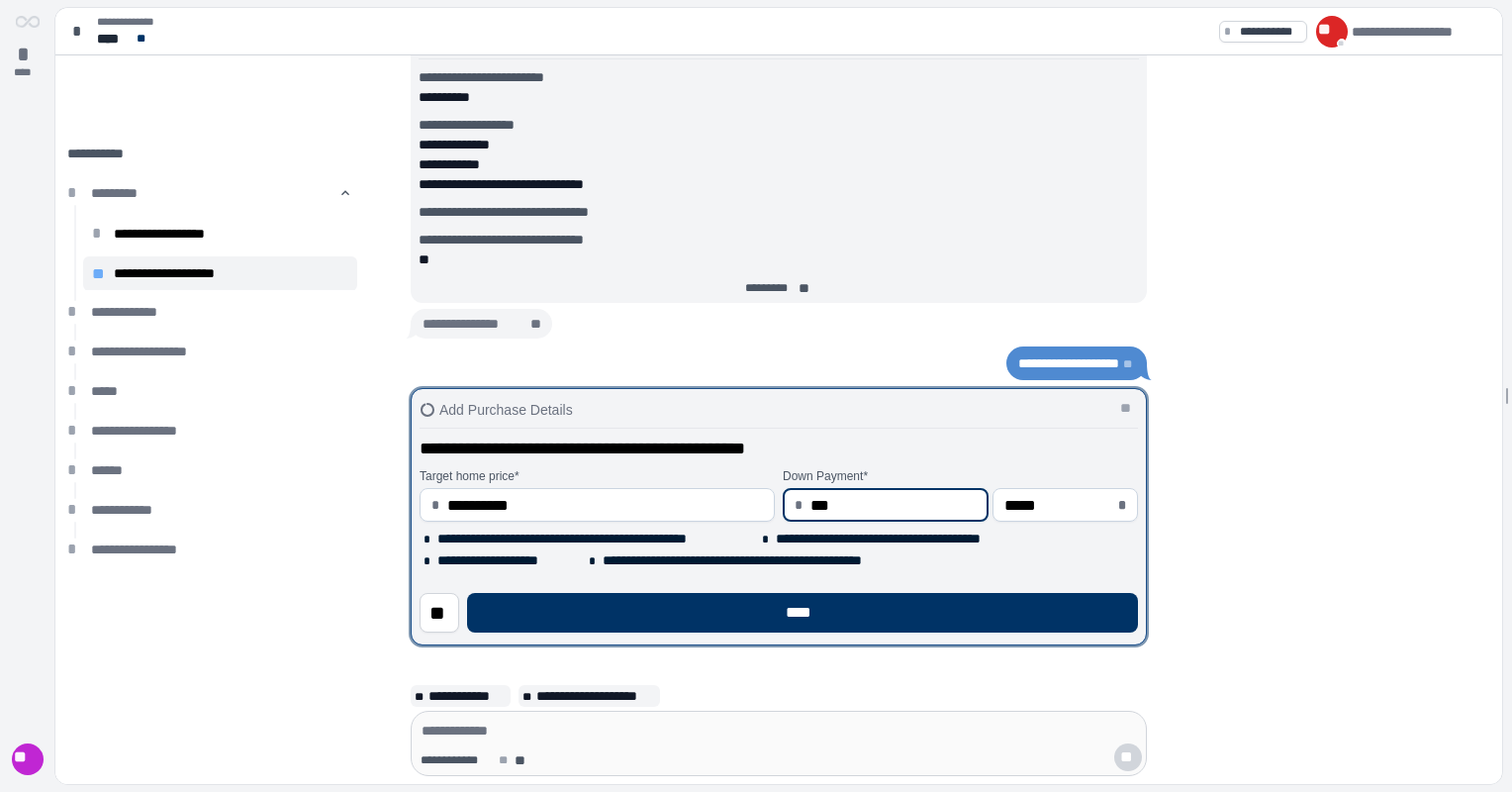 type on "*****" 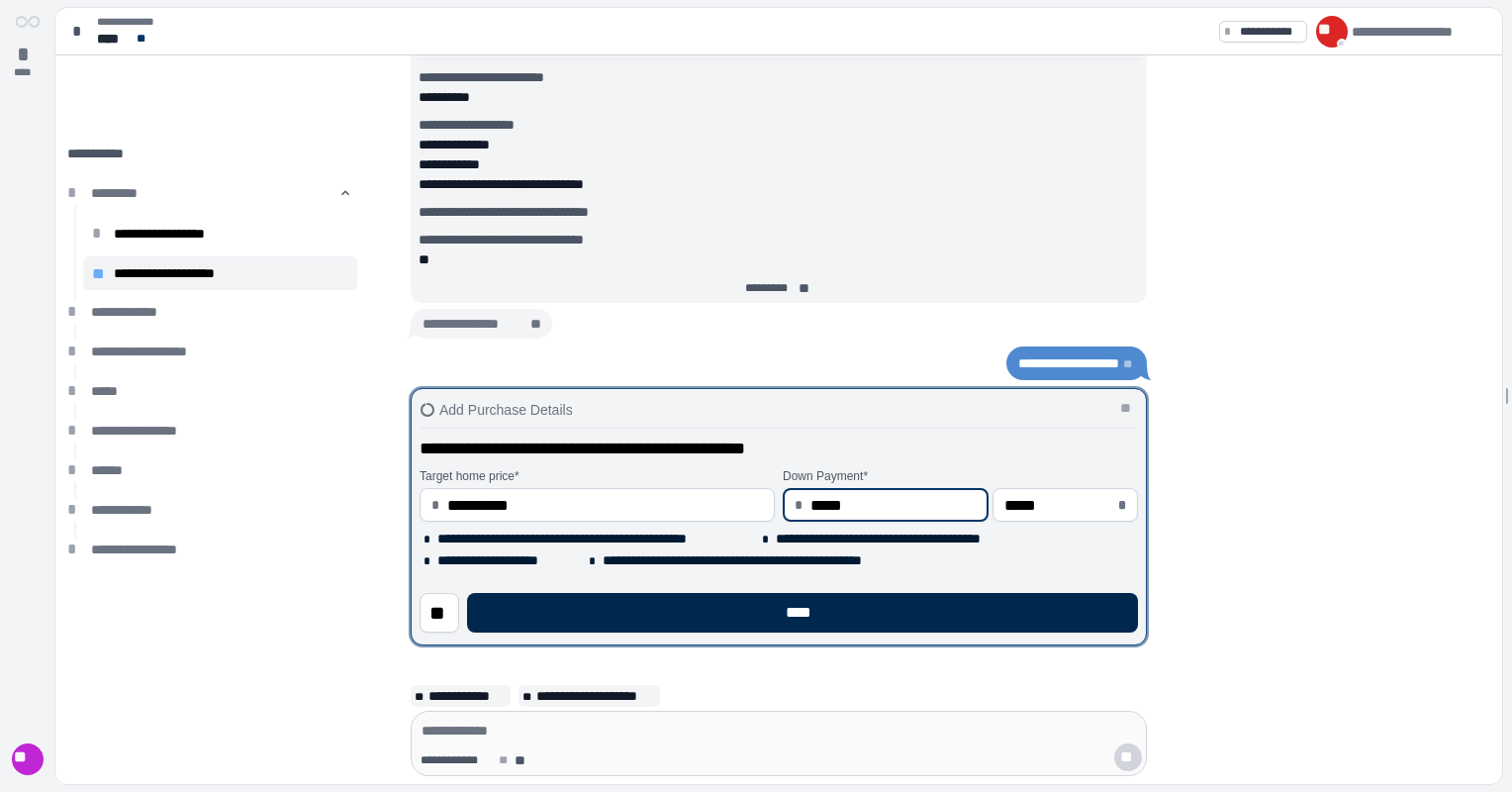 type on "********" 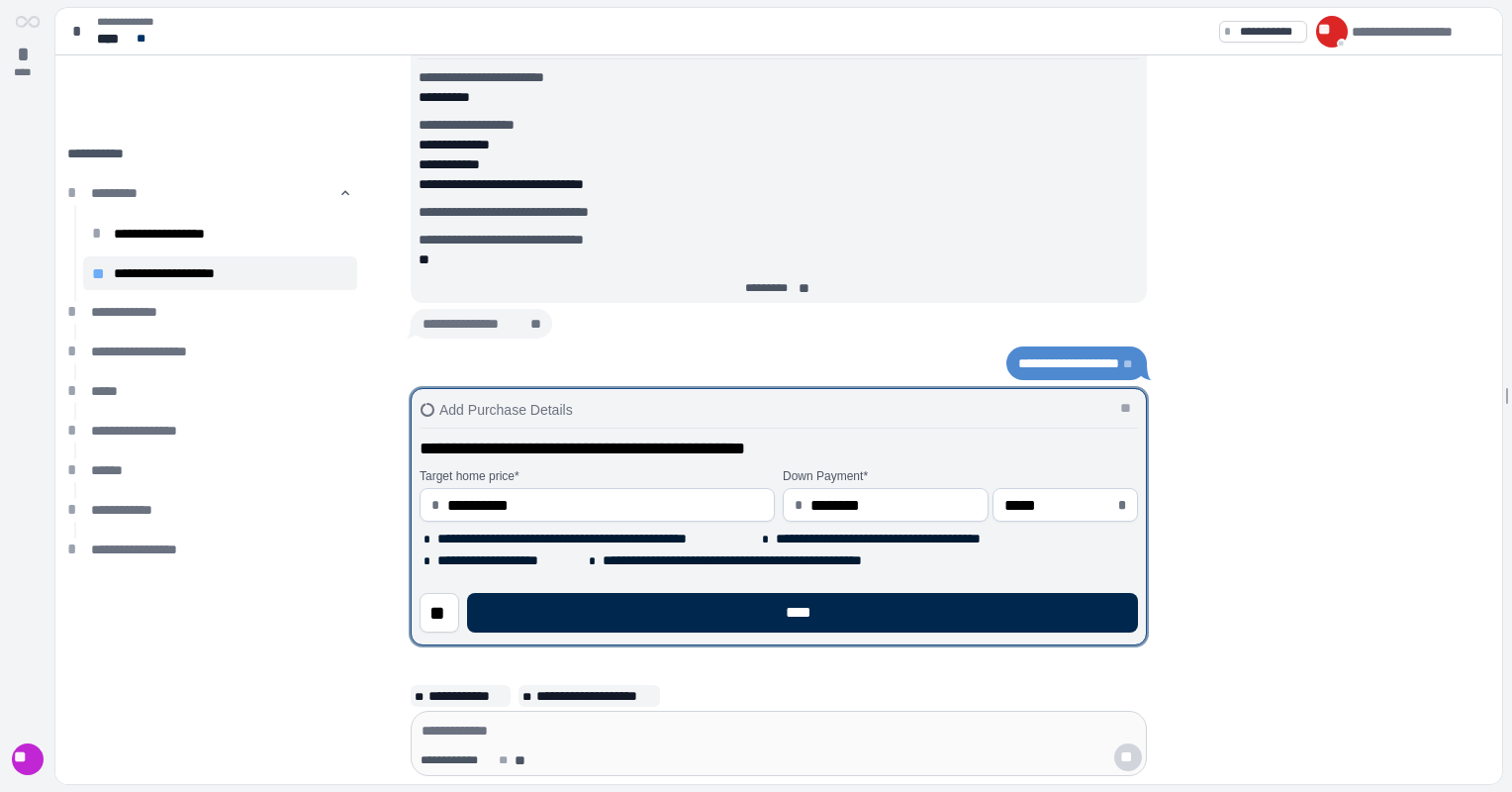 click on "****" at bounding box center (803, 613) 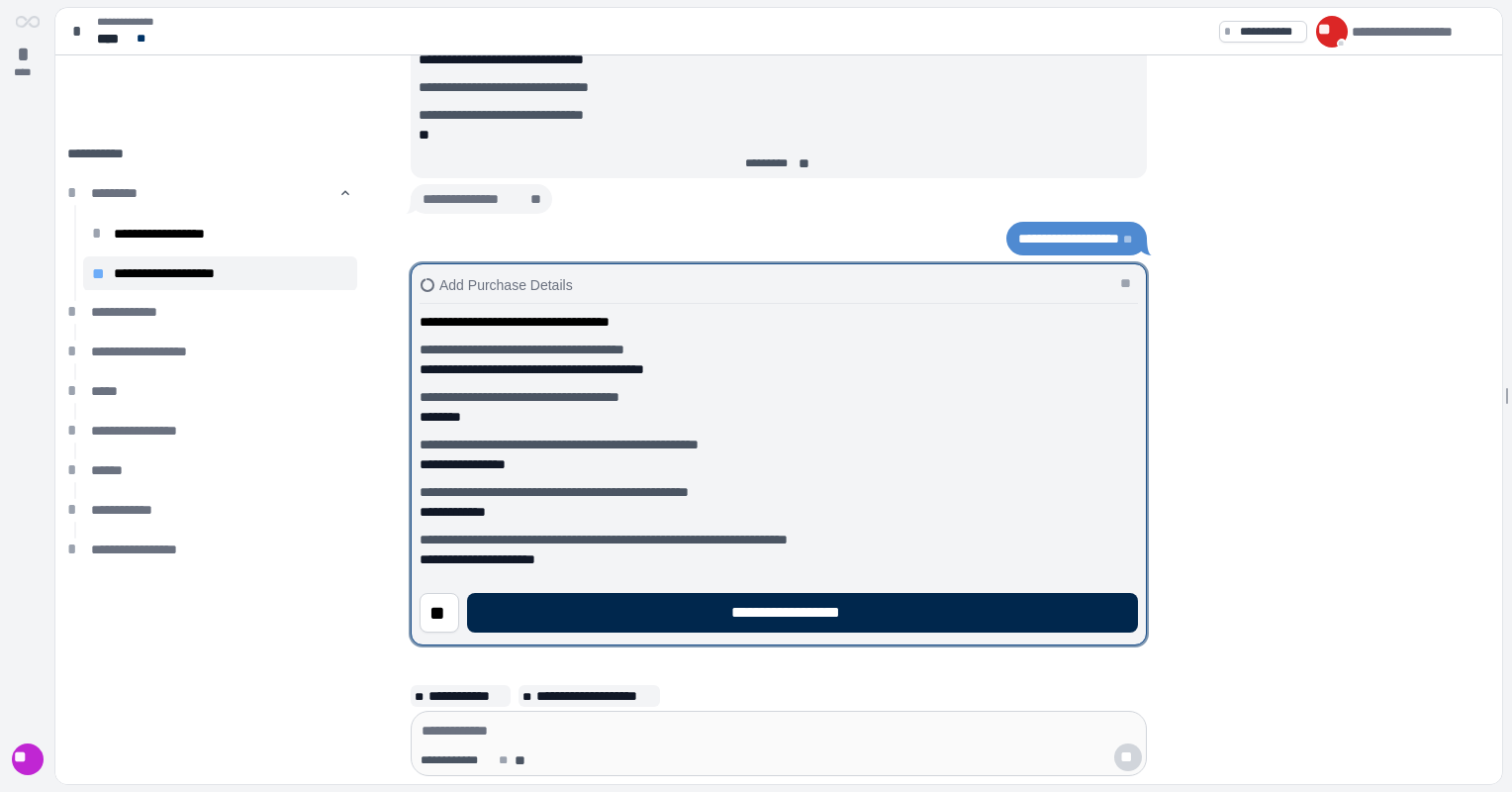 click on "**********" at bounding box center (803, 613) 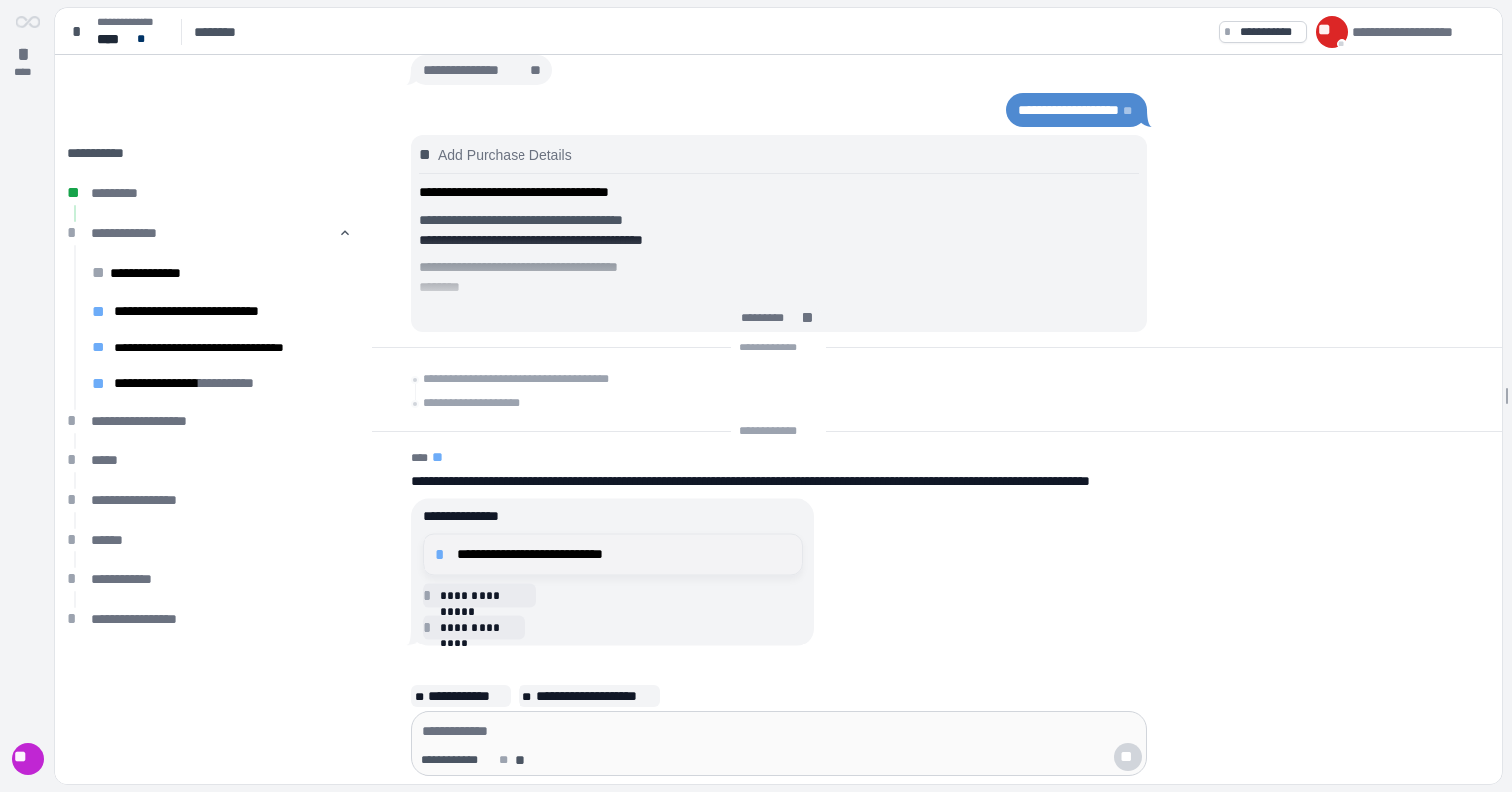 click on "**********" at bounding box center (613, 554) 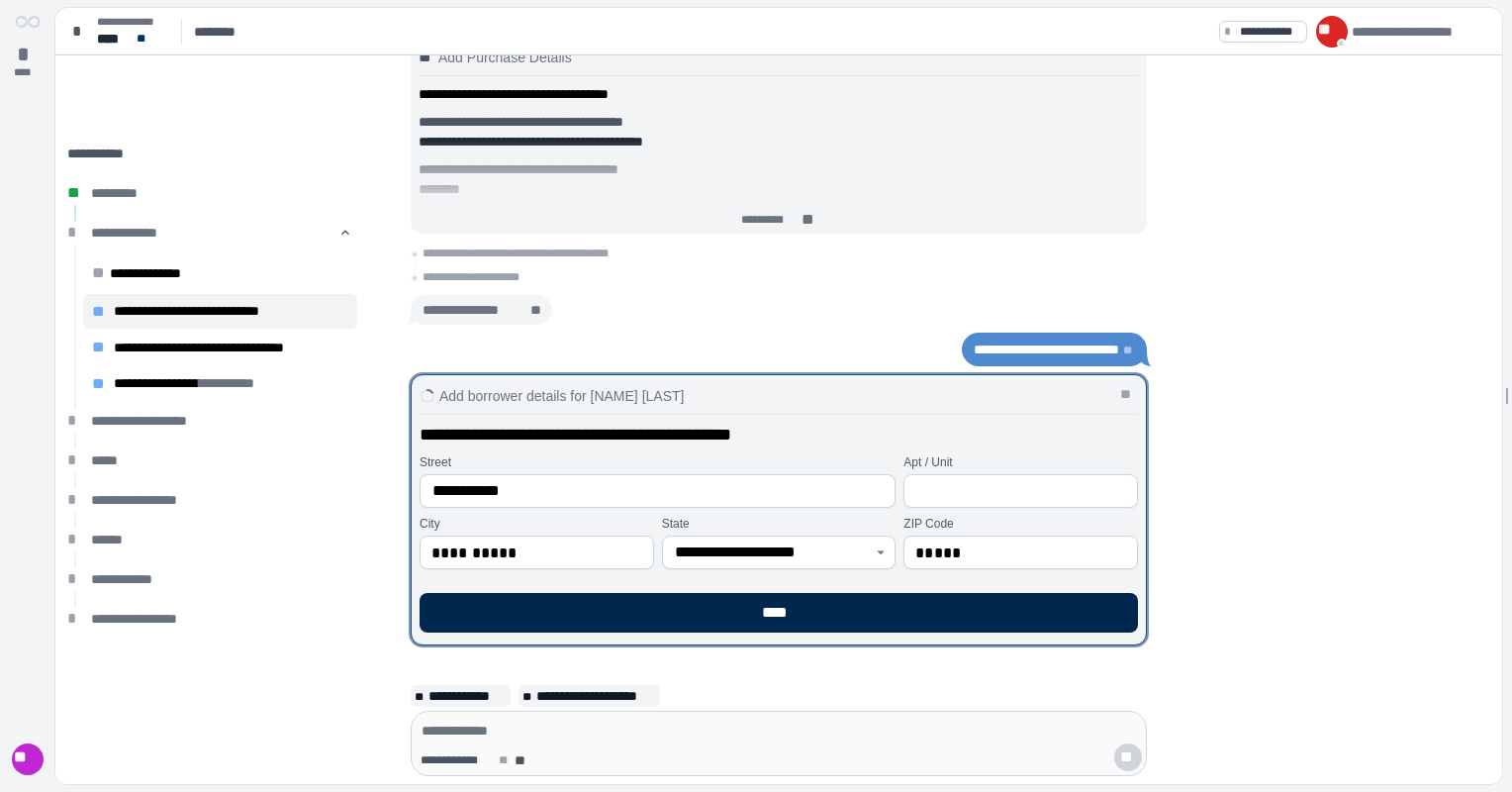 click on "****" at bounding box center [779, 613] 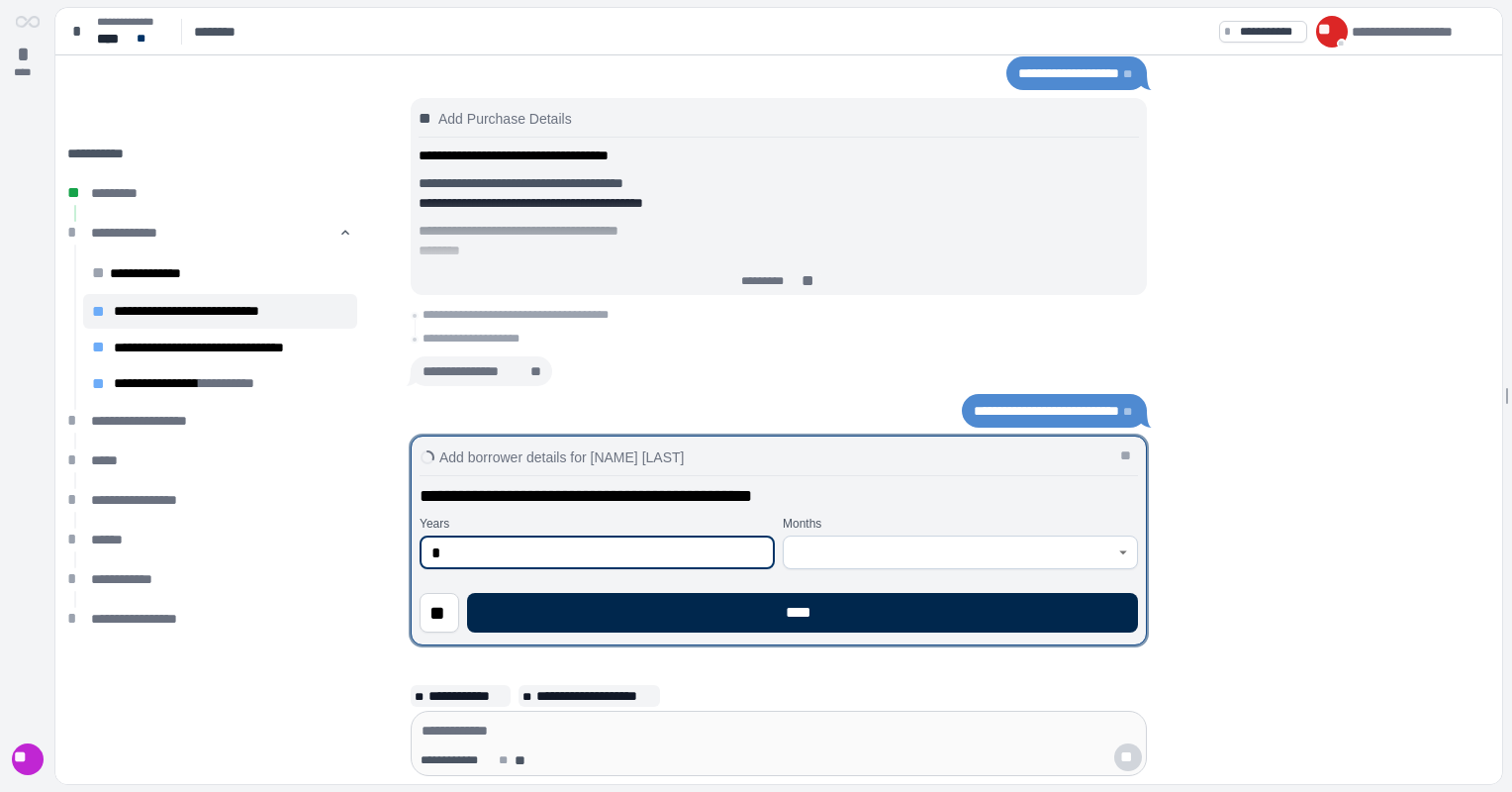 type on "*" 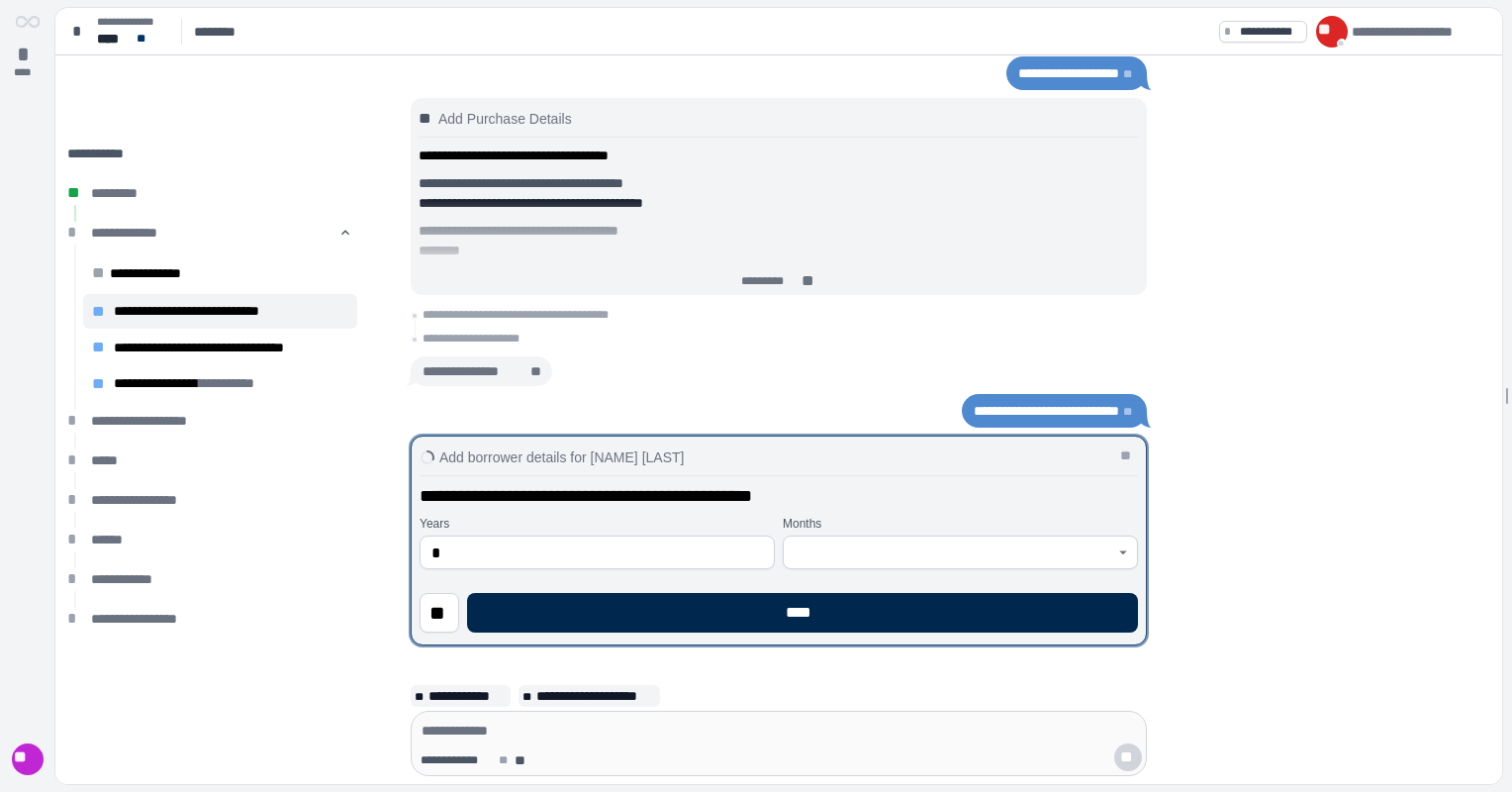 click on "****" at bounding box center (803, 613) 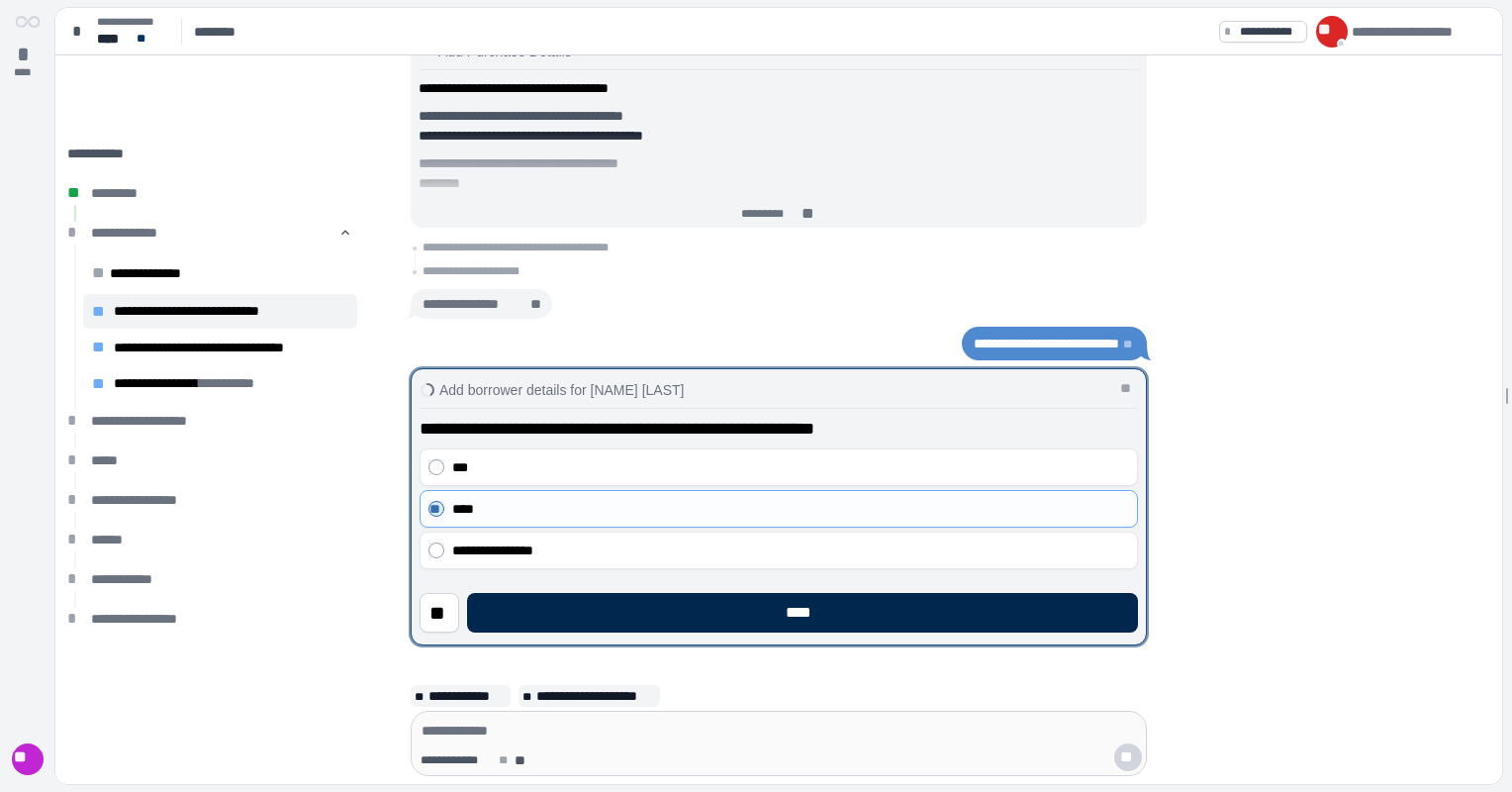 click on "****" at bounding box center (803, 613) 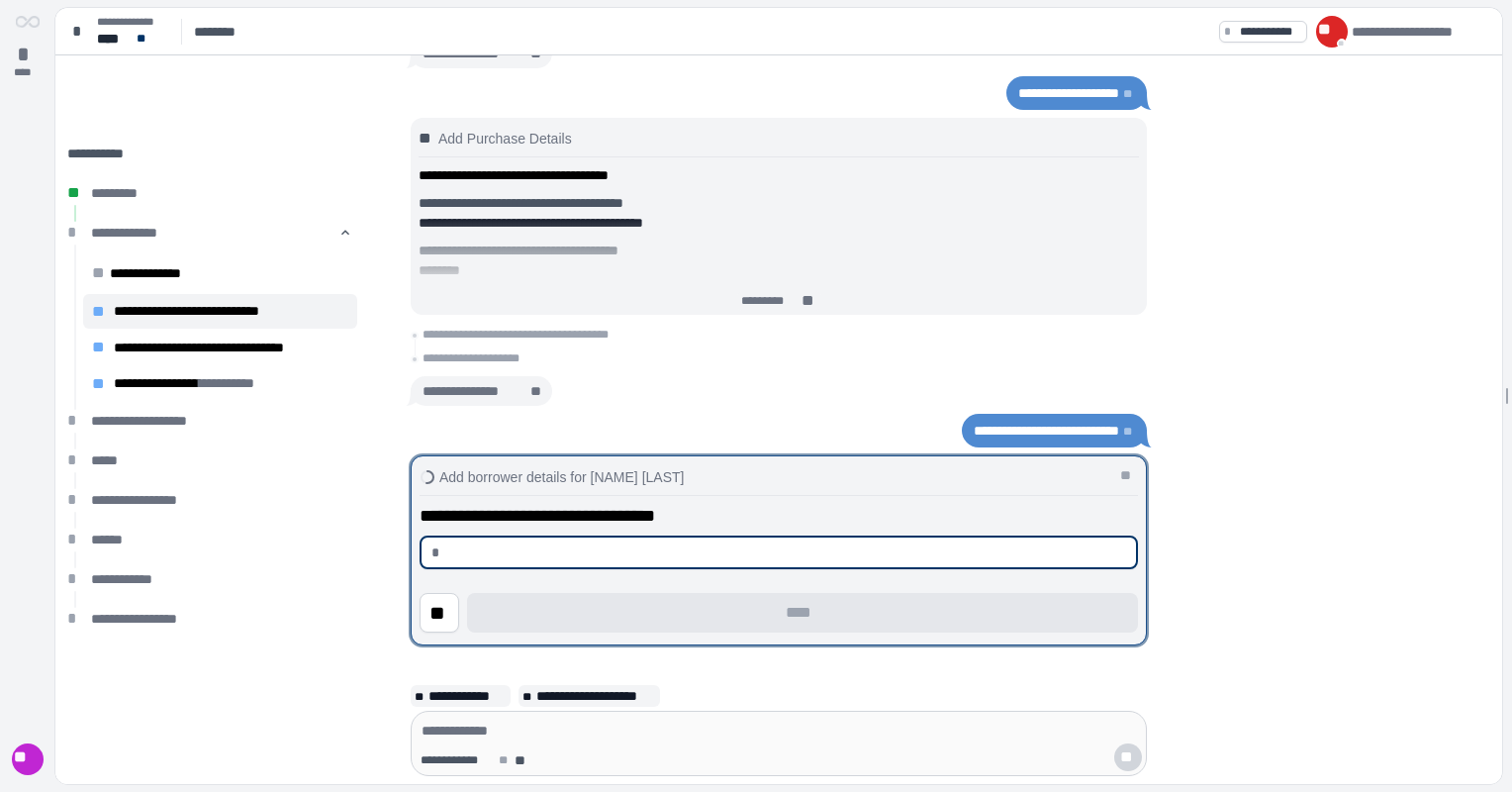 click at bounding box center [787, 552] 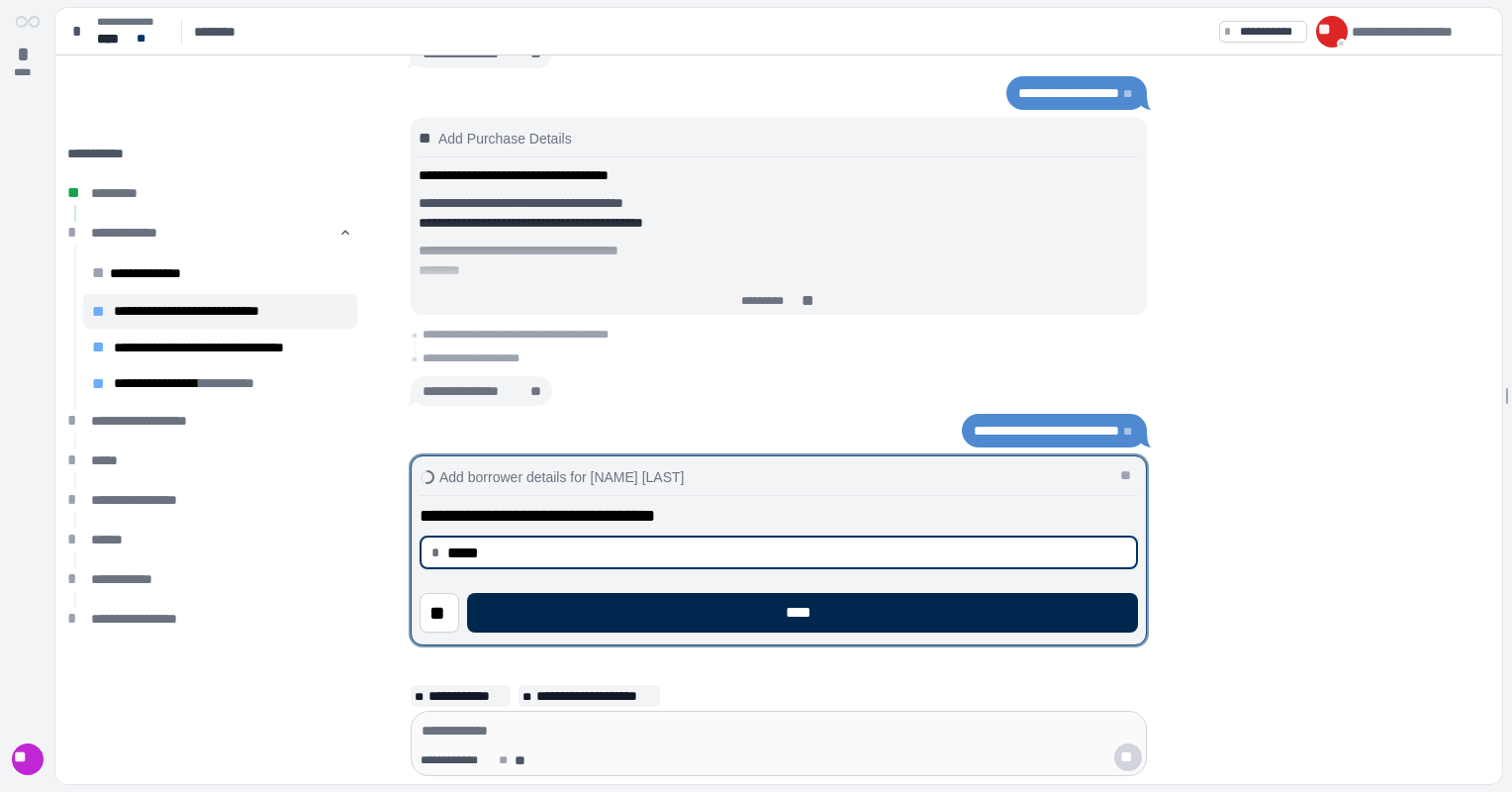 type on "********" 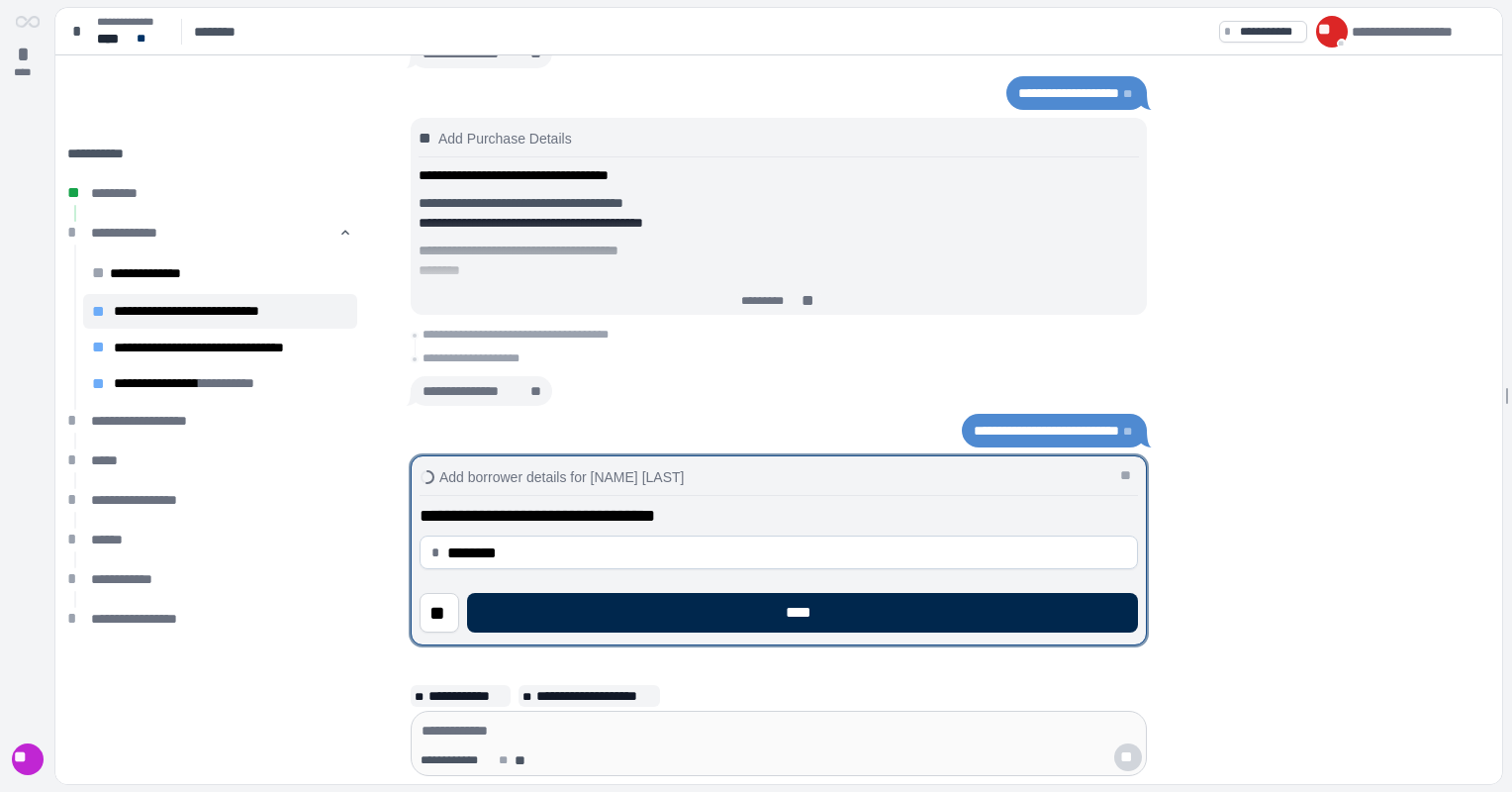 click on "****" at bounding box center (803, 613) 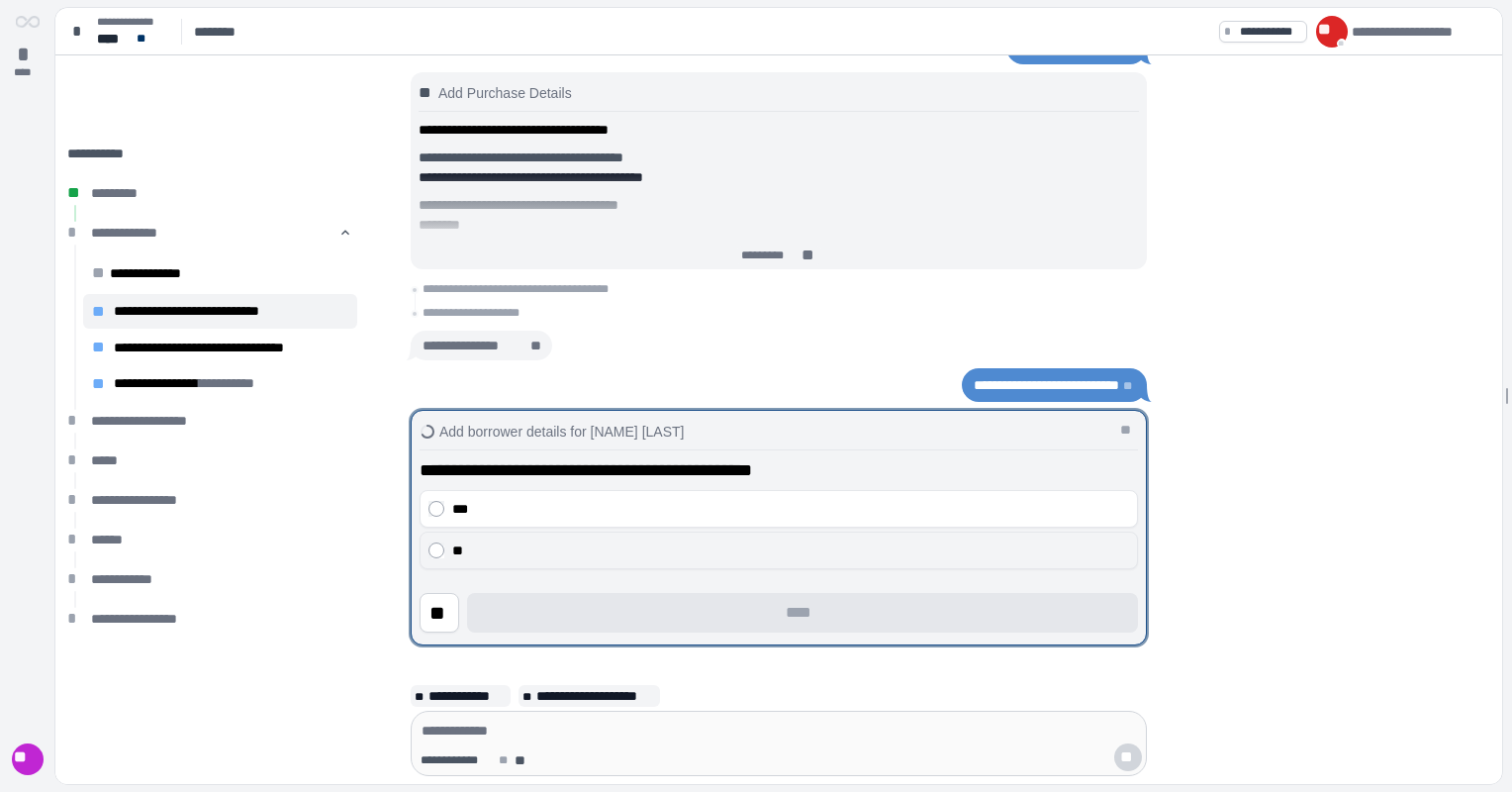 click on "**" at bounding box center [779, 550] 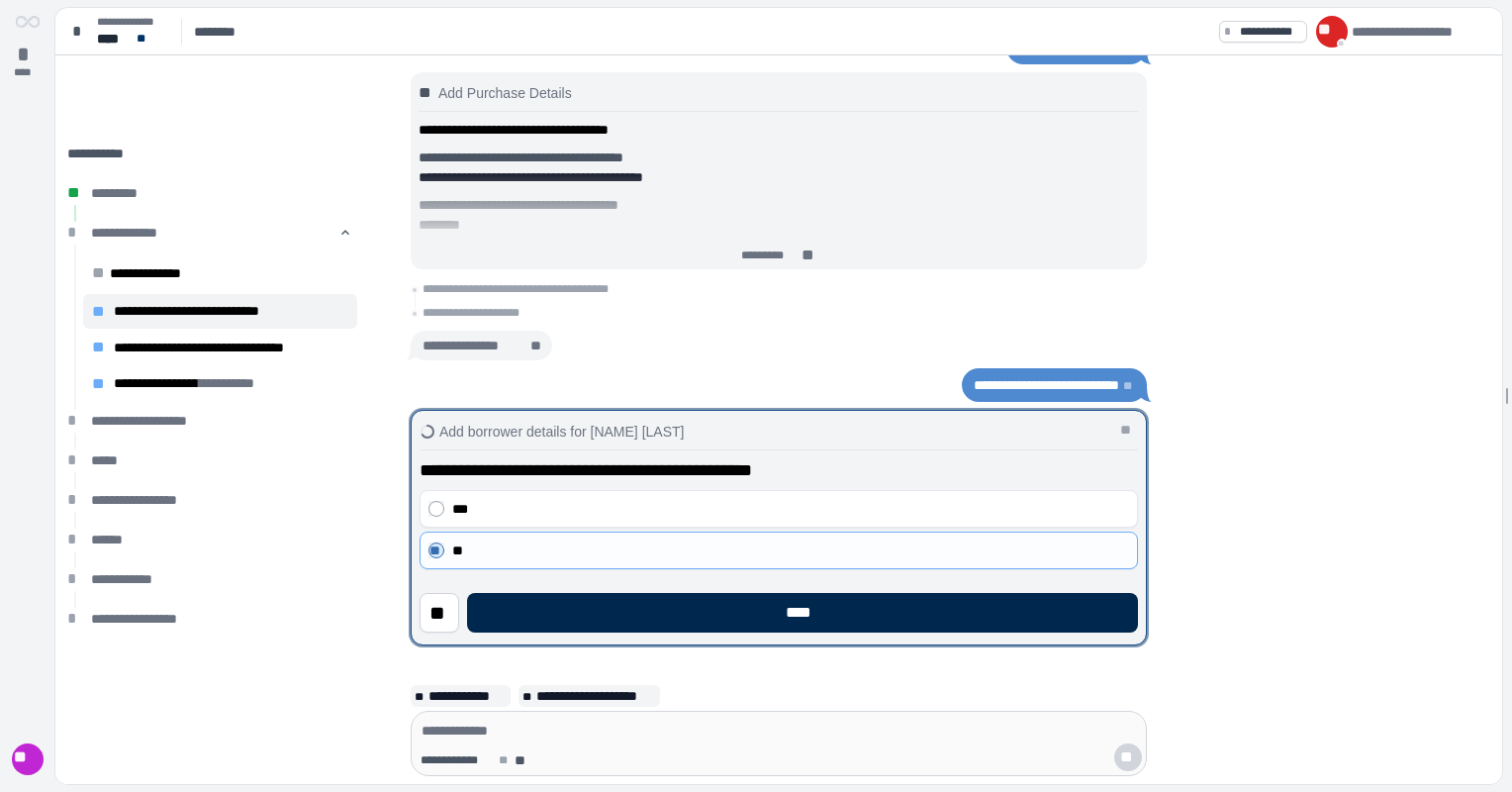 click on "****" at bounding box center (803, 613) 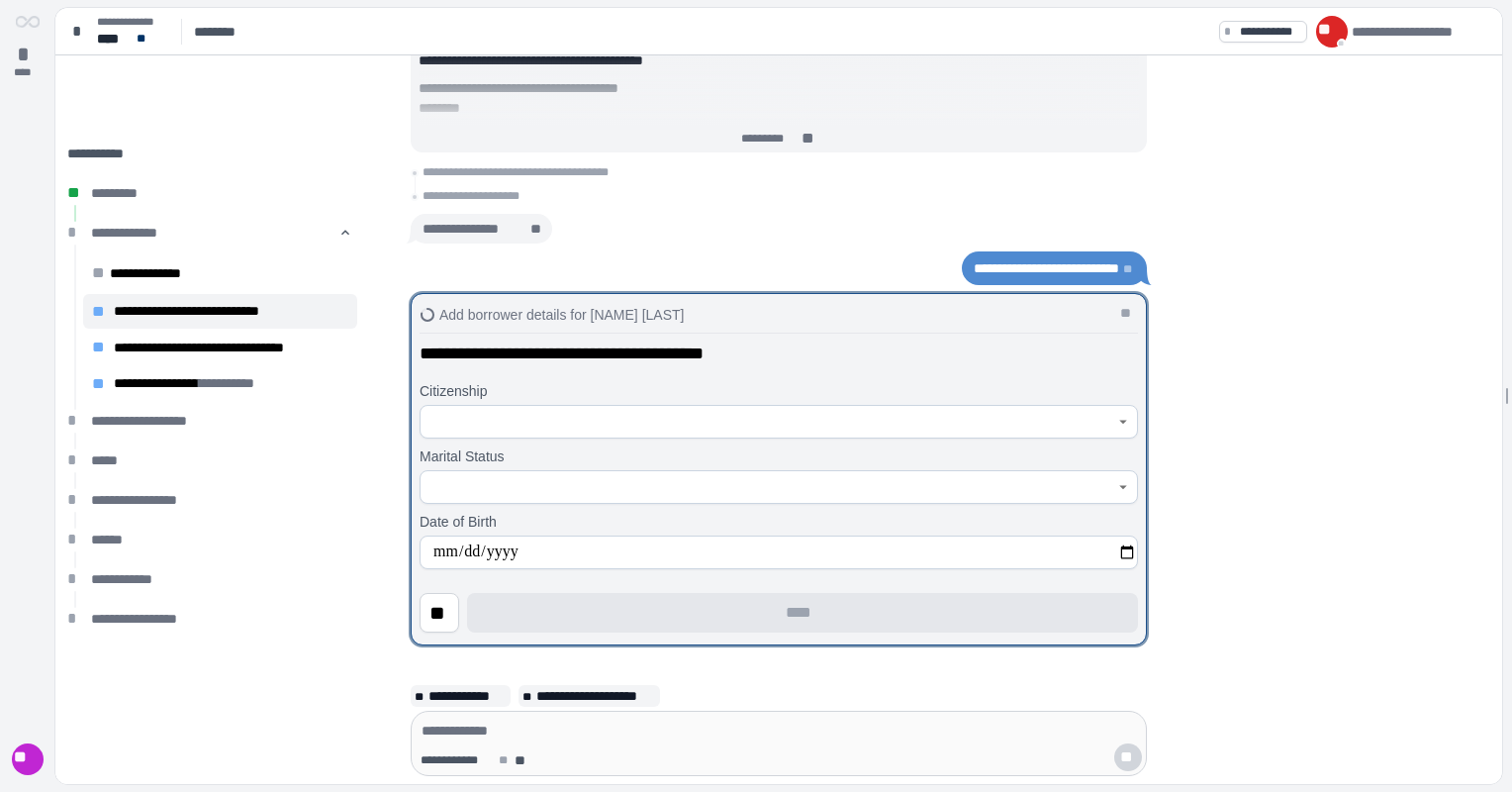 click 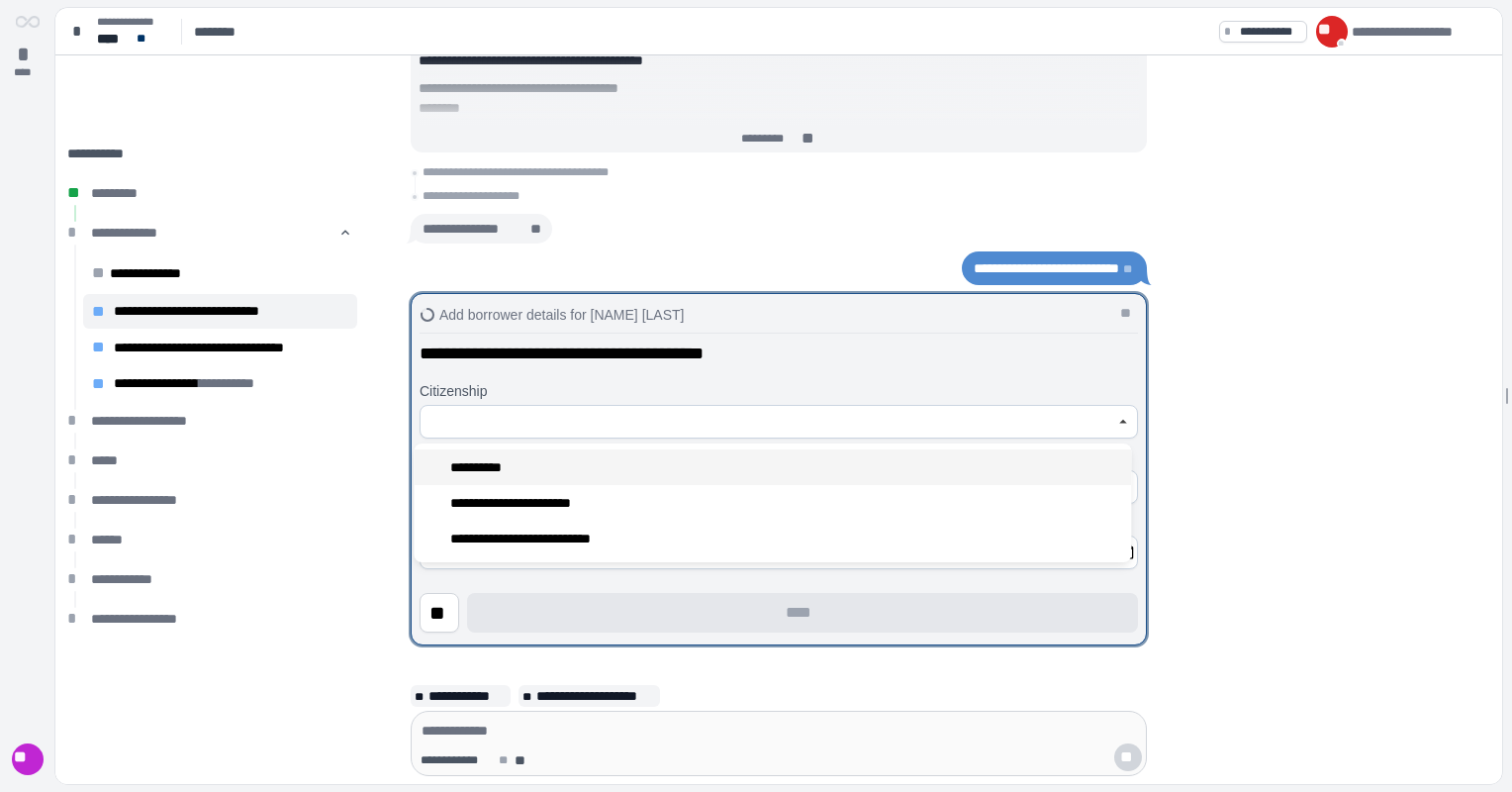 click on "**********" at bounding box center [481, 467] 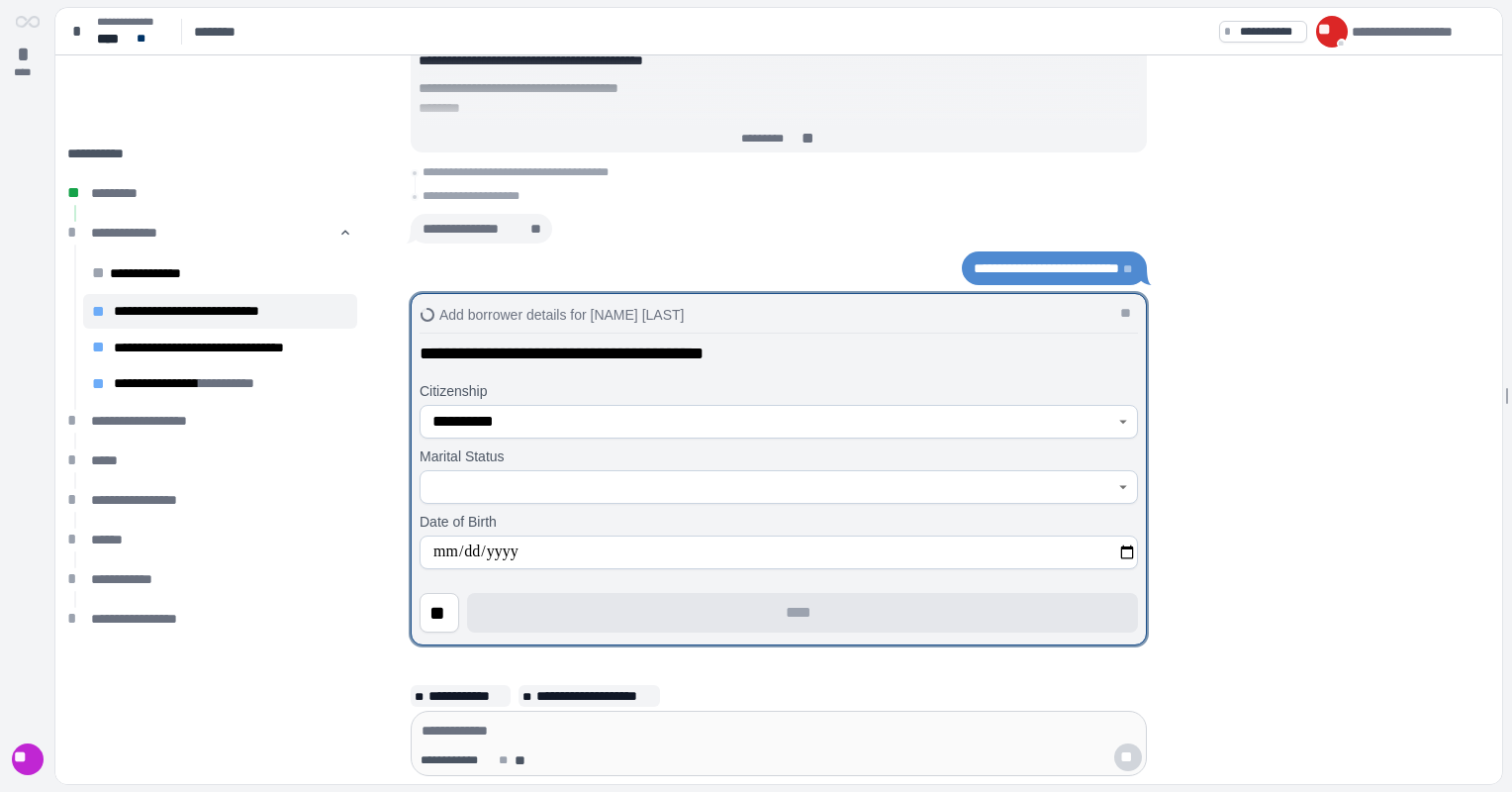 click 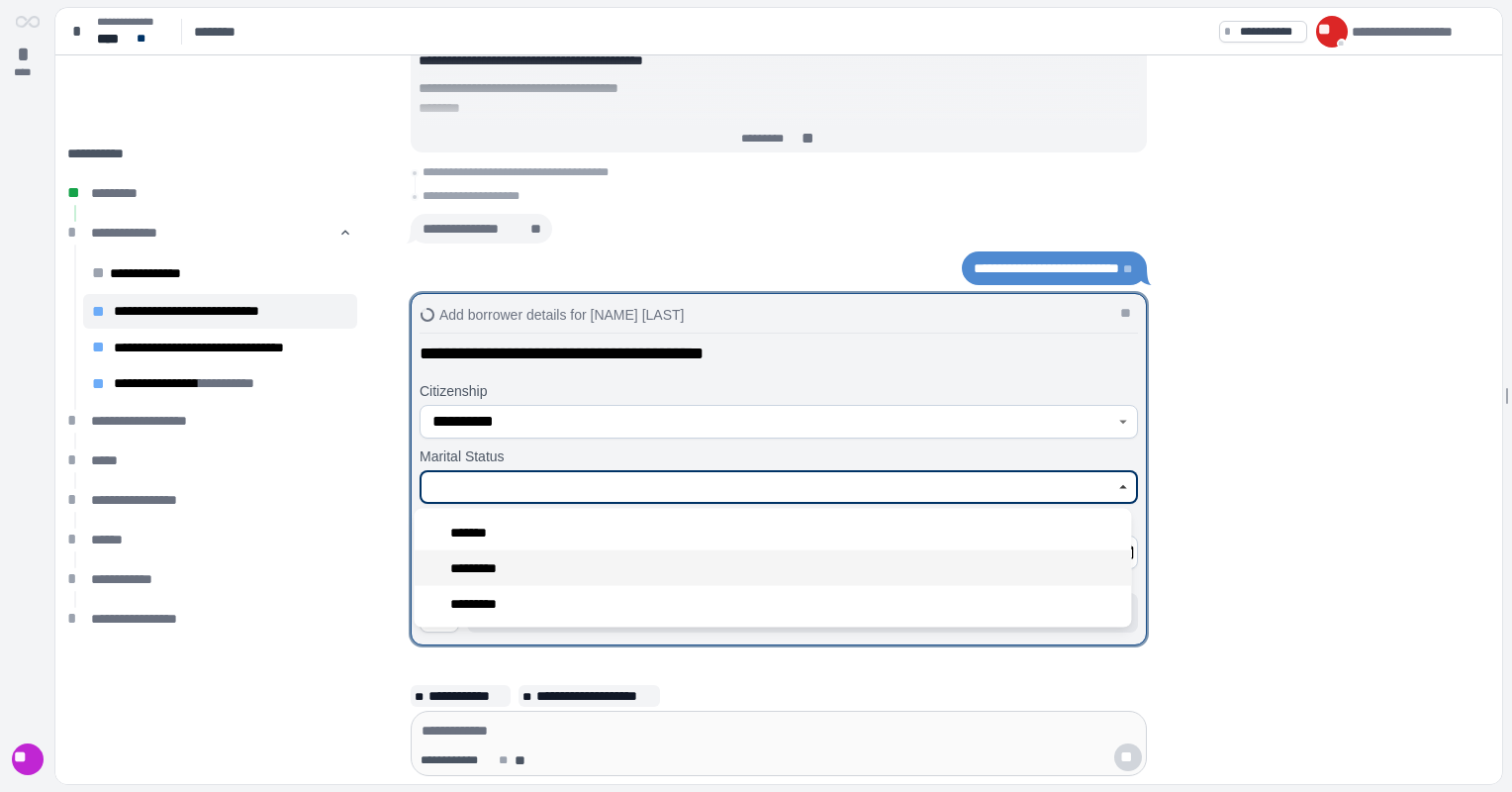 click on "*********" at bounding box center (482, 568) 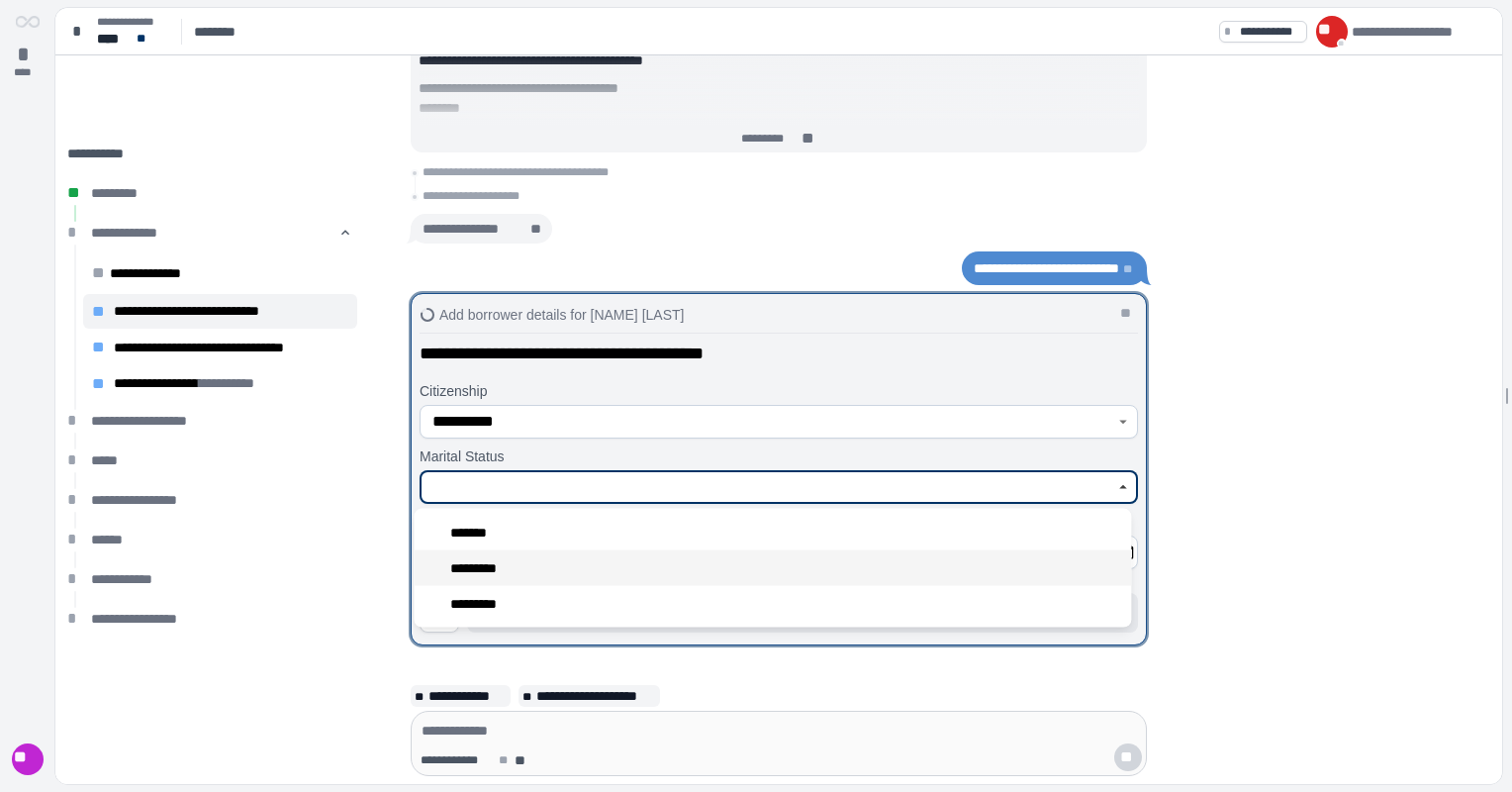type on "*********" 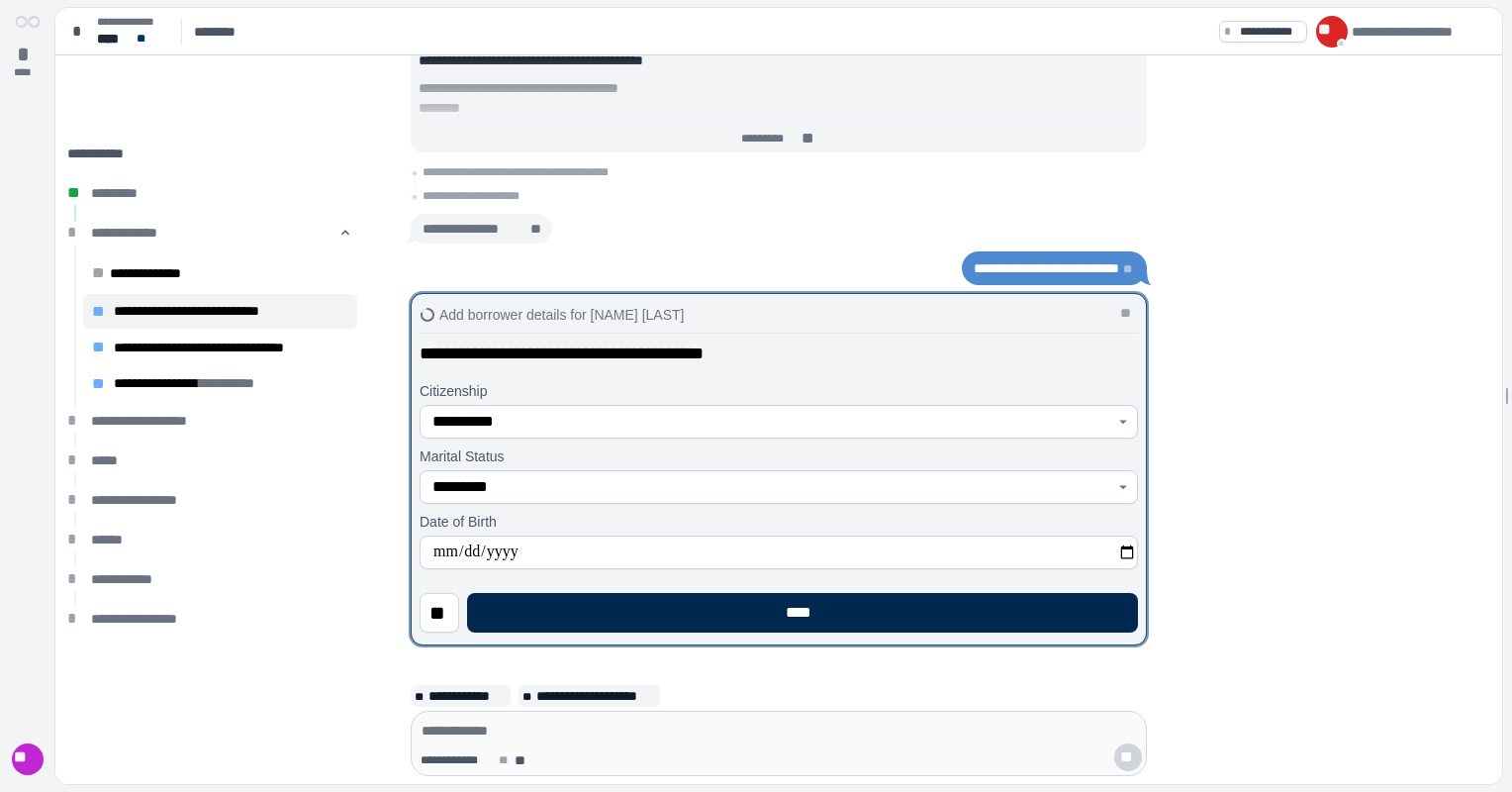 click on "****" at bounding box center [803, 613] 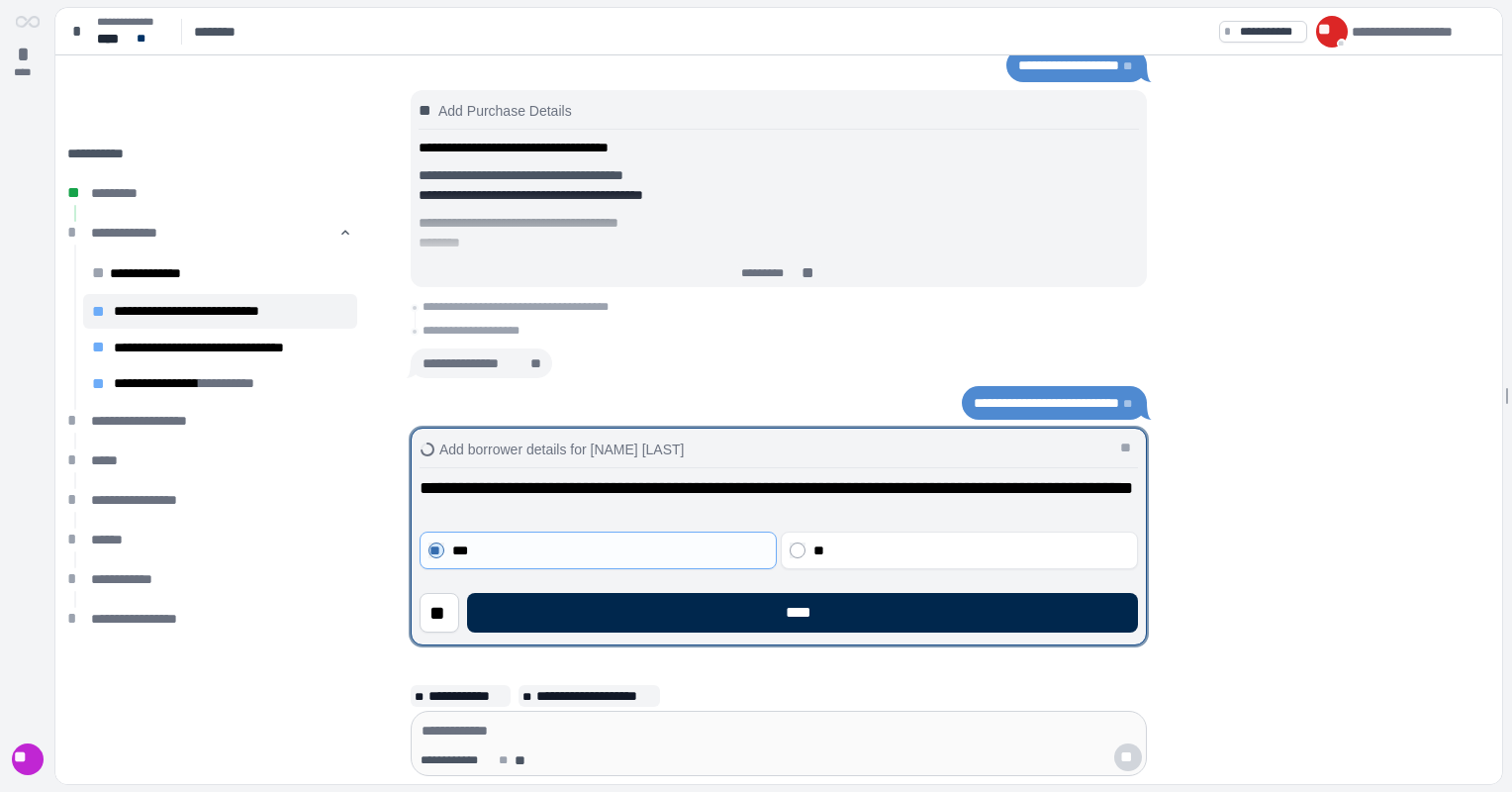 click on "****" at bounding box center (803, 613) 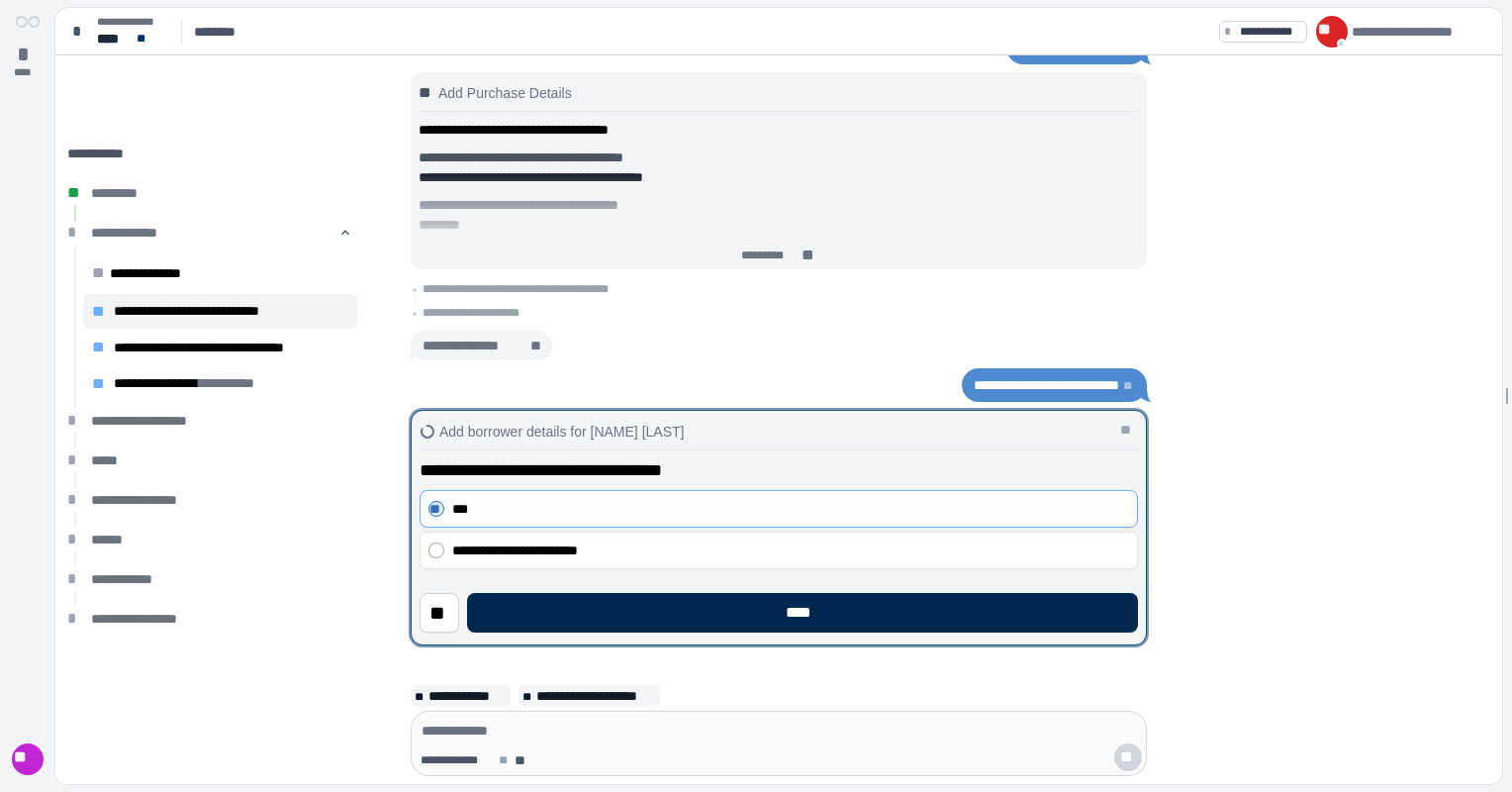 click on "****" at bounding box center (803, 613) 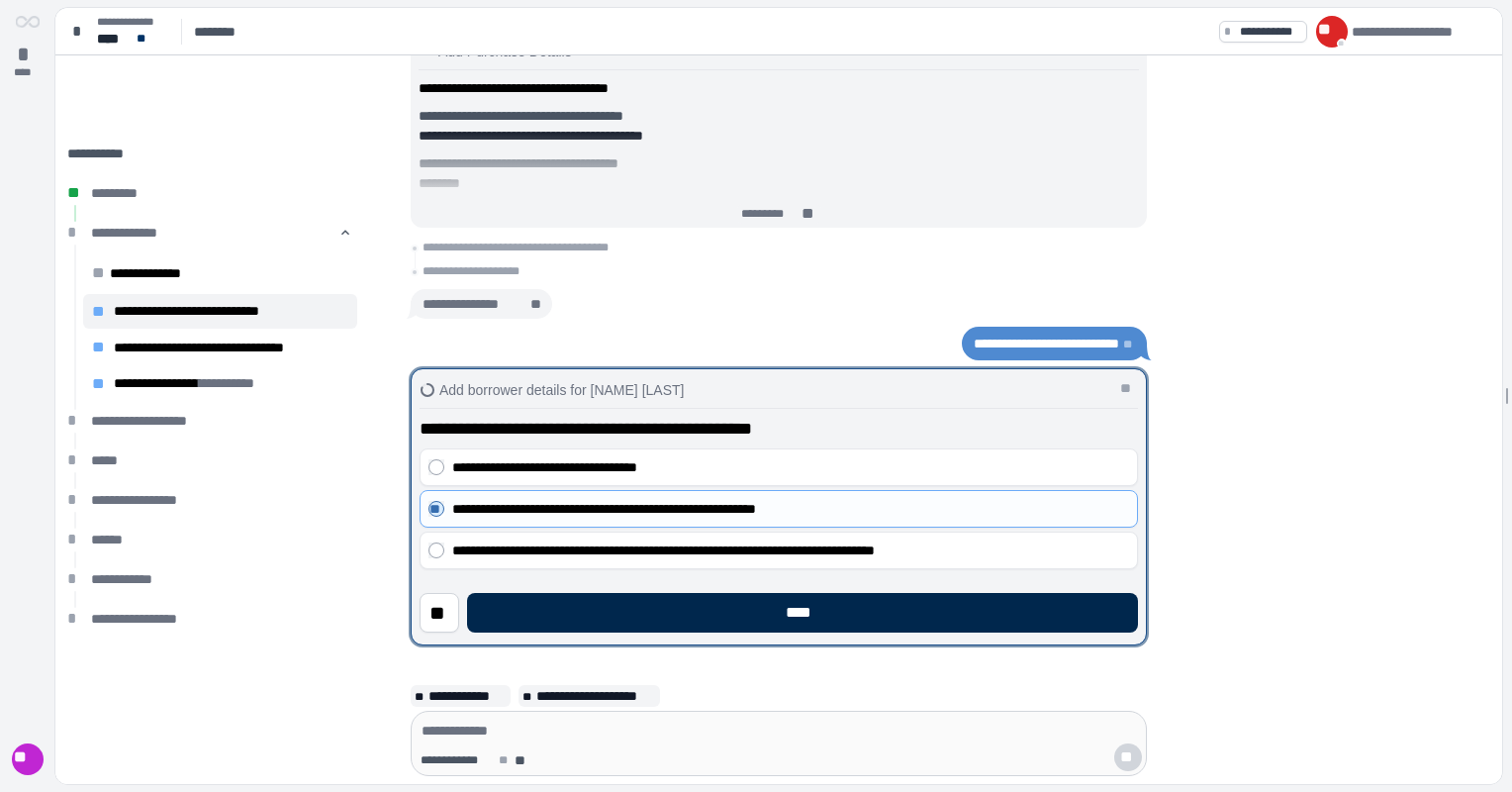 click on "****" at bounding box center [803, 613] 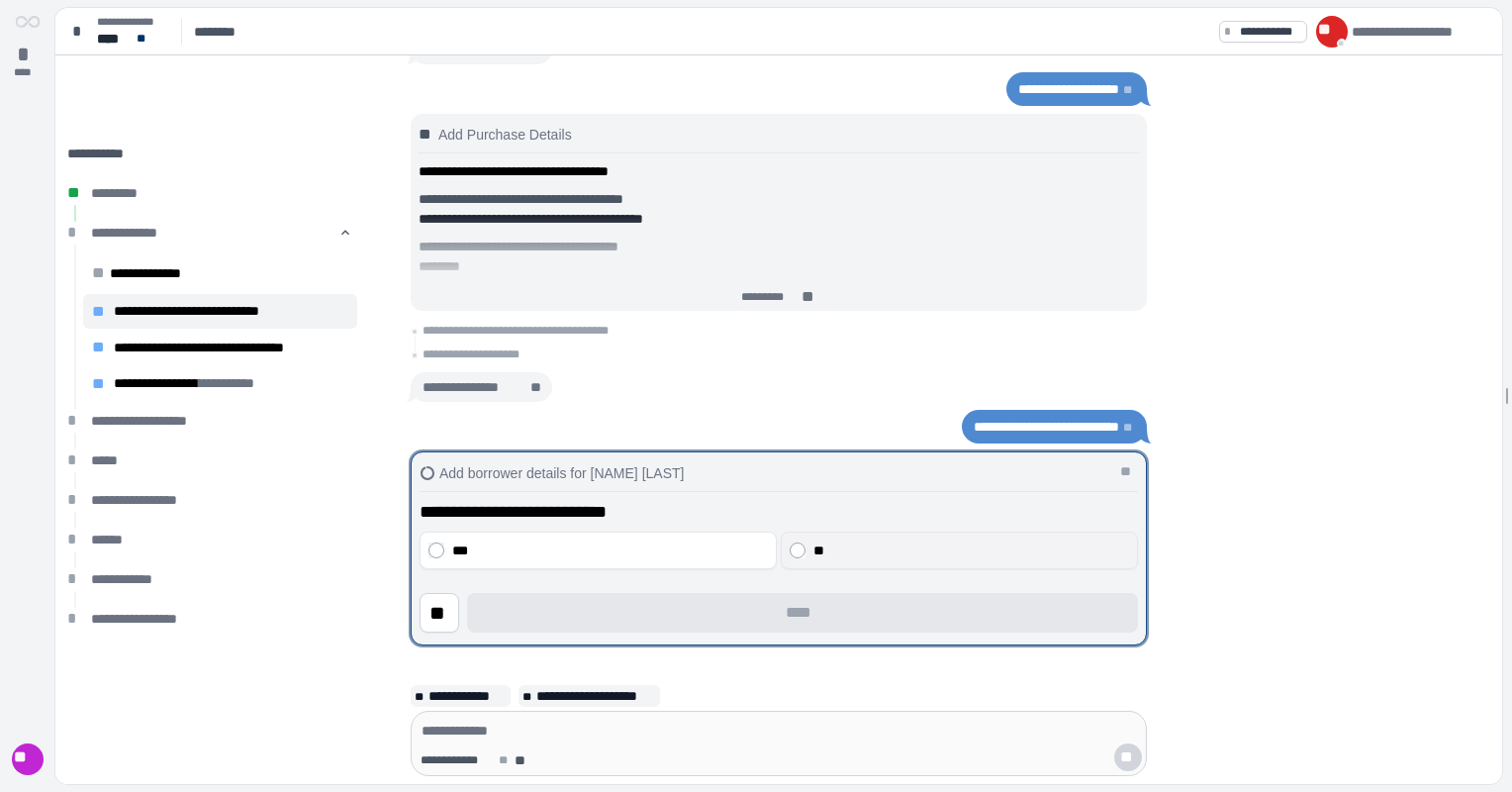 click on "**" at bounding box center (959, 550) 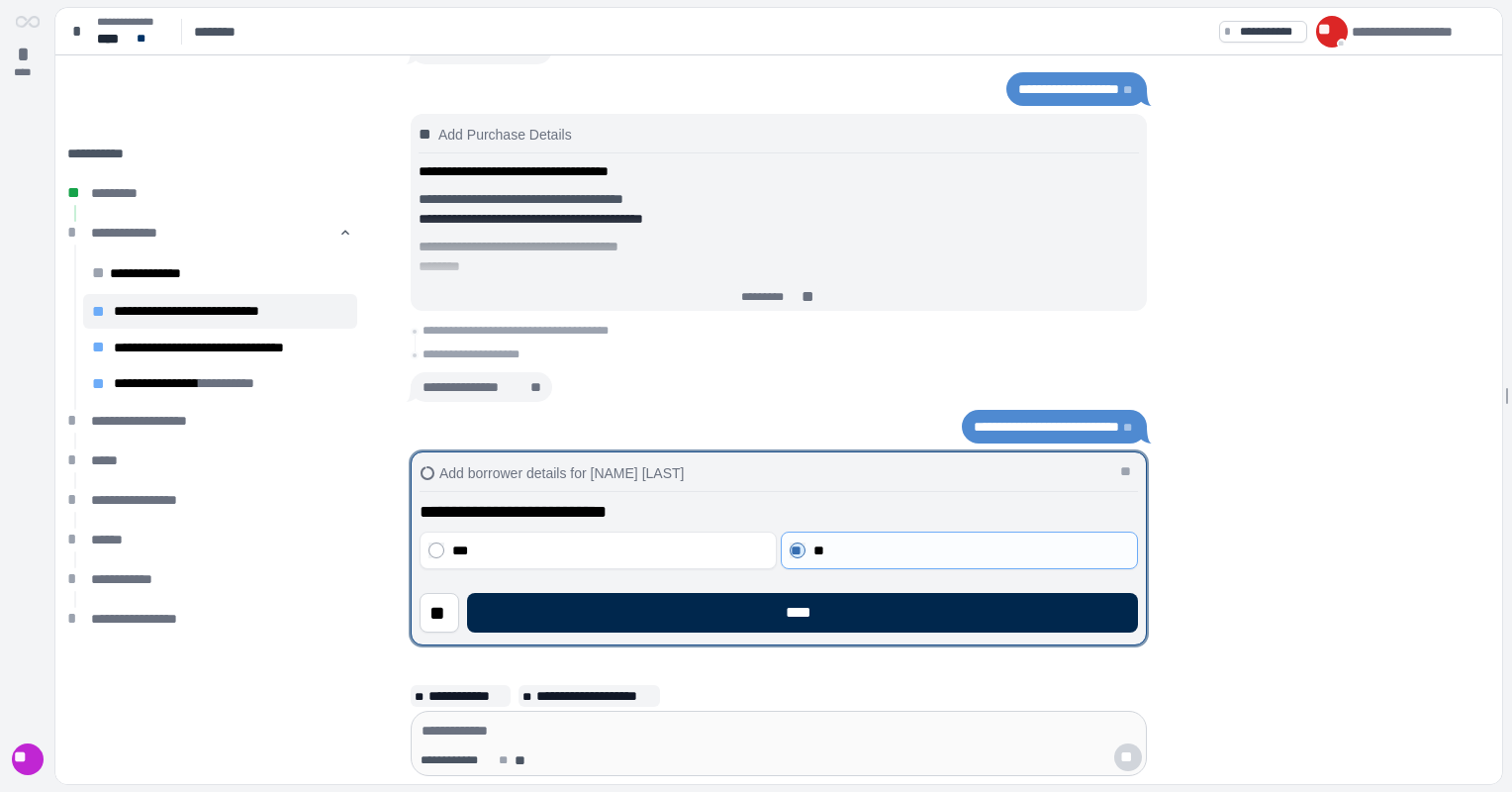 click on "****" at bounding box center (803, 613) 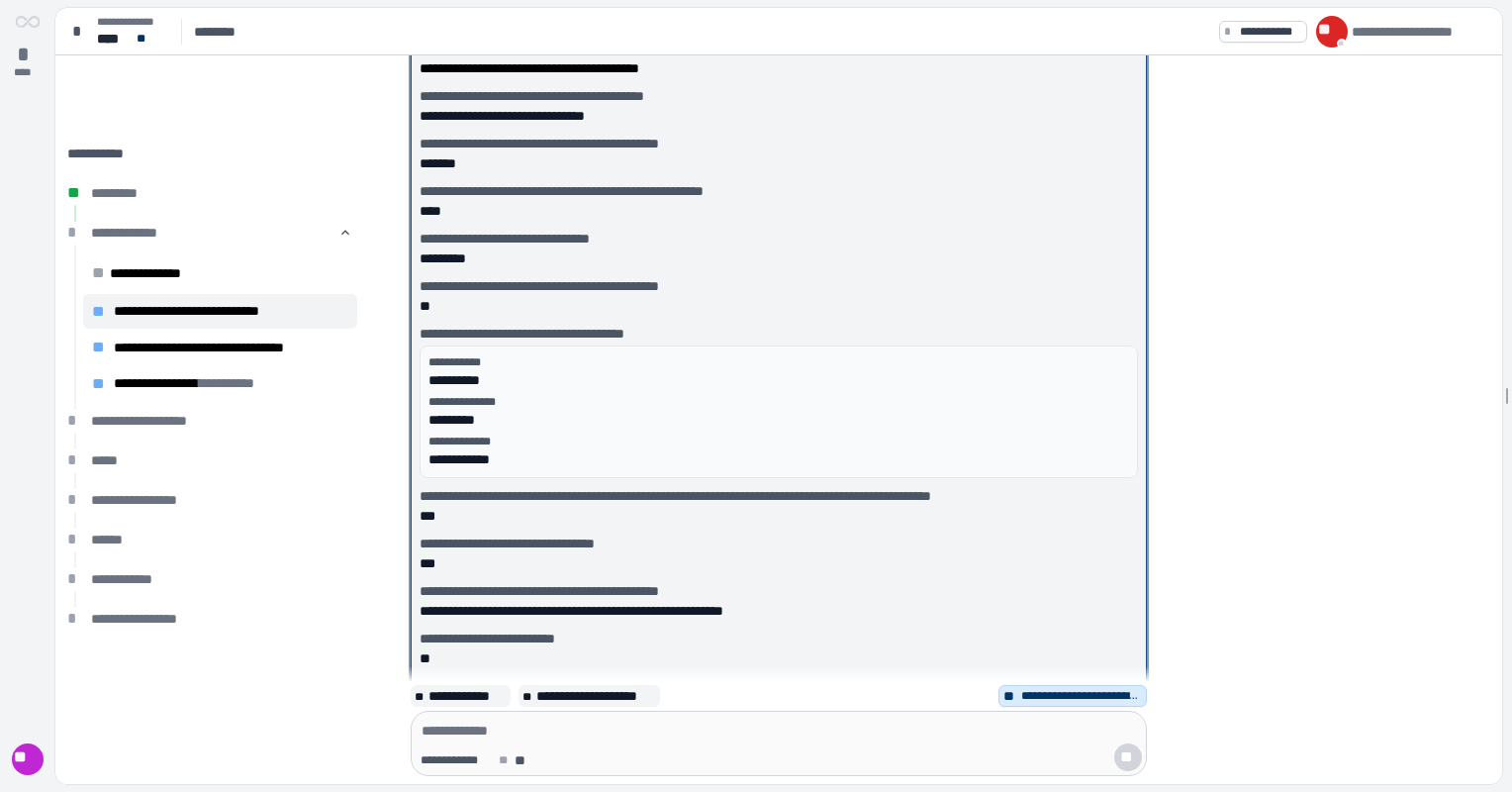 scroll, scrollTop: 0, scrollLeft: 0, axis: both 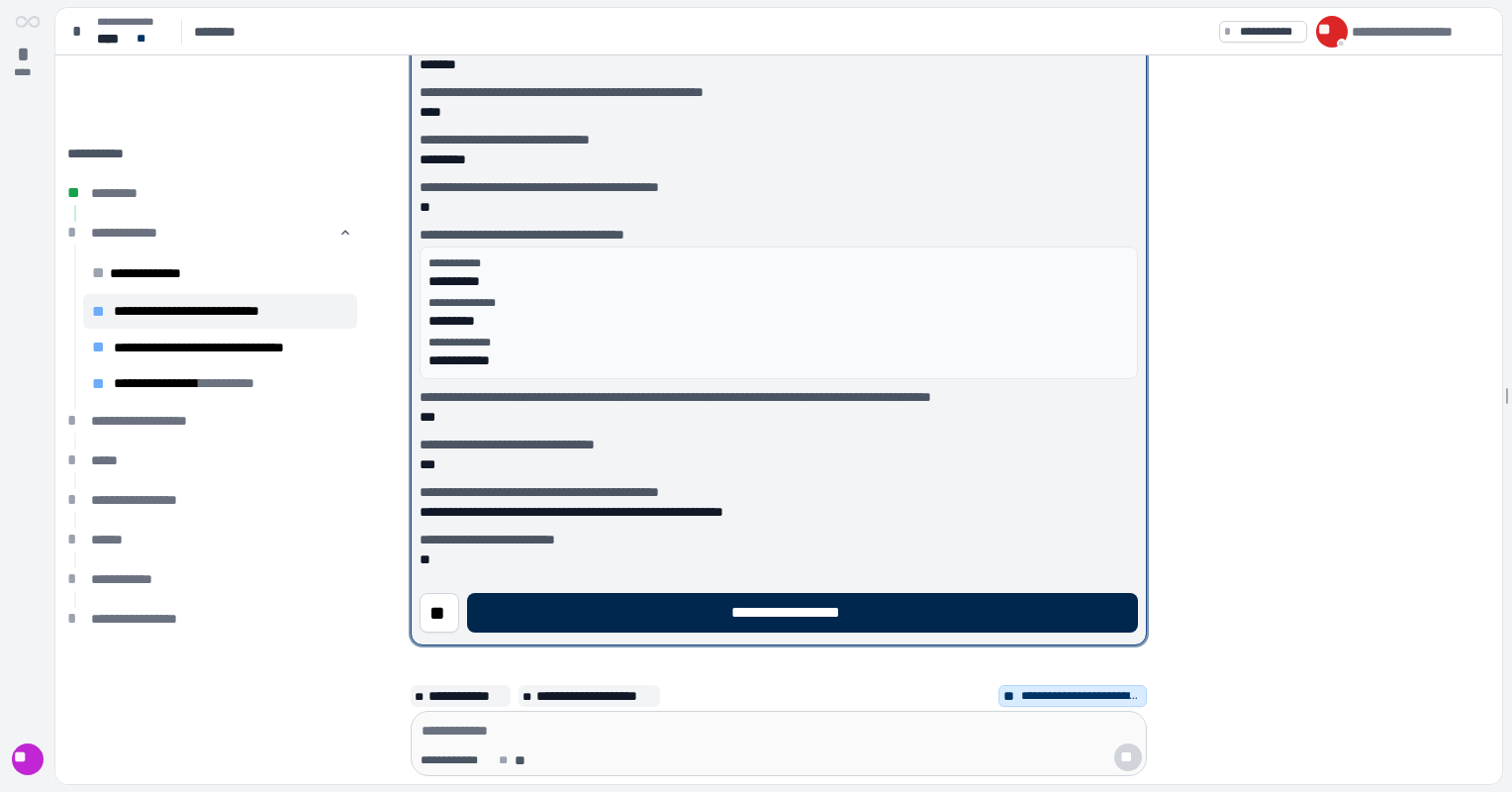 click on "**********" at bounding box center (803, 613) 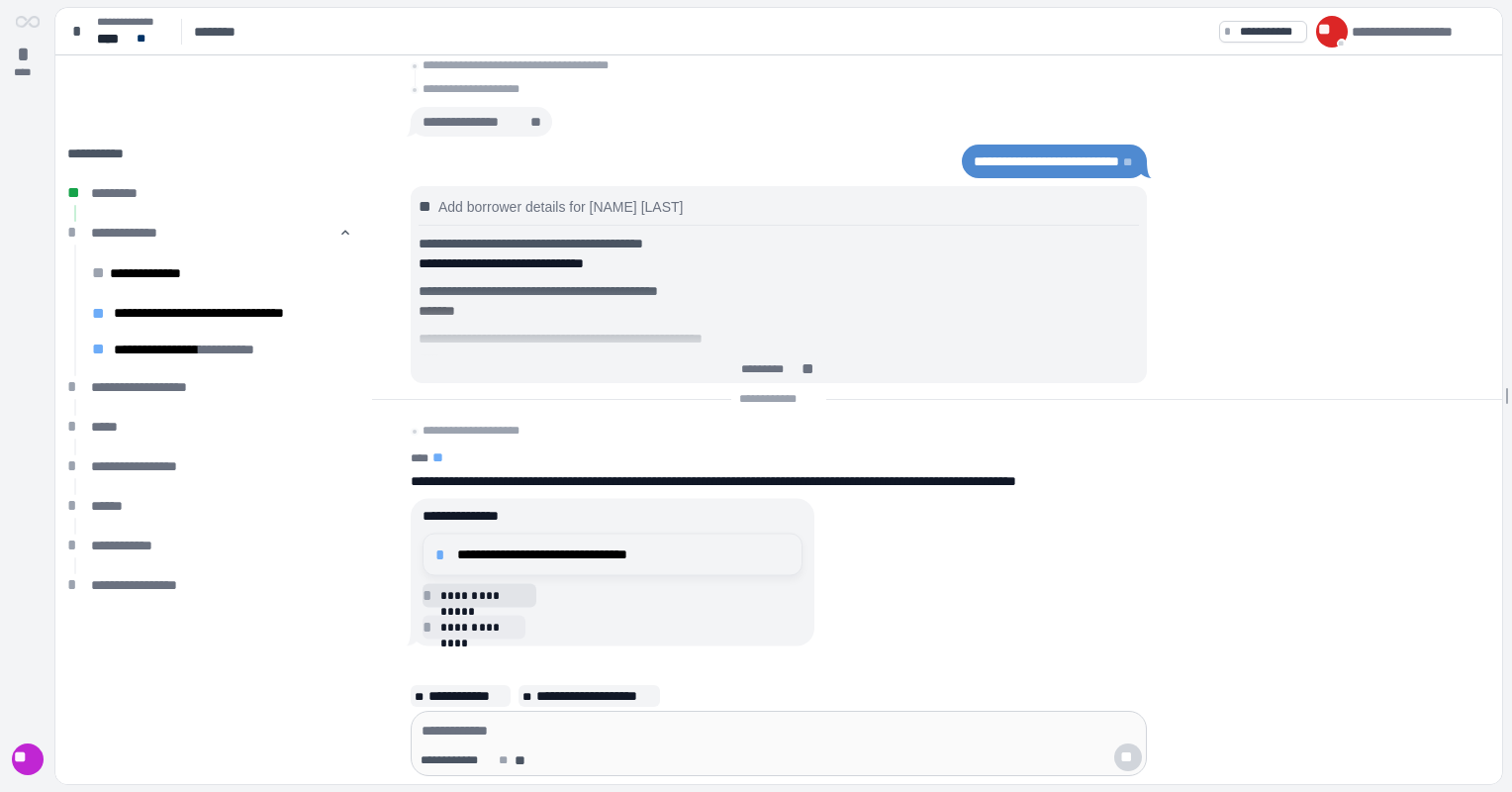 click on "**********" at bounding box center (613, 554) 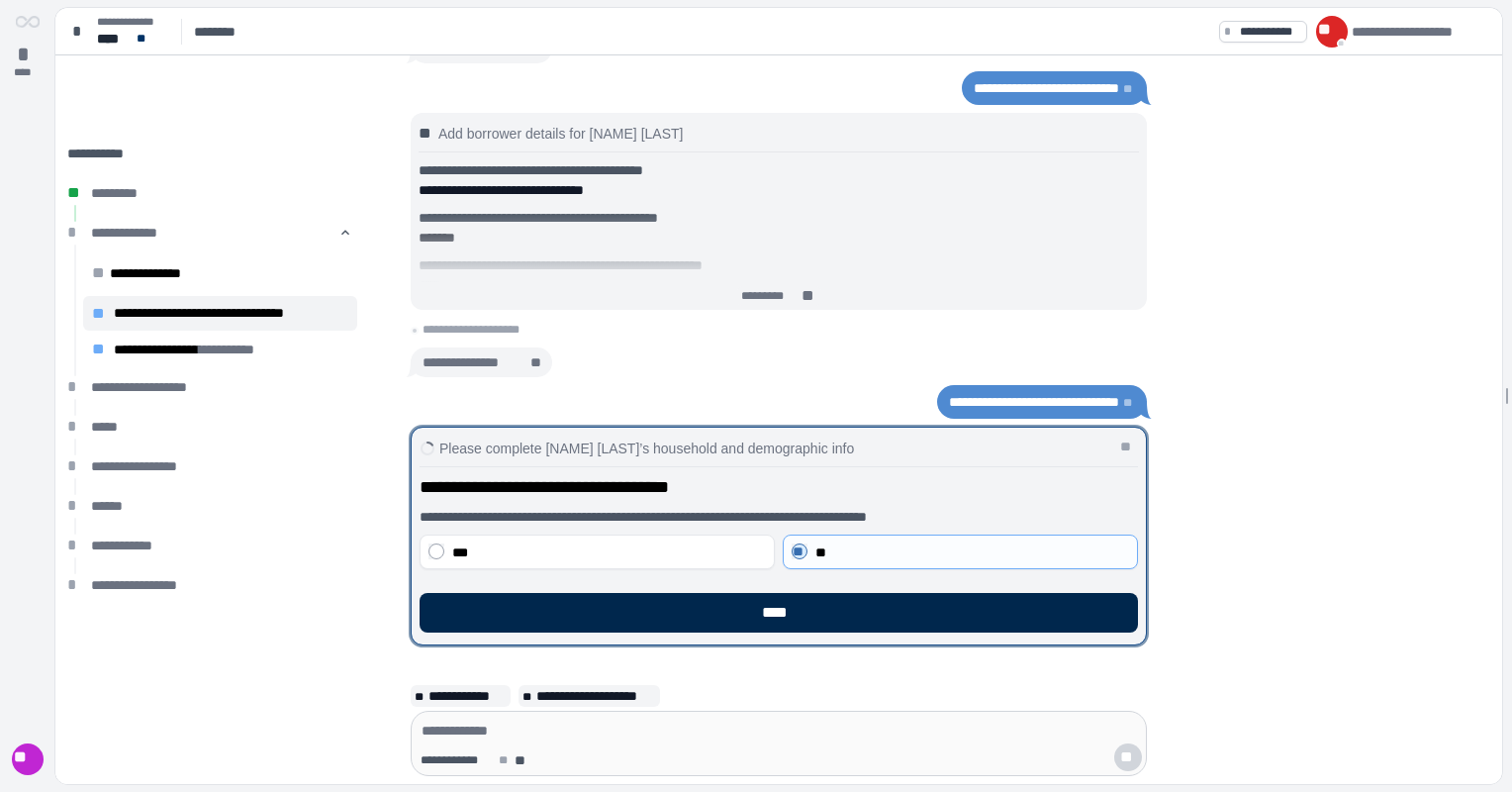 click on "****" at bounding box center (779, 613) 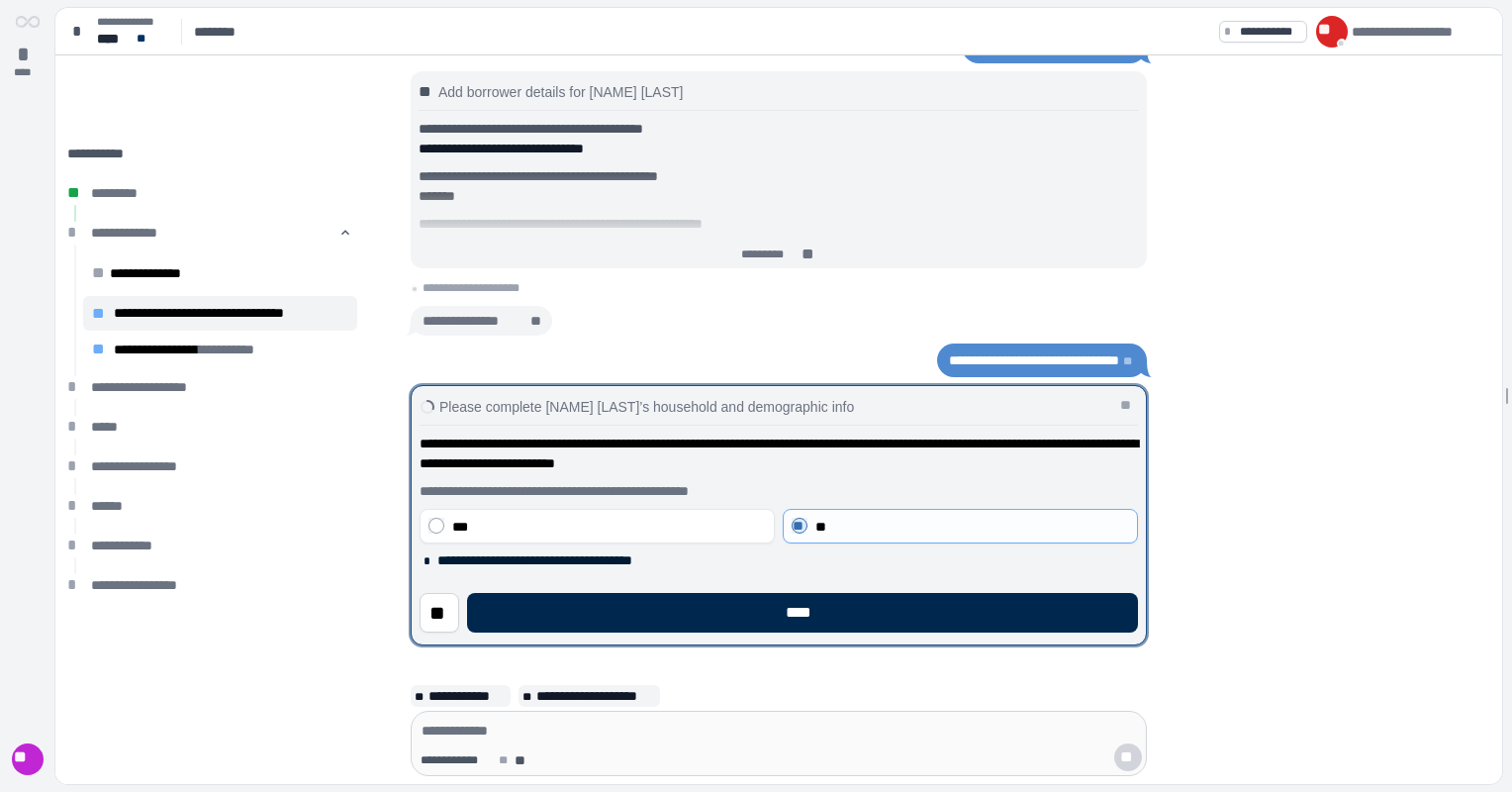 click on "****" at bounding box center [803, 613] 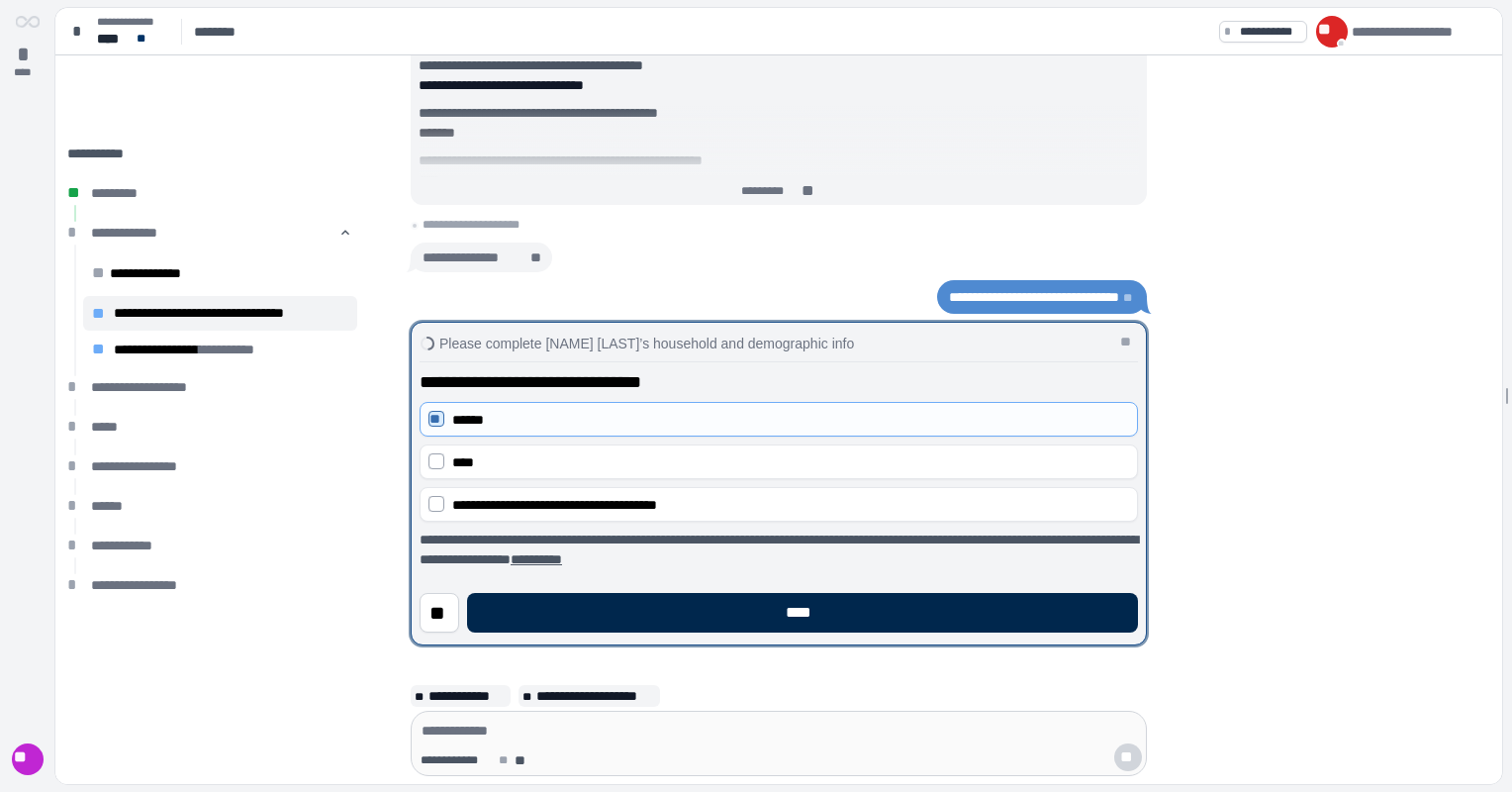 click on "****" at bounding box center [803, 613] 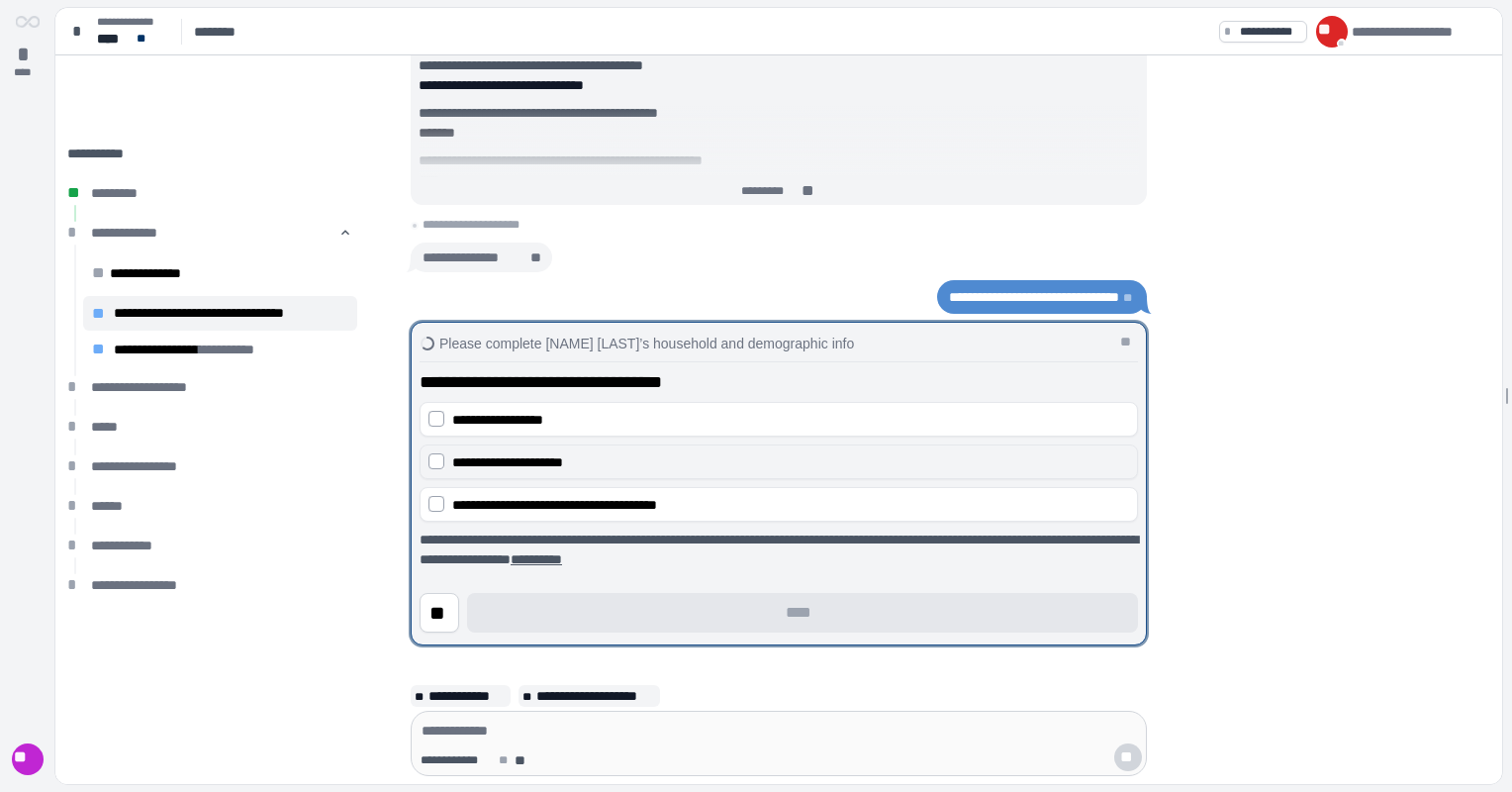 click on "**********" at bounding box center (779, 485) 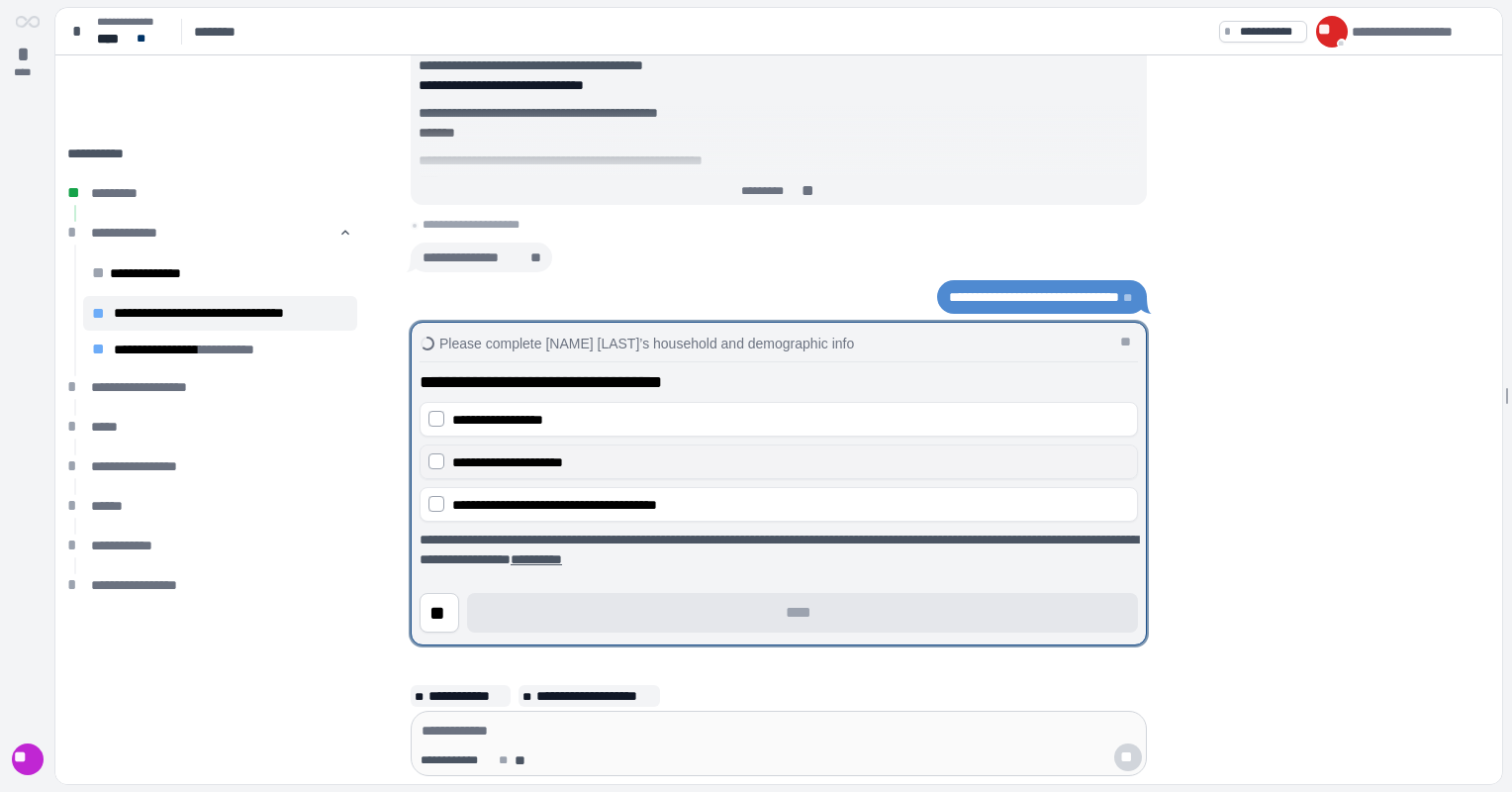 click on "**********" at bounding box center [779, 461] 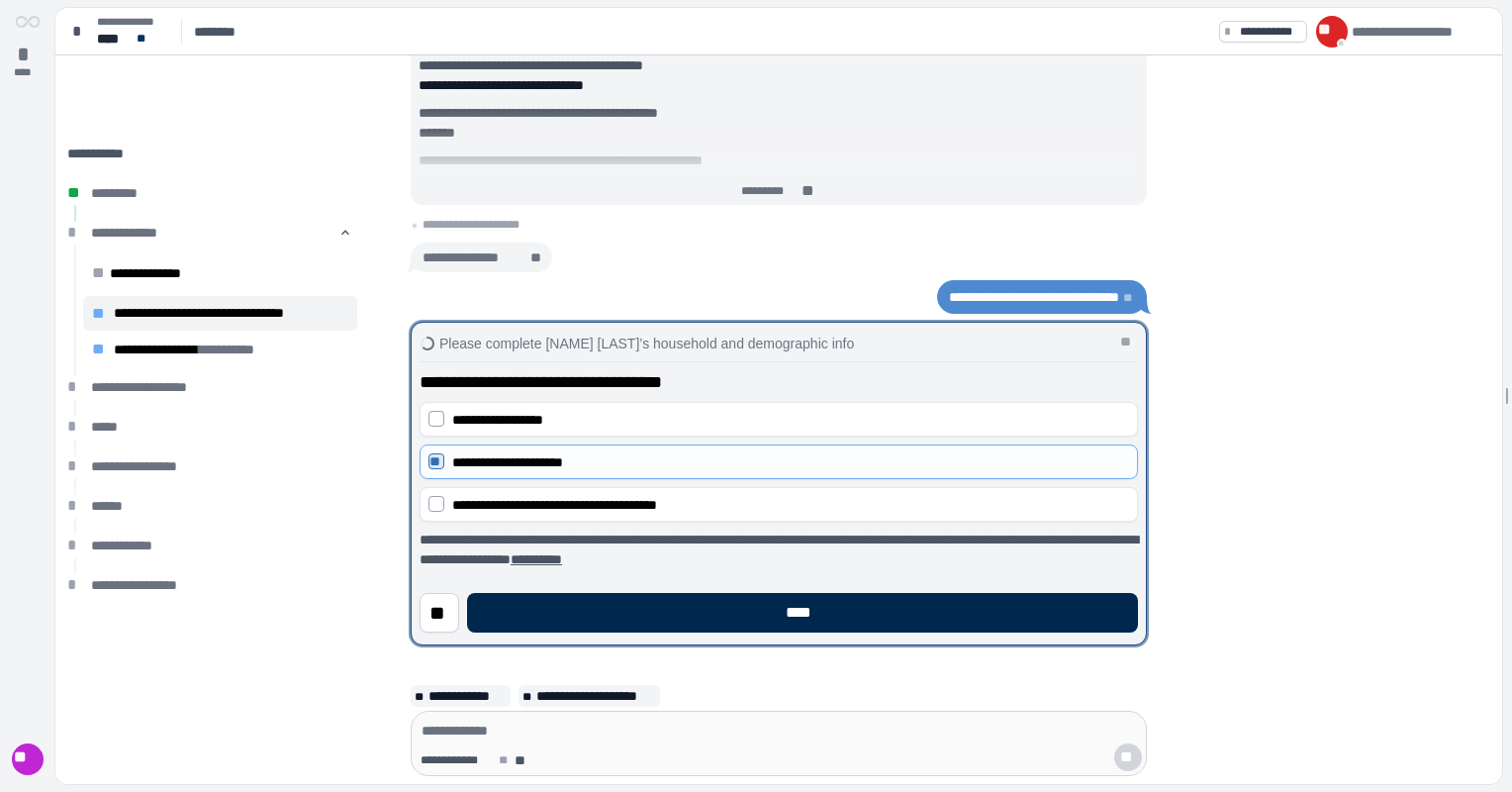 click on "****" at bounding box center (803, 613) 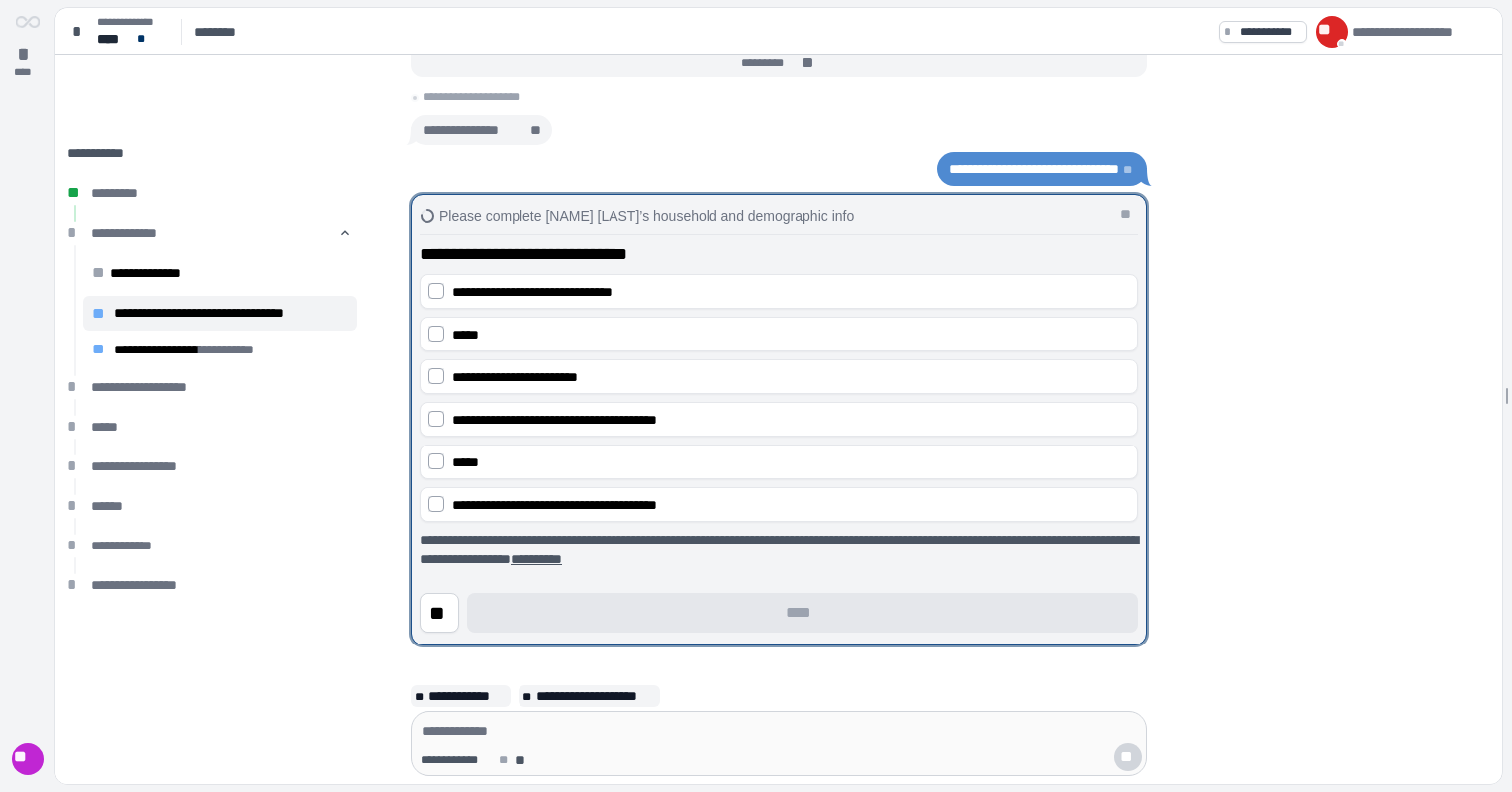 click on "**********" at bounding box center [779, 406] 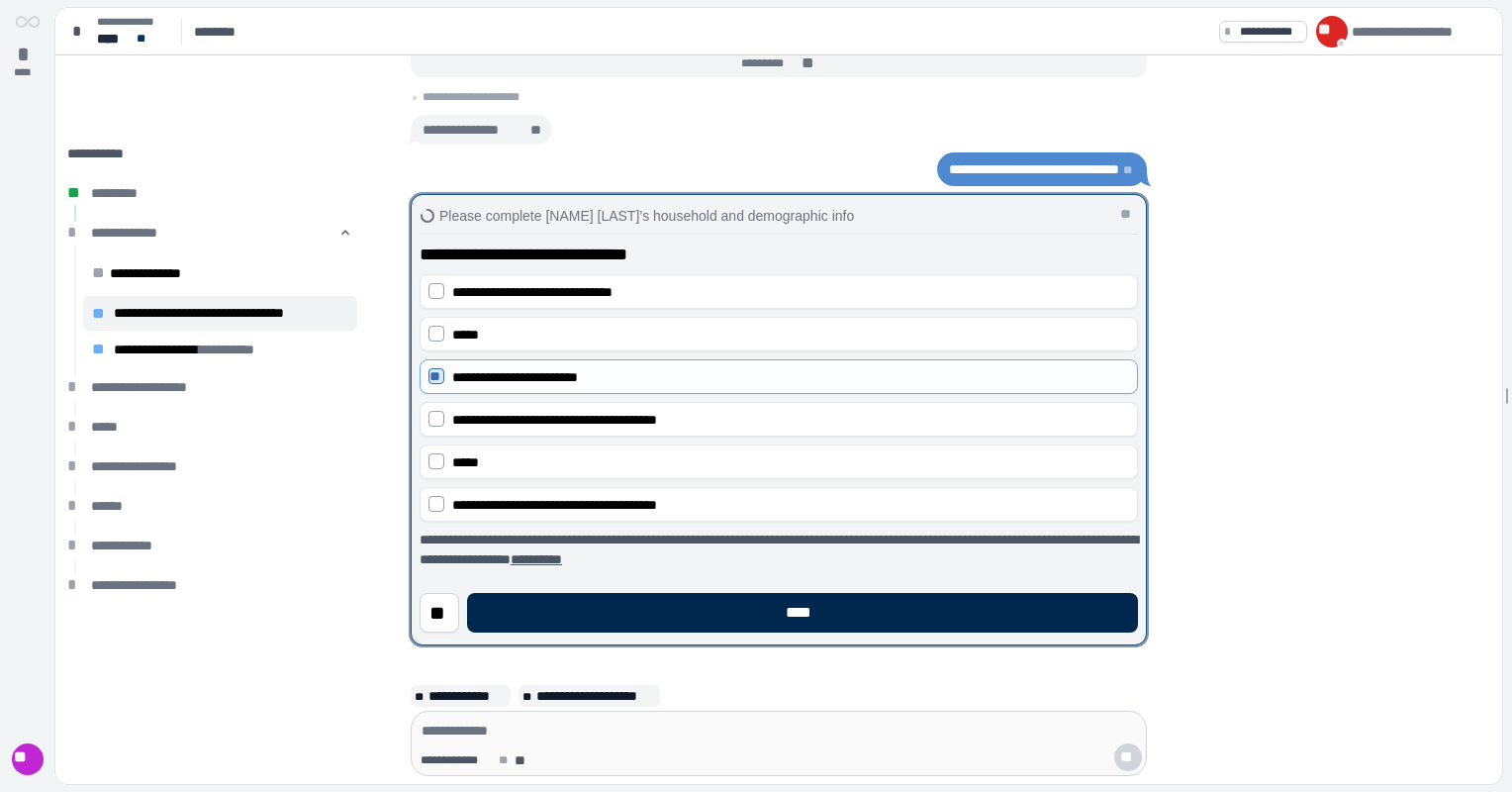 click on "****" at bounding box center (803, 613) 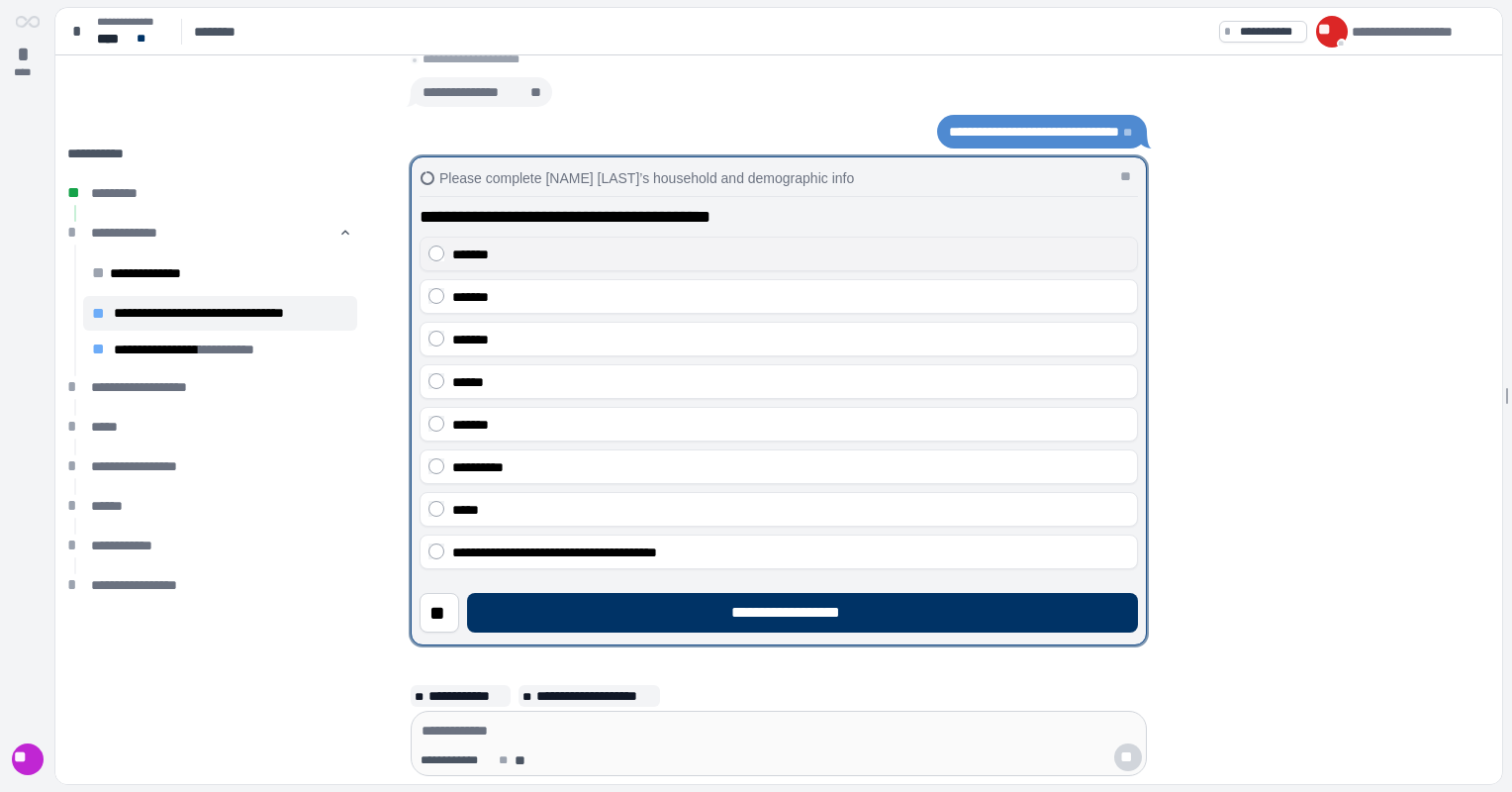 click on "*******" at bounding box center (779, 253) 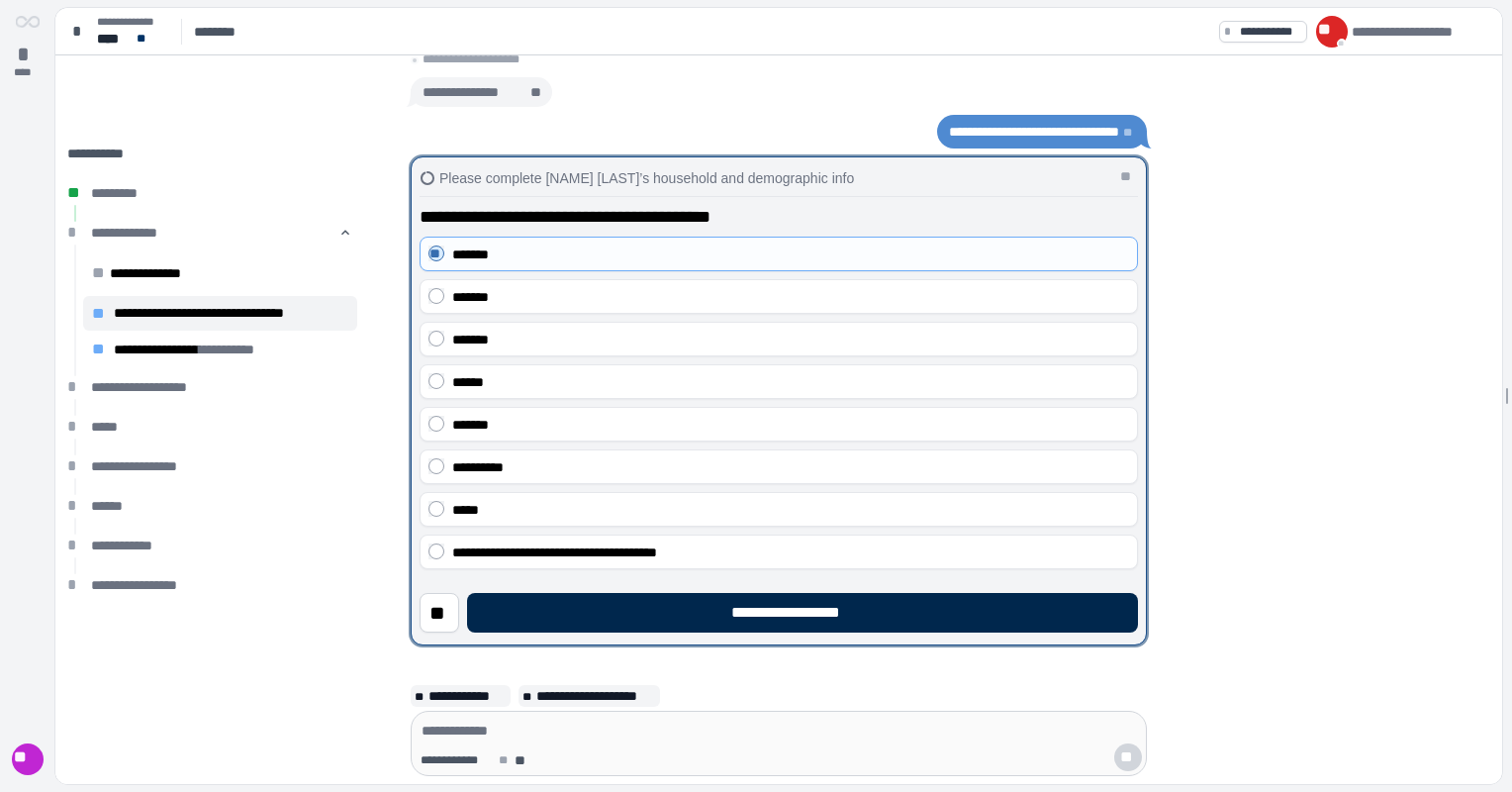 click on "**********" at bounding box center (803, 613) 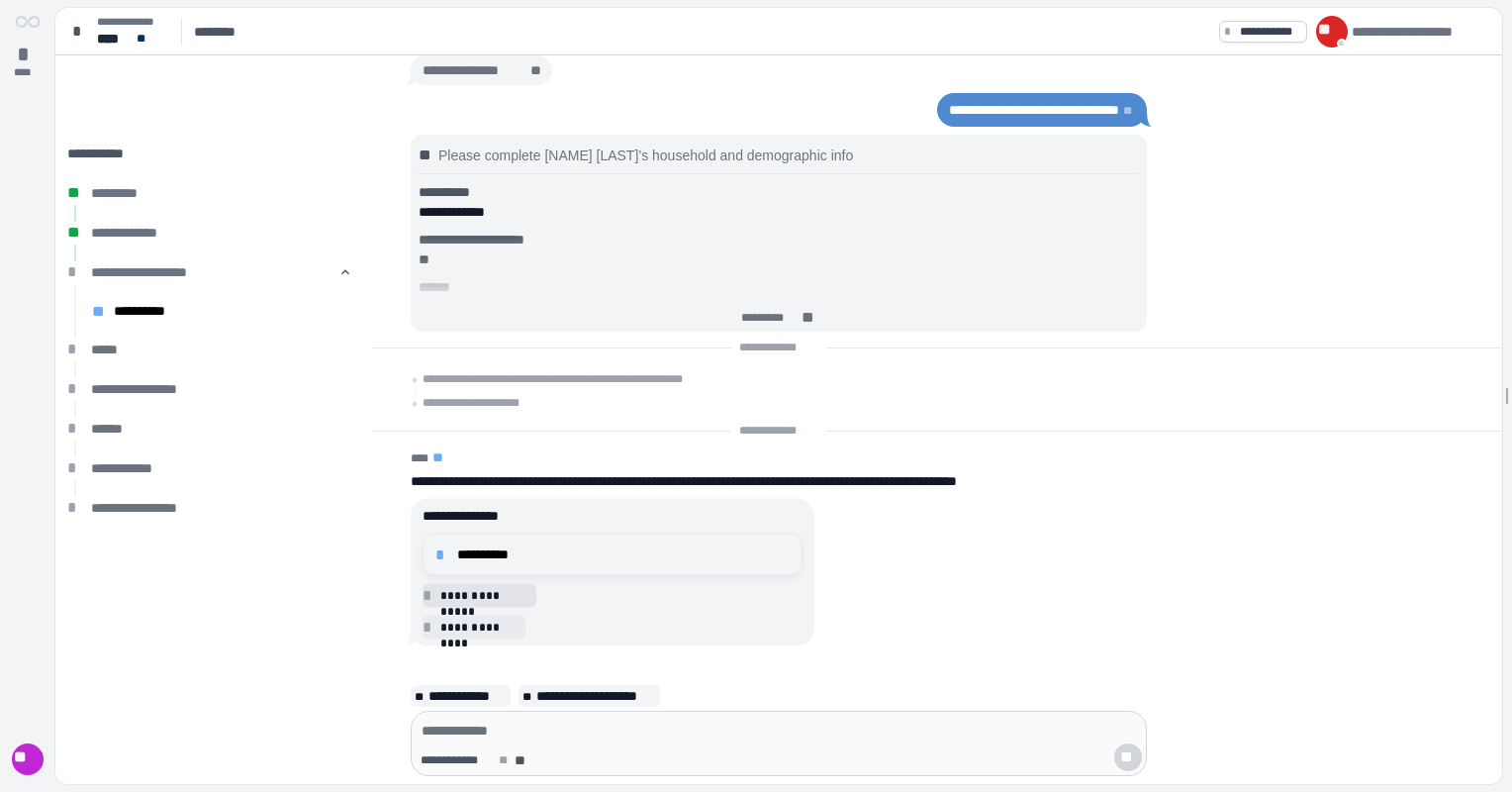 click on "*" at bounding box center [443, 554] 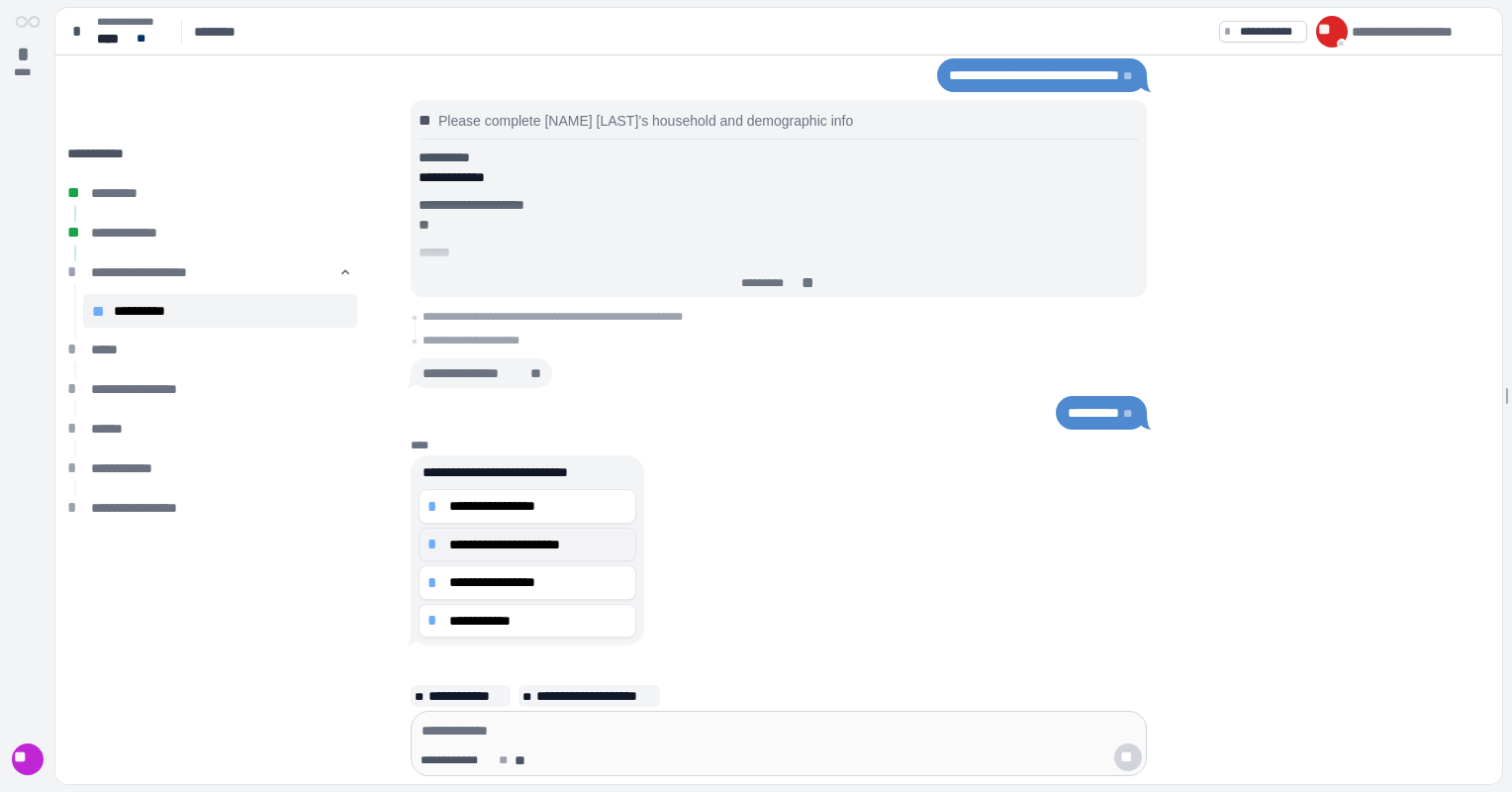 click on "**********" at bounding box center [527, 506] 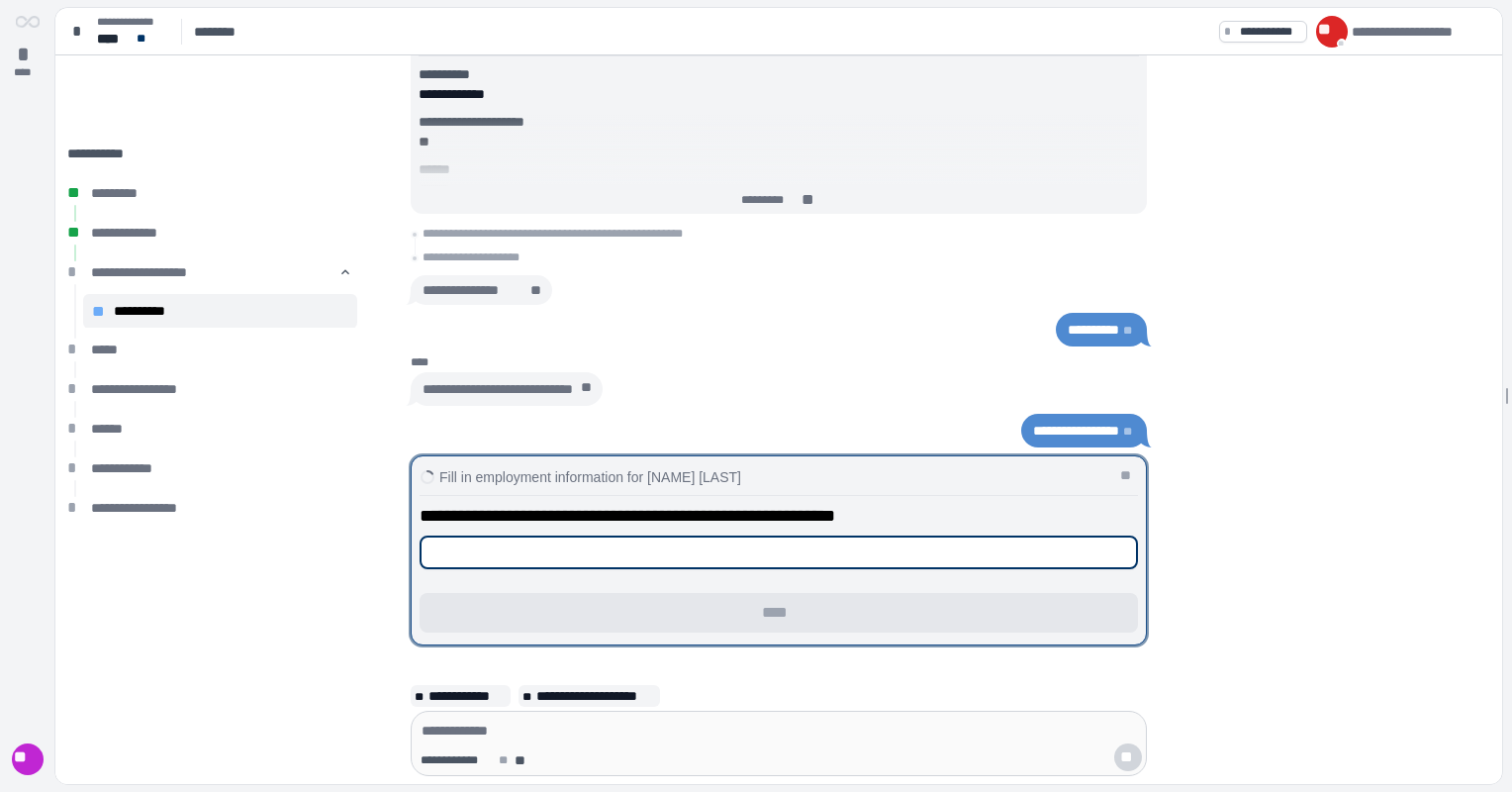 click at bounding box center (779, 552) 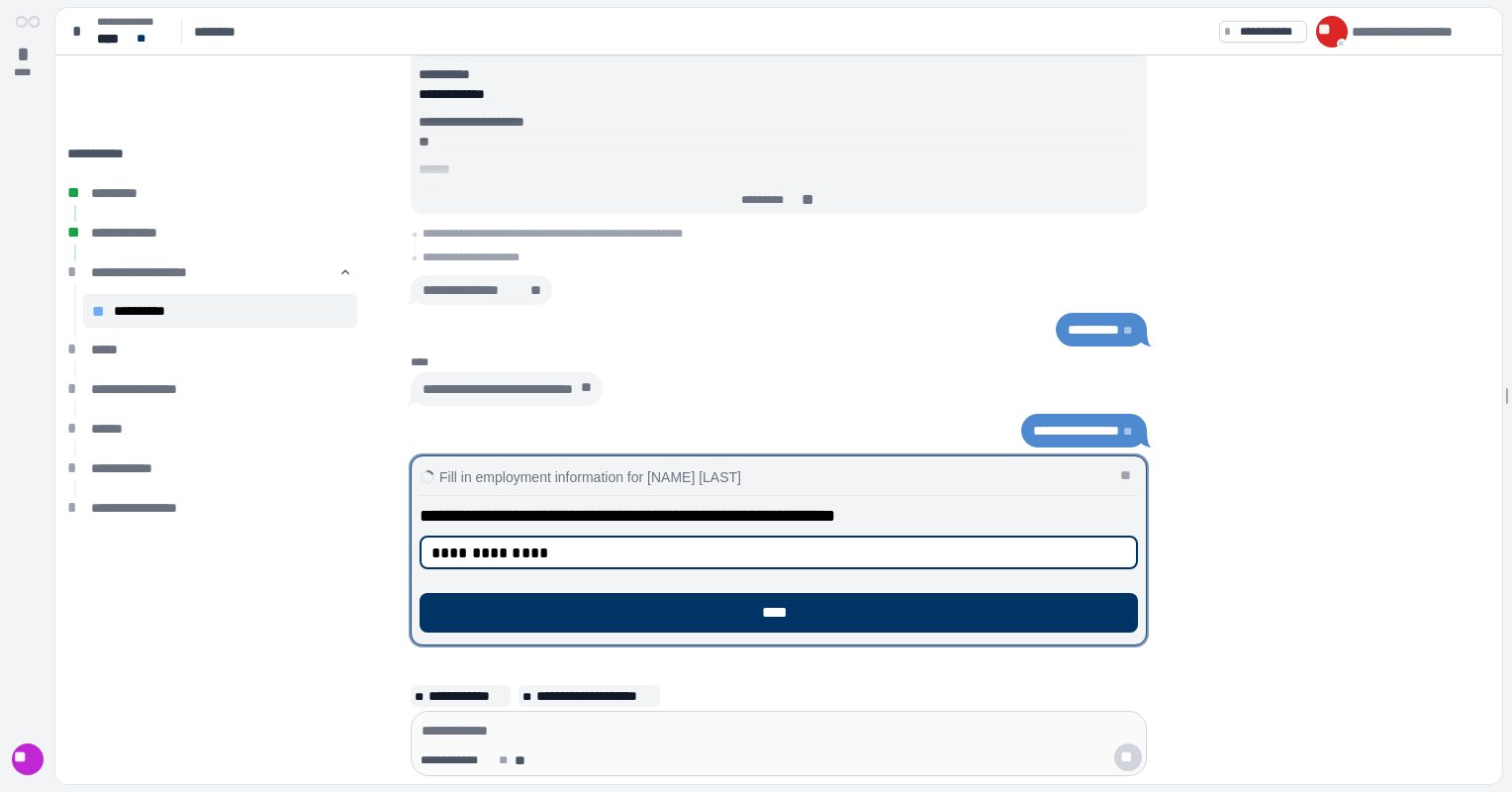 click on "**********" at bounding box center [779, 552] 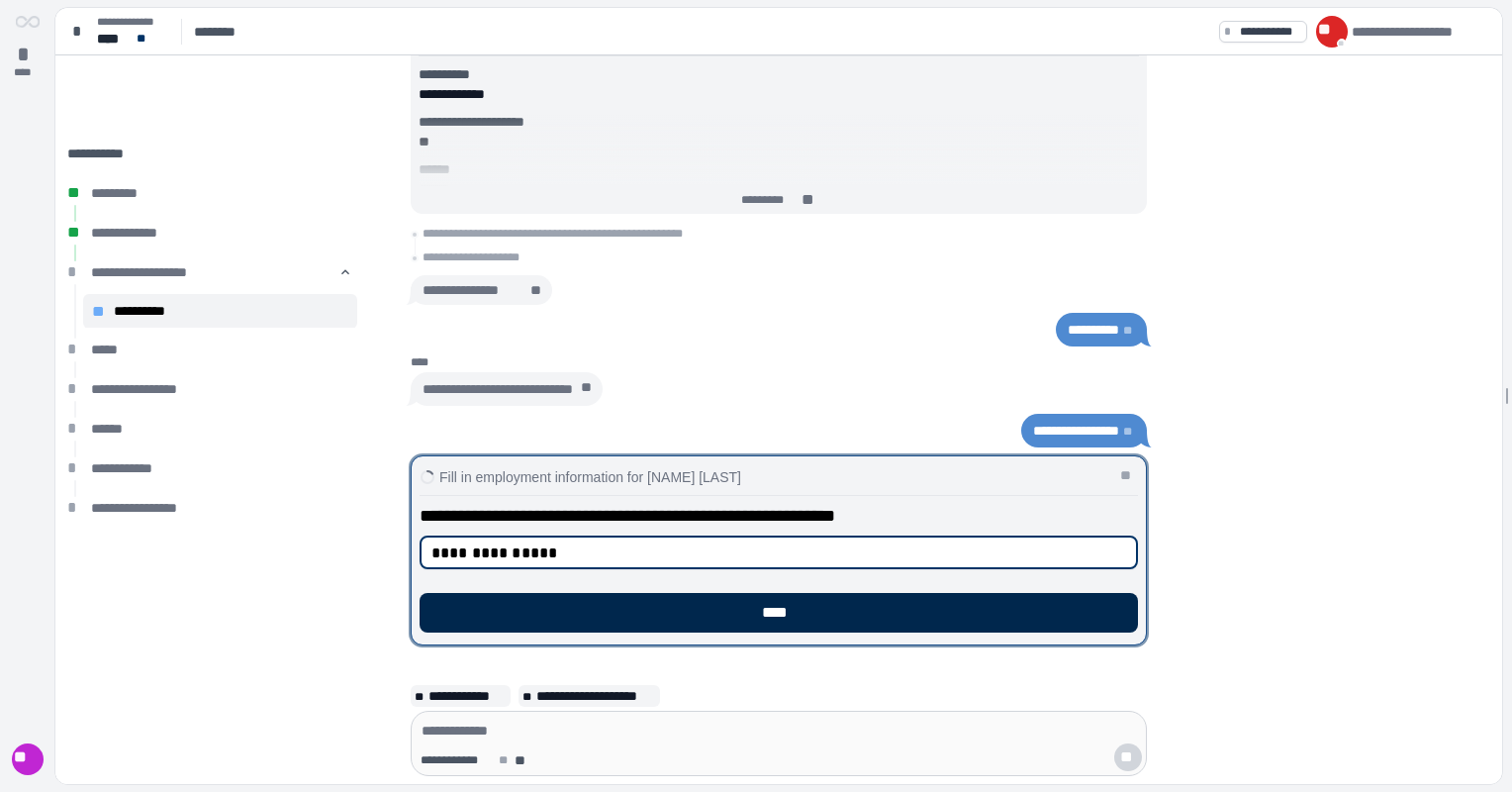 type on "**********" 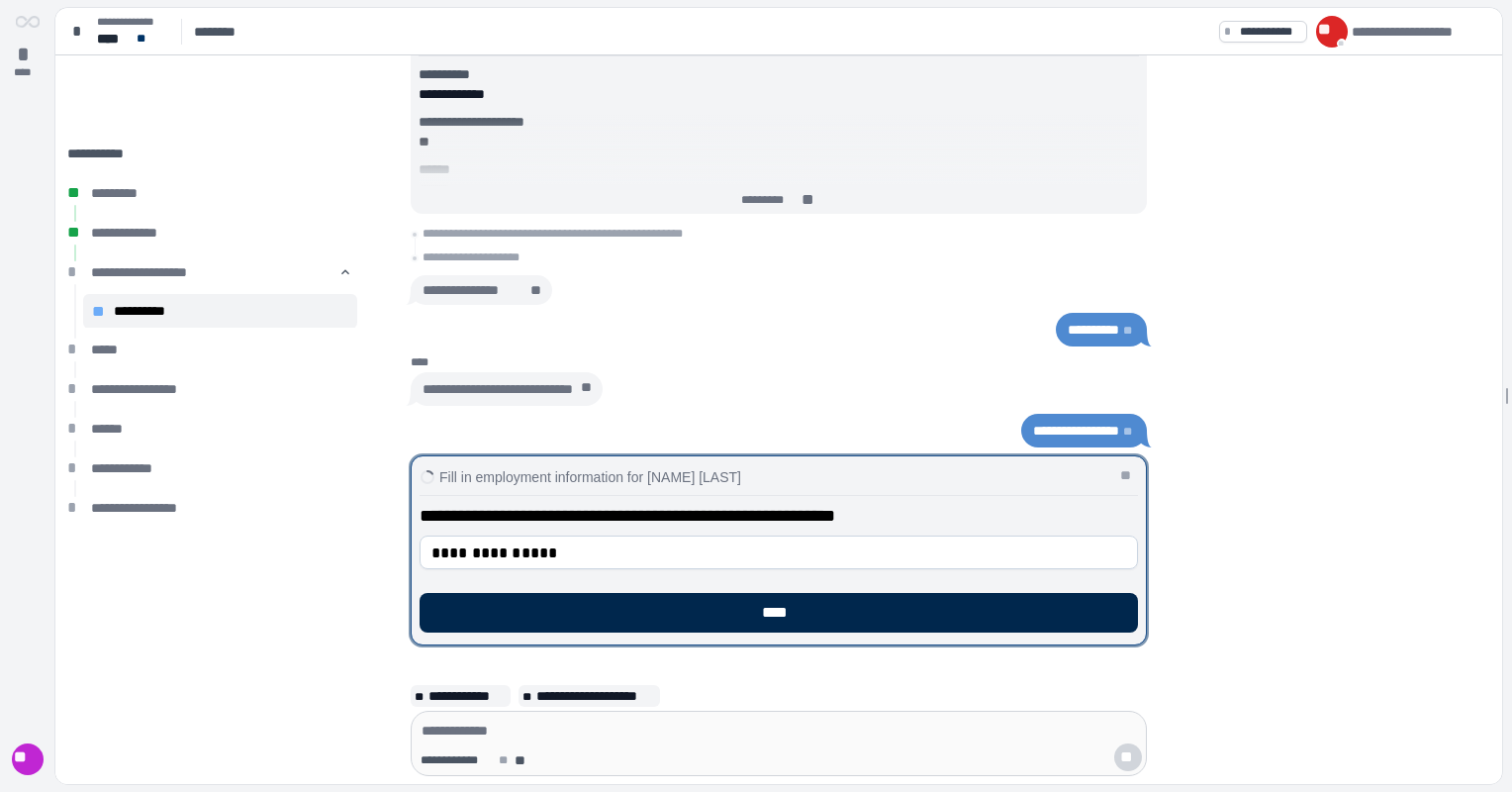 click on "****" at bounding box center (779, 613) 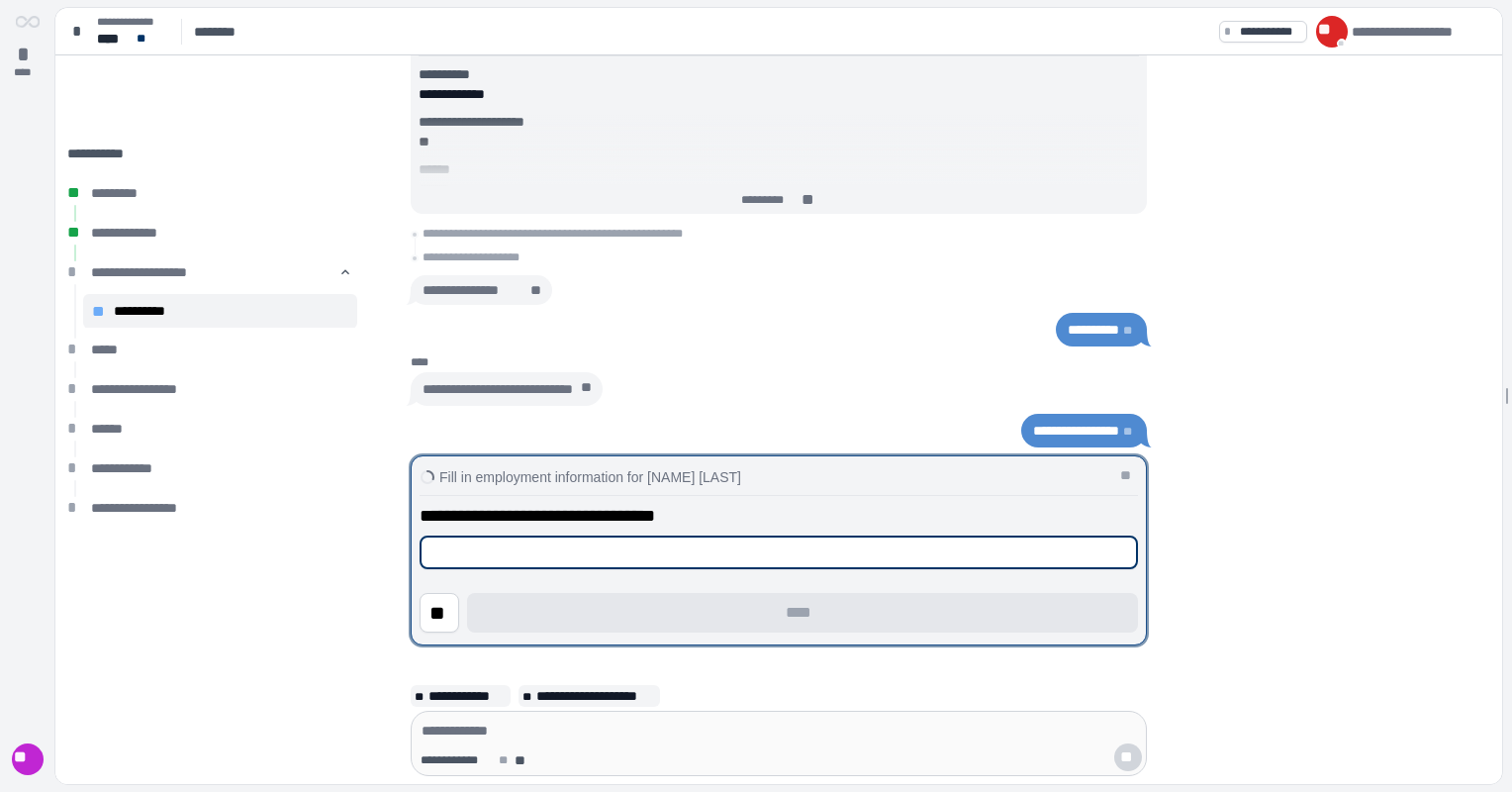 click at bounding box center (779, 552) 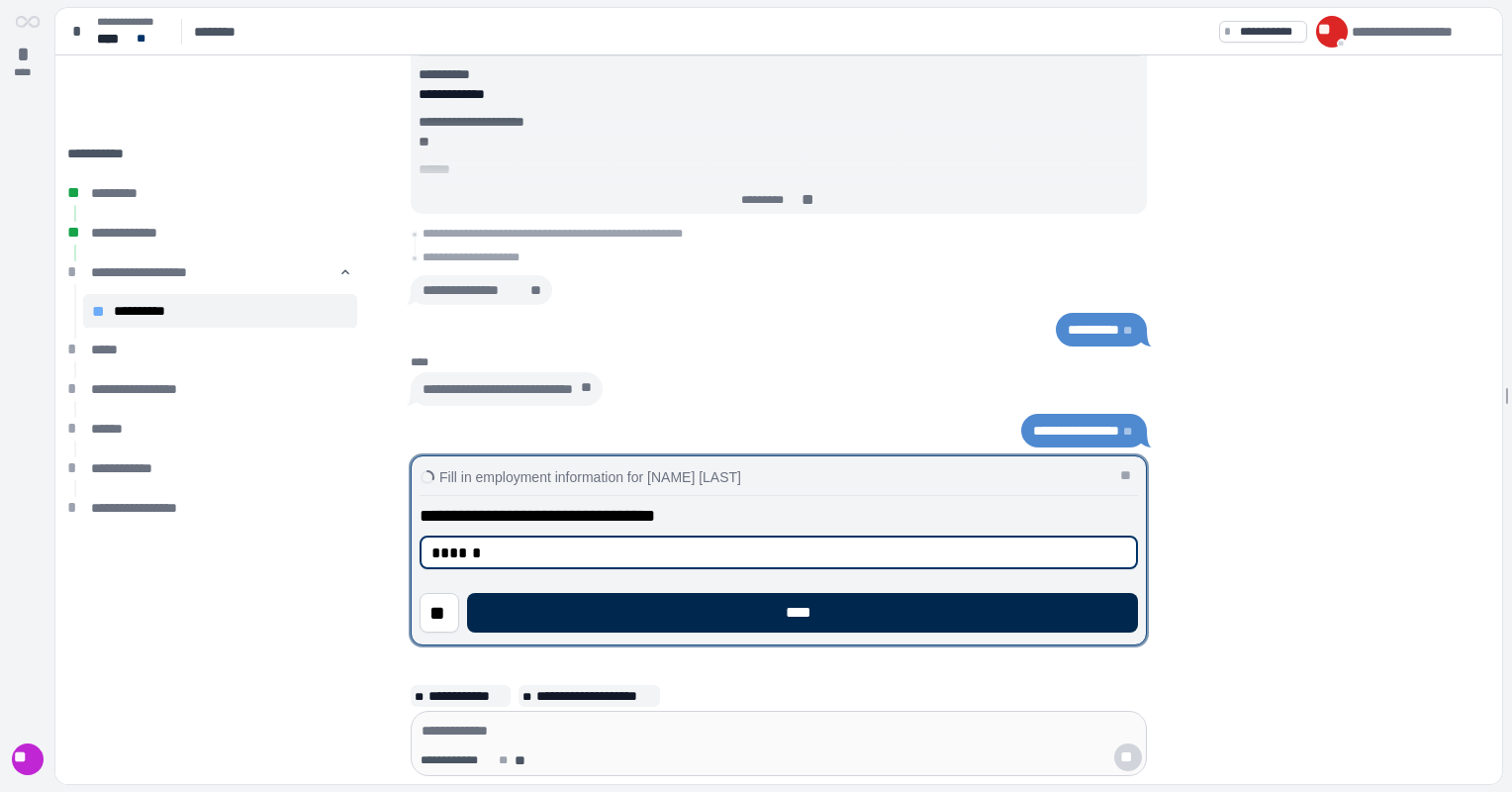 type on "******" 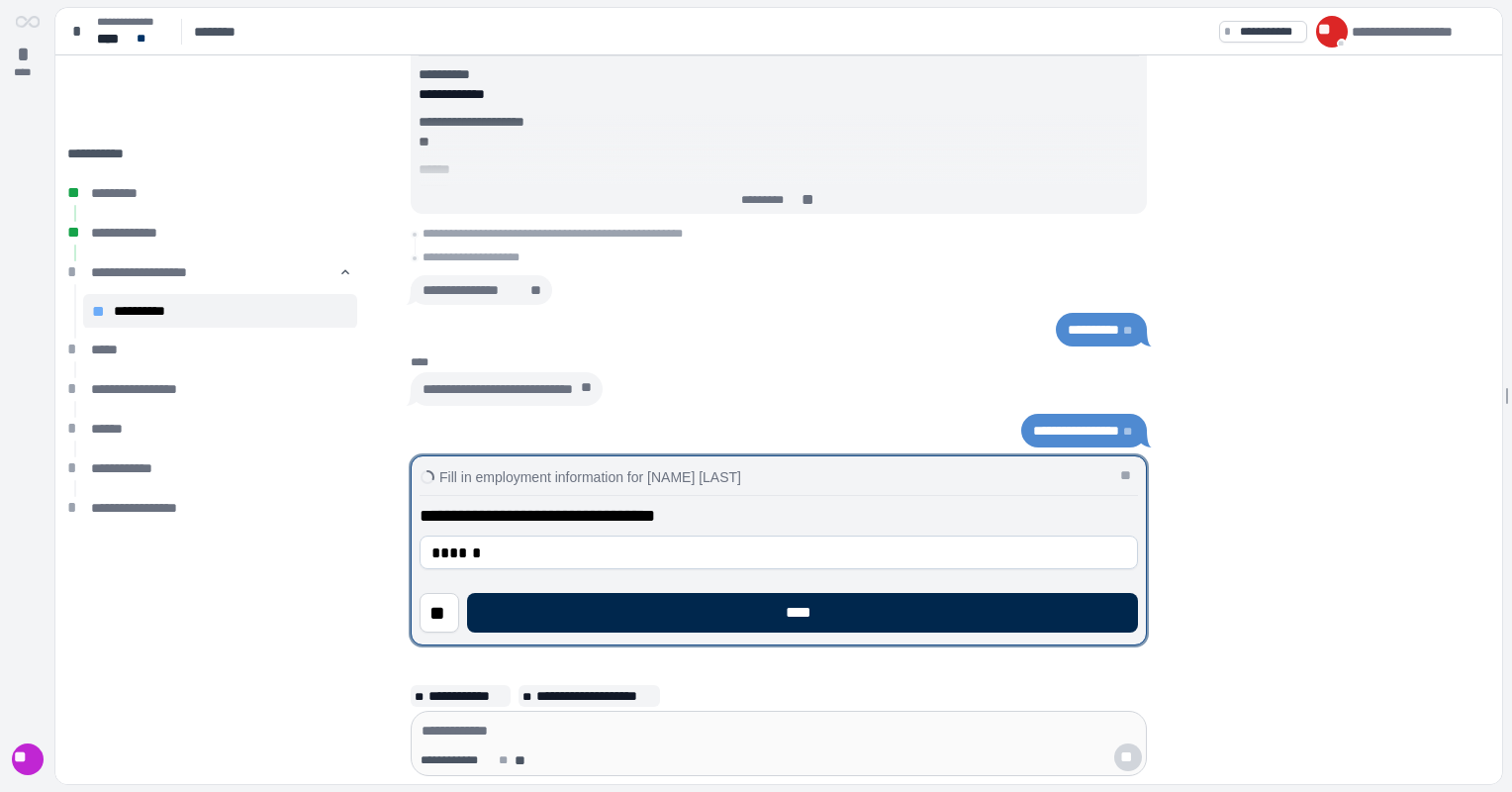 click on "****" at bounding box center [803, 613] 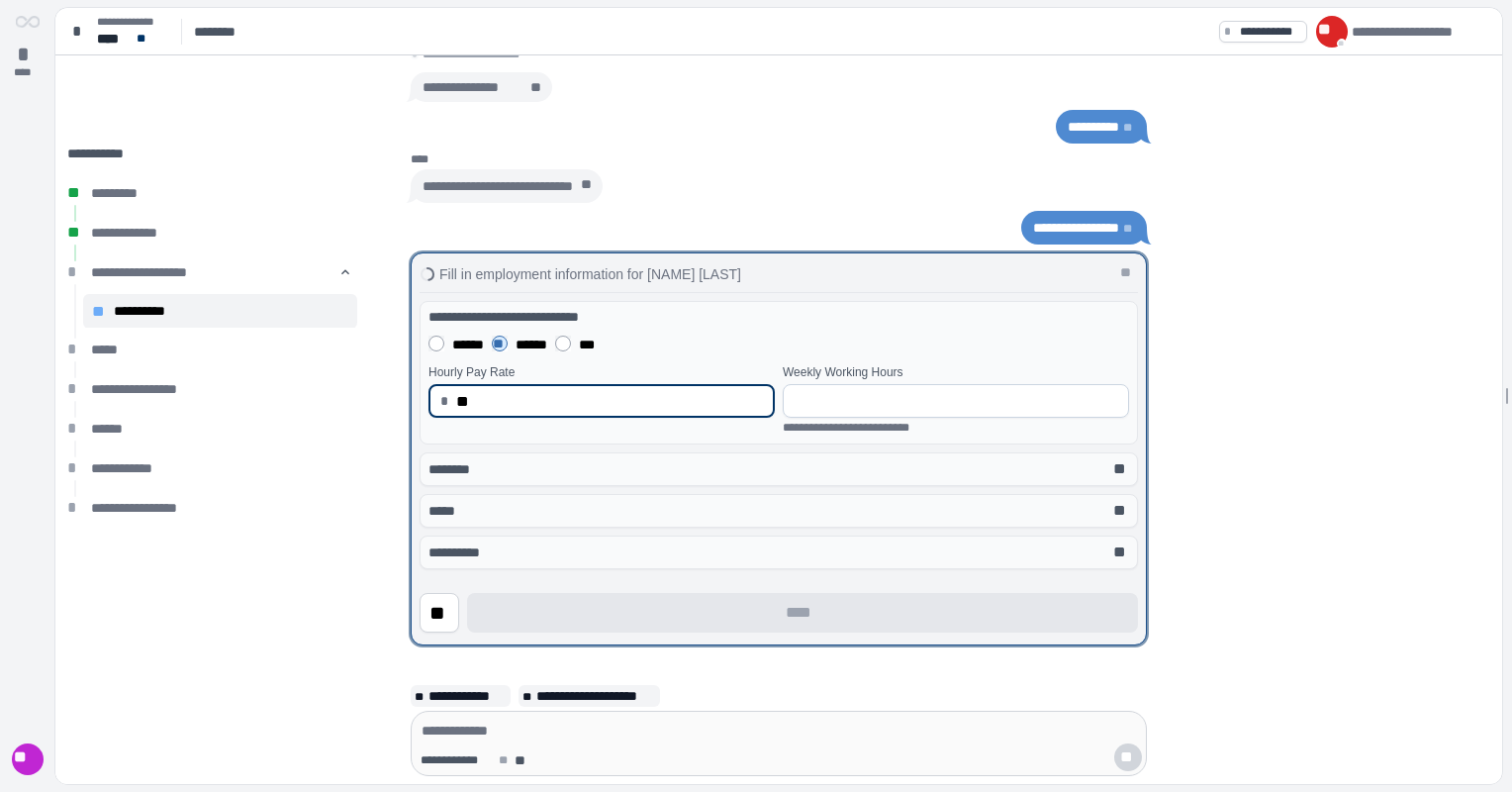 type on "*****" 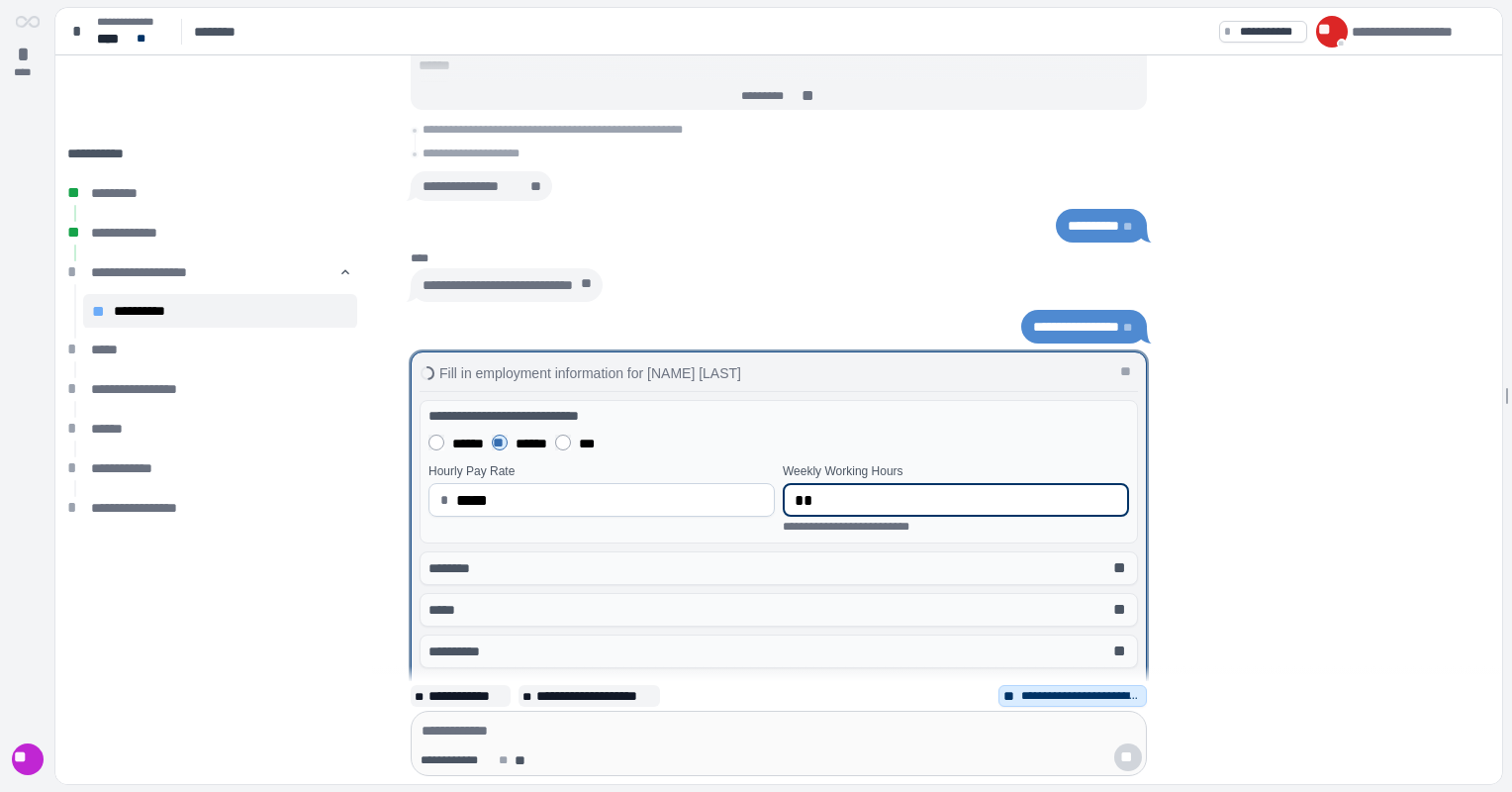 scroll, scrollTop: 0, scrollLeft: 0, axis: both 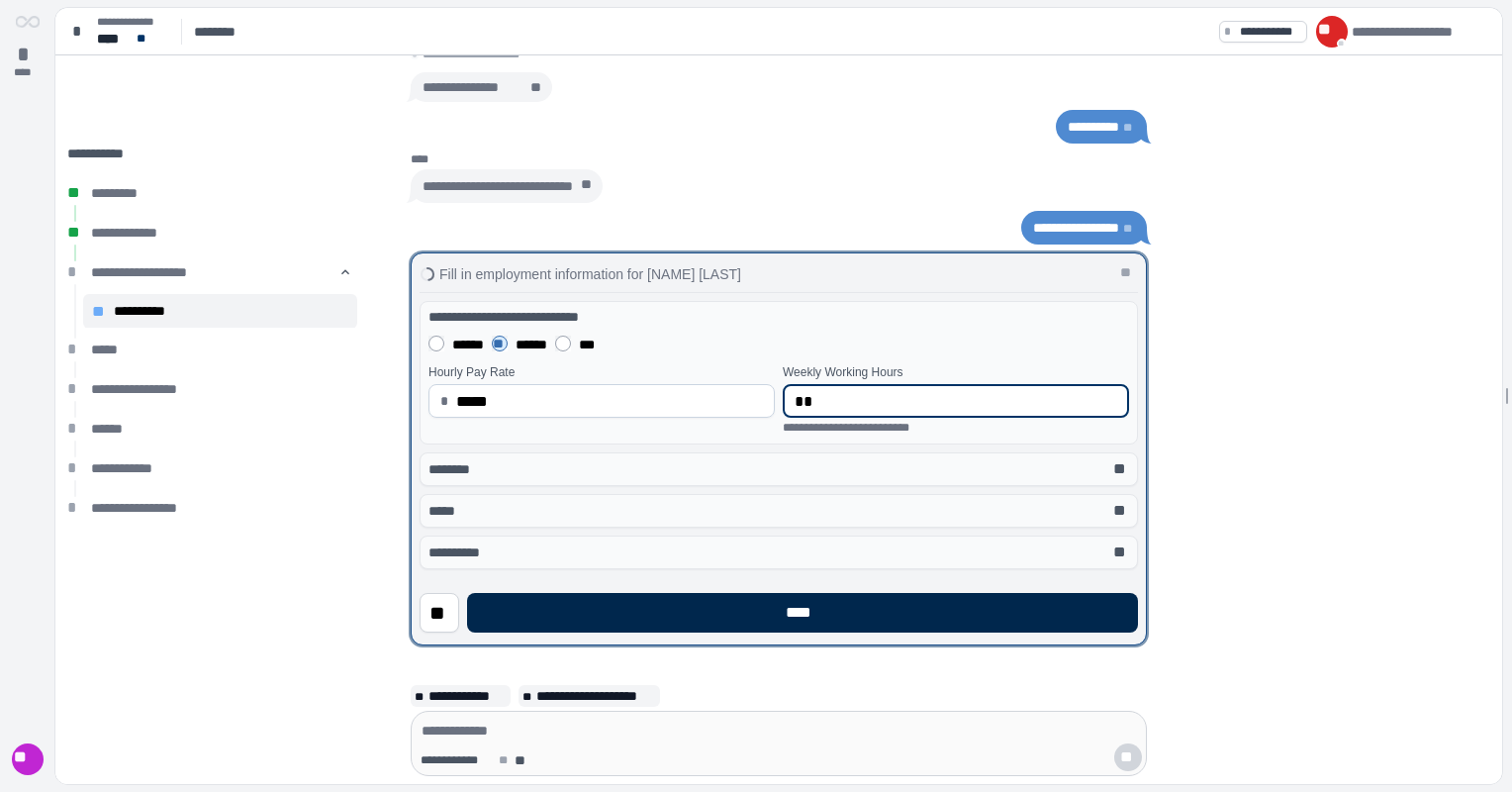 type on "**" 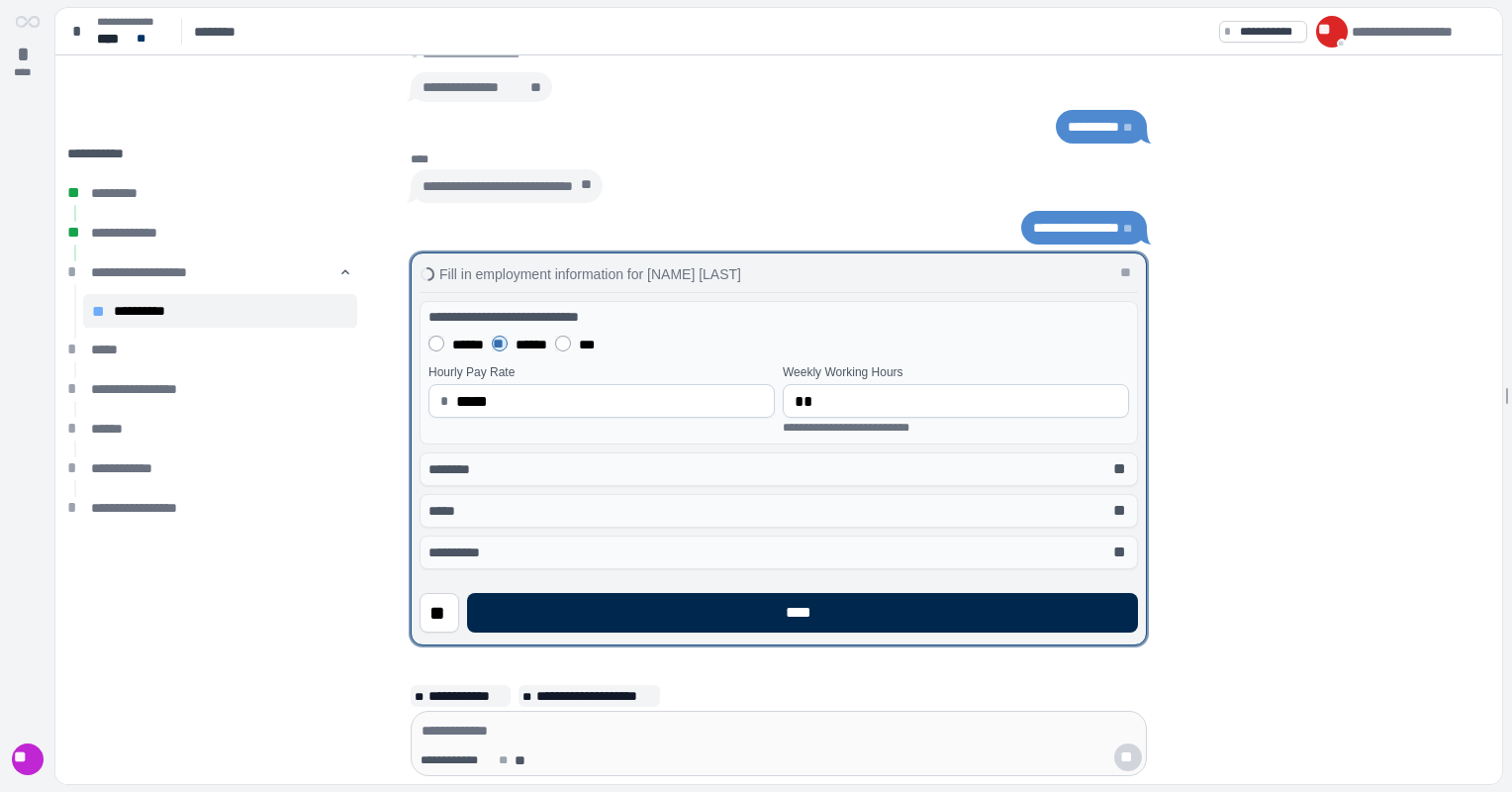 click on "****" at bounding box center [803, 613] 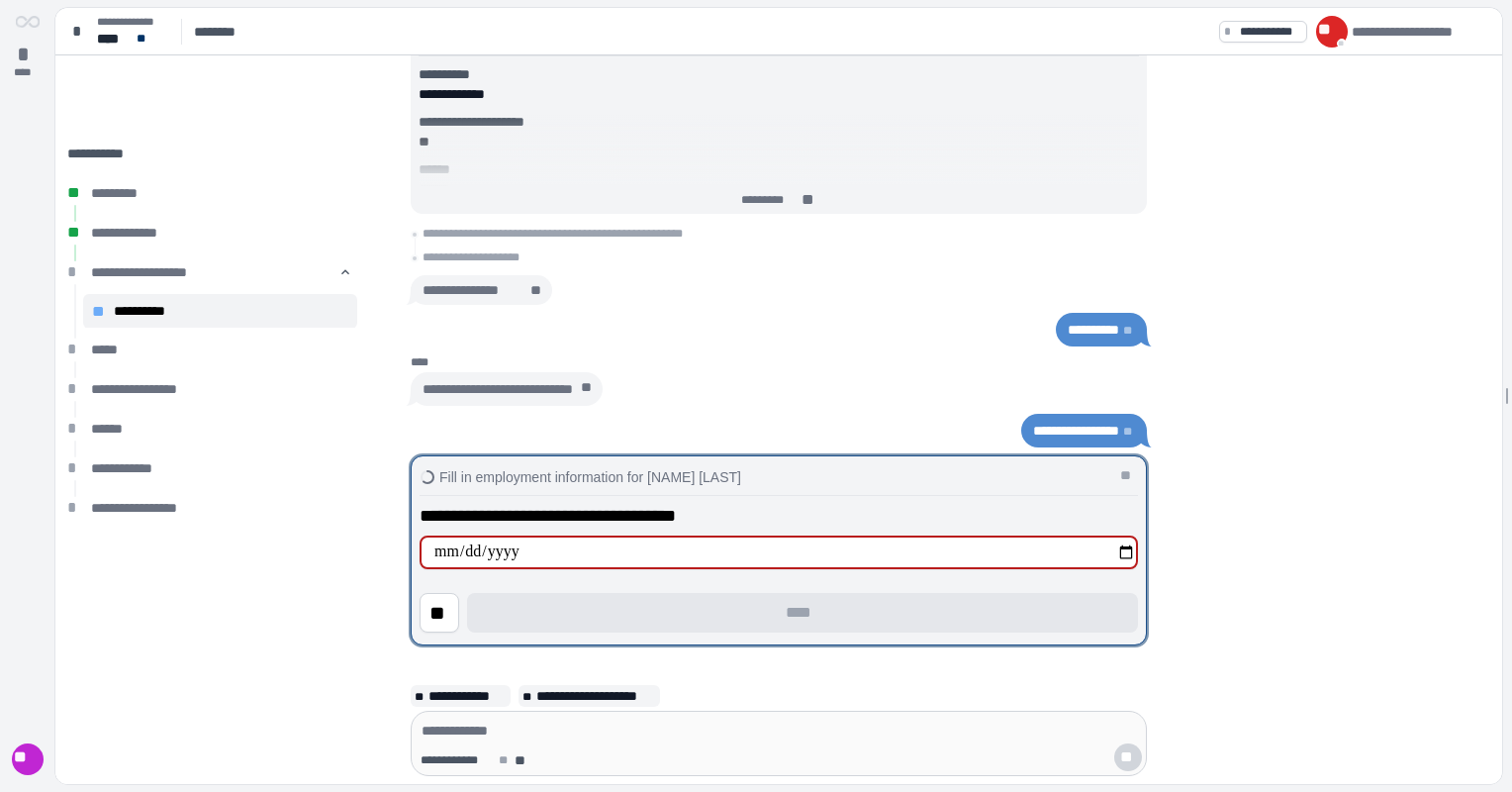 type on "**********" 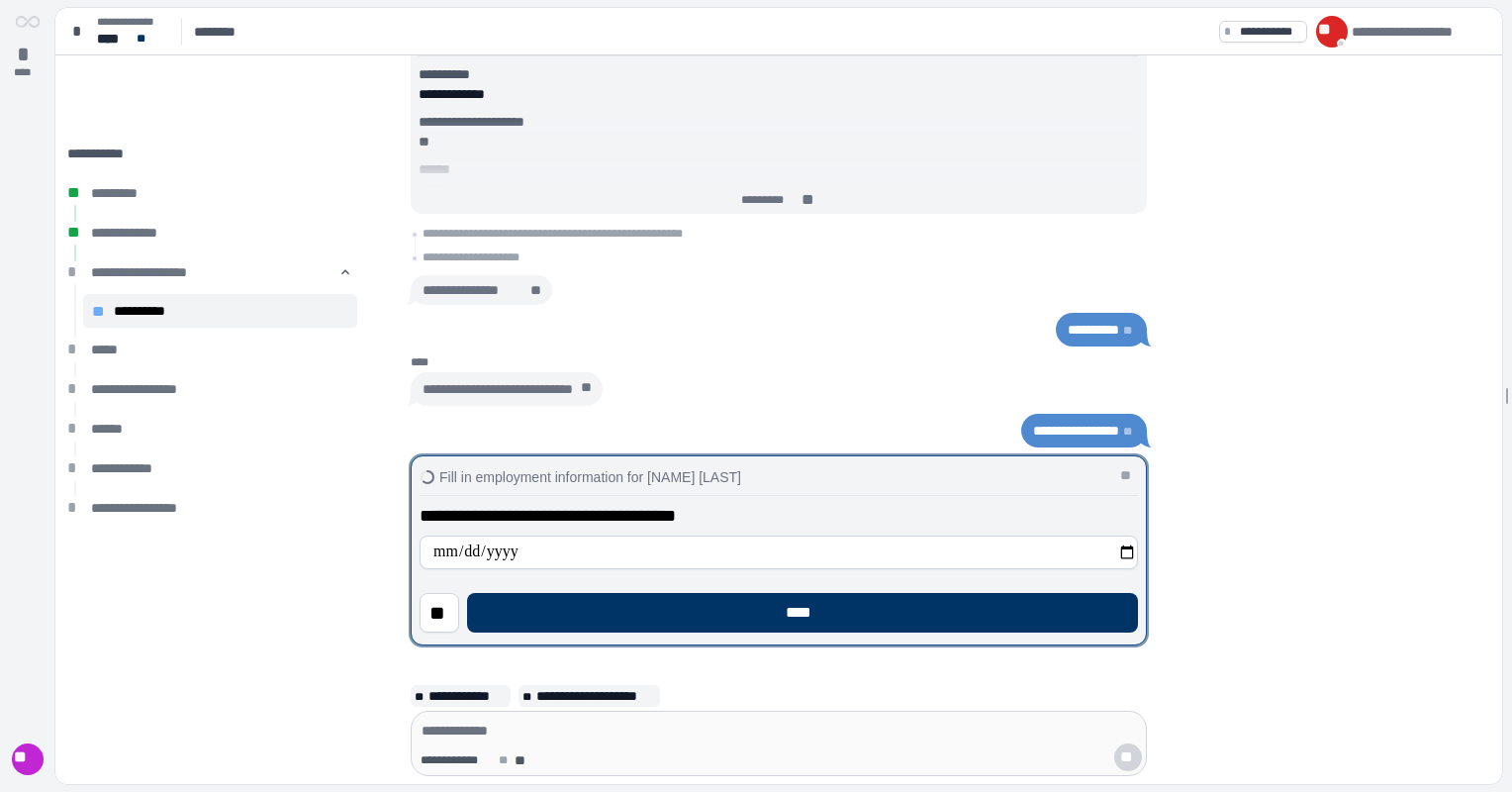 click on "****" at bounding box center (803, 613) 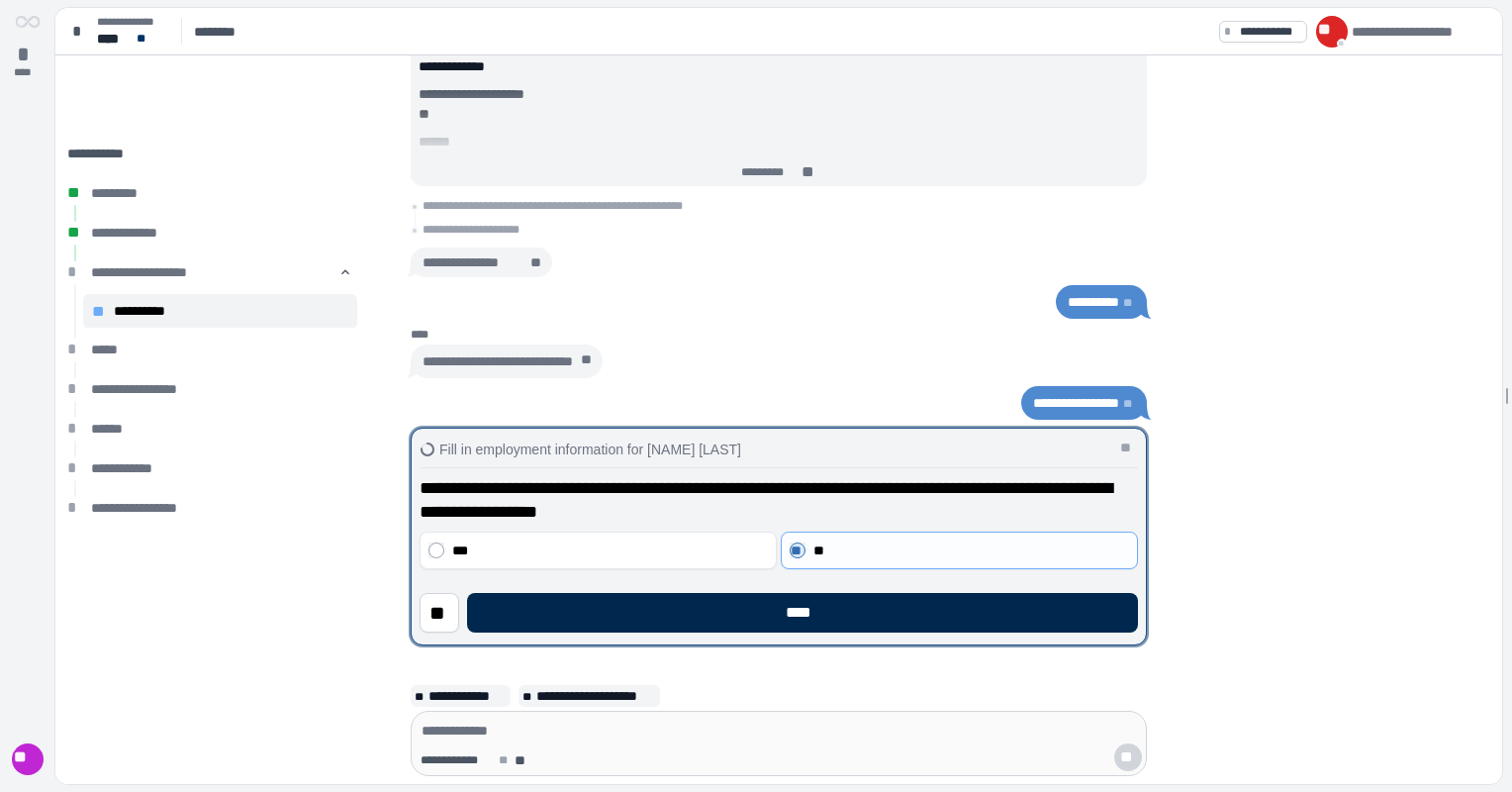 drag, startPoint x: 808, startPoint y: 607, endPoint x: 930, endPoint y: 619, distance: 122.58874 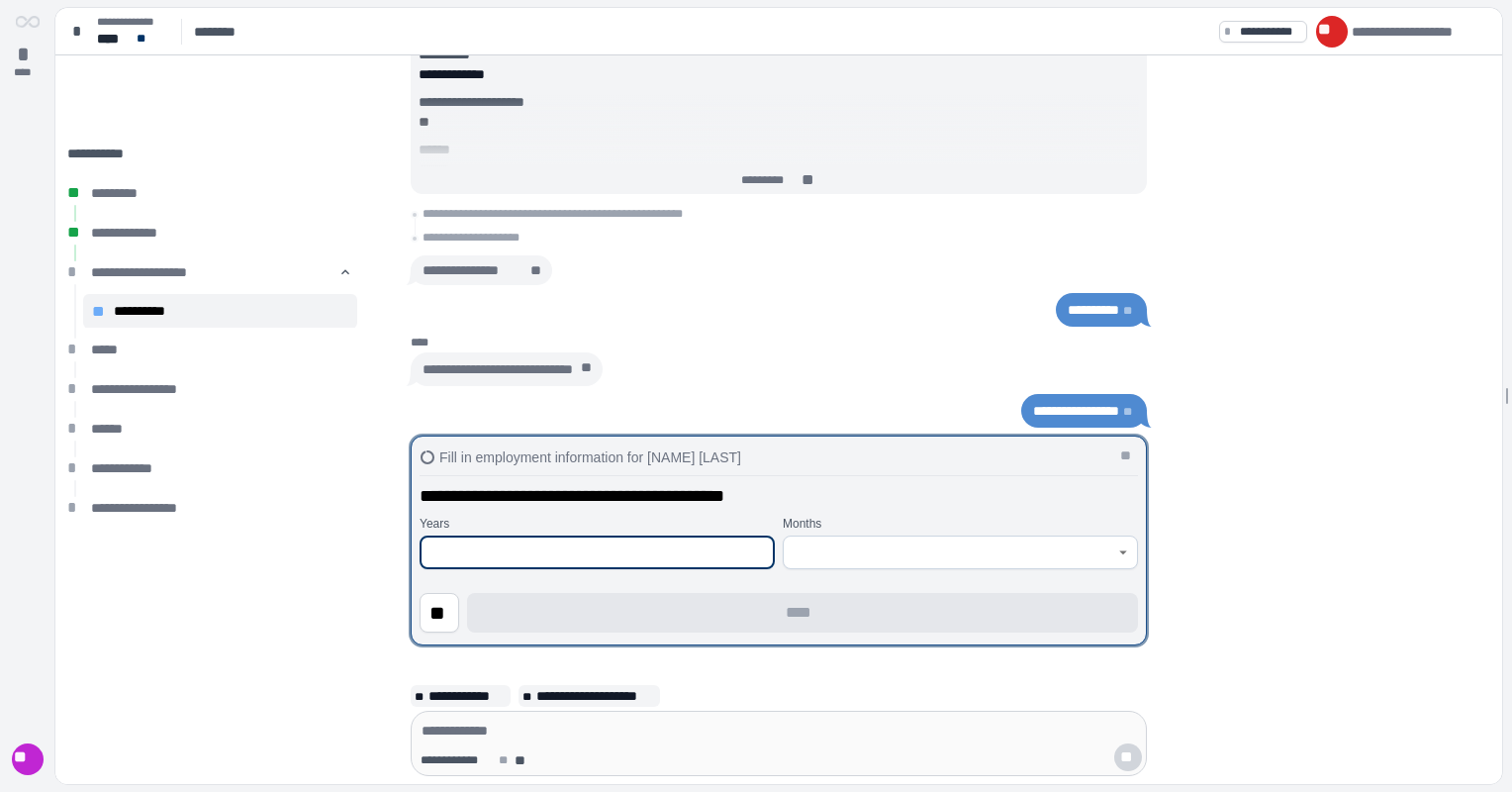 click at bounding box center (597, 552) 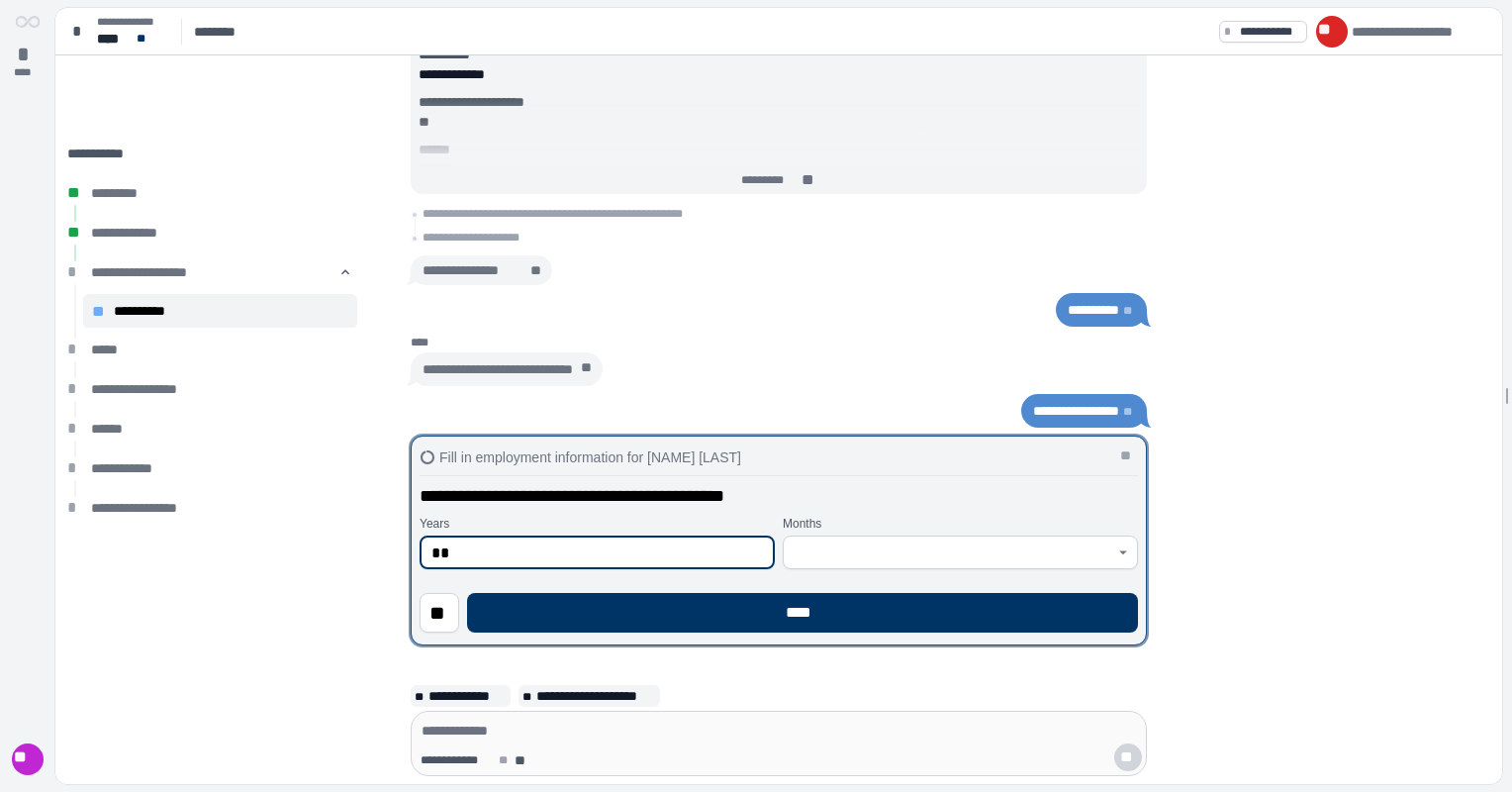 click at bounding box center [960, 552] 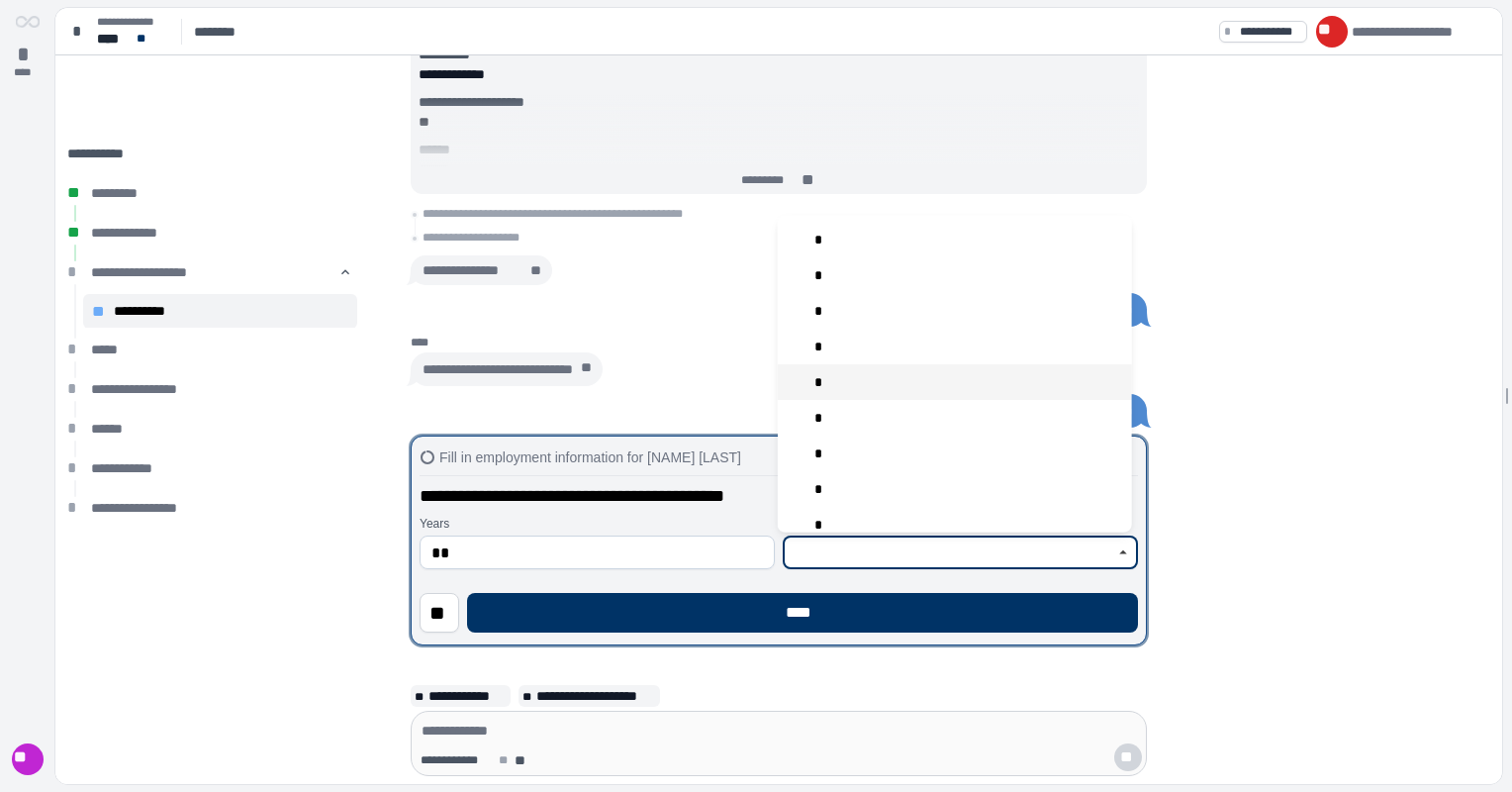drag, startPoint x: 819, startPoint y: 324, endPoint x: 823, endPoint y: 392, distance: 68.117545 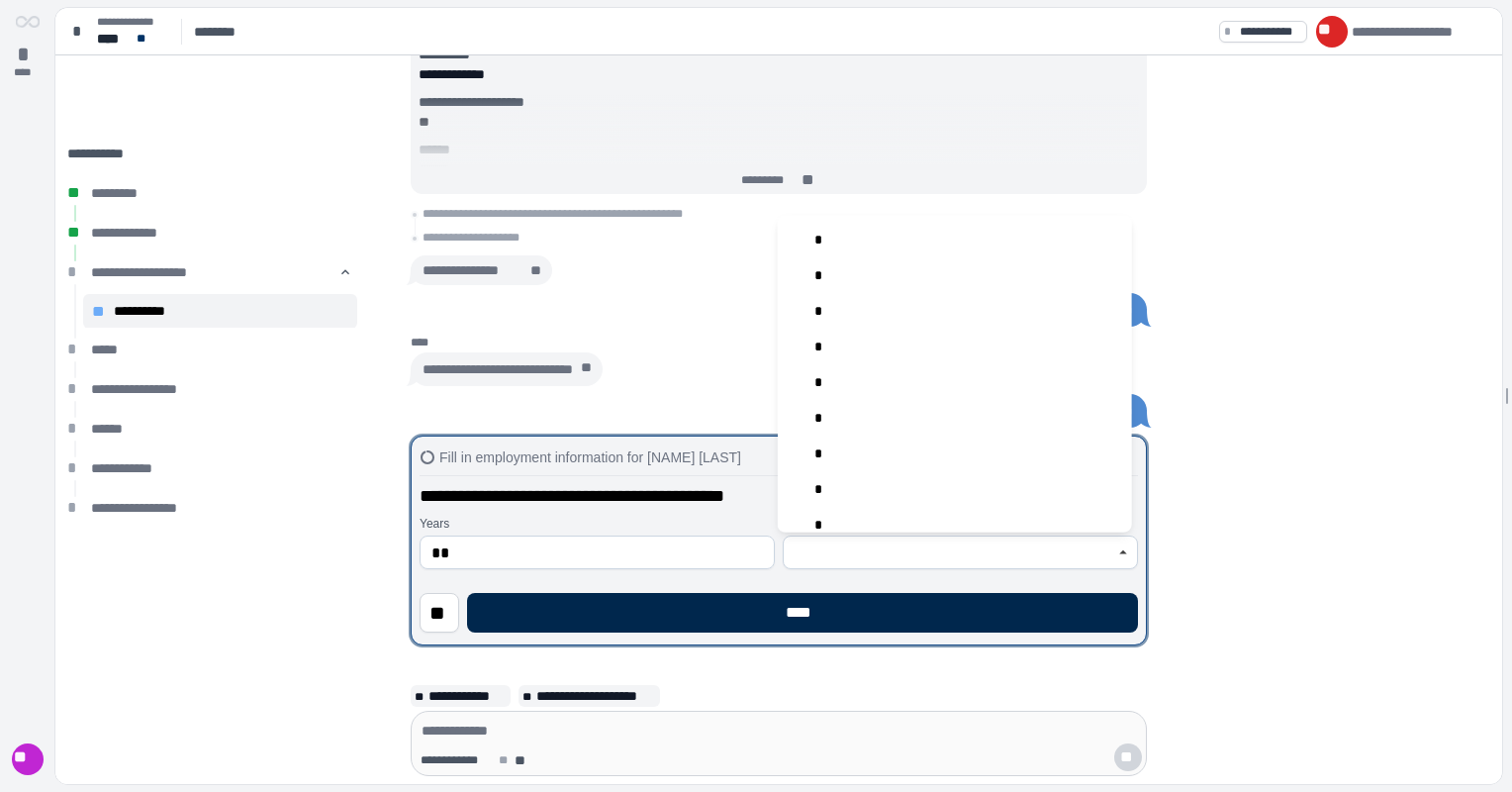 type on "*" 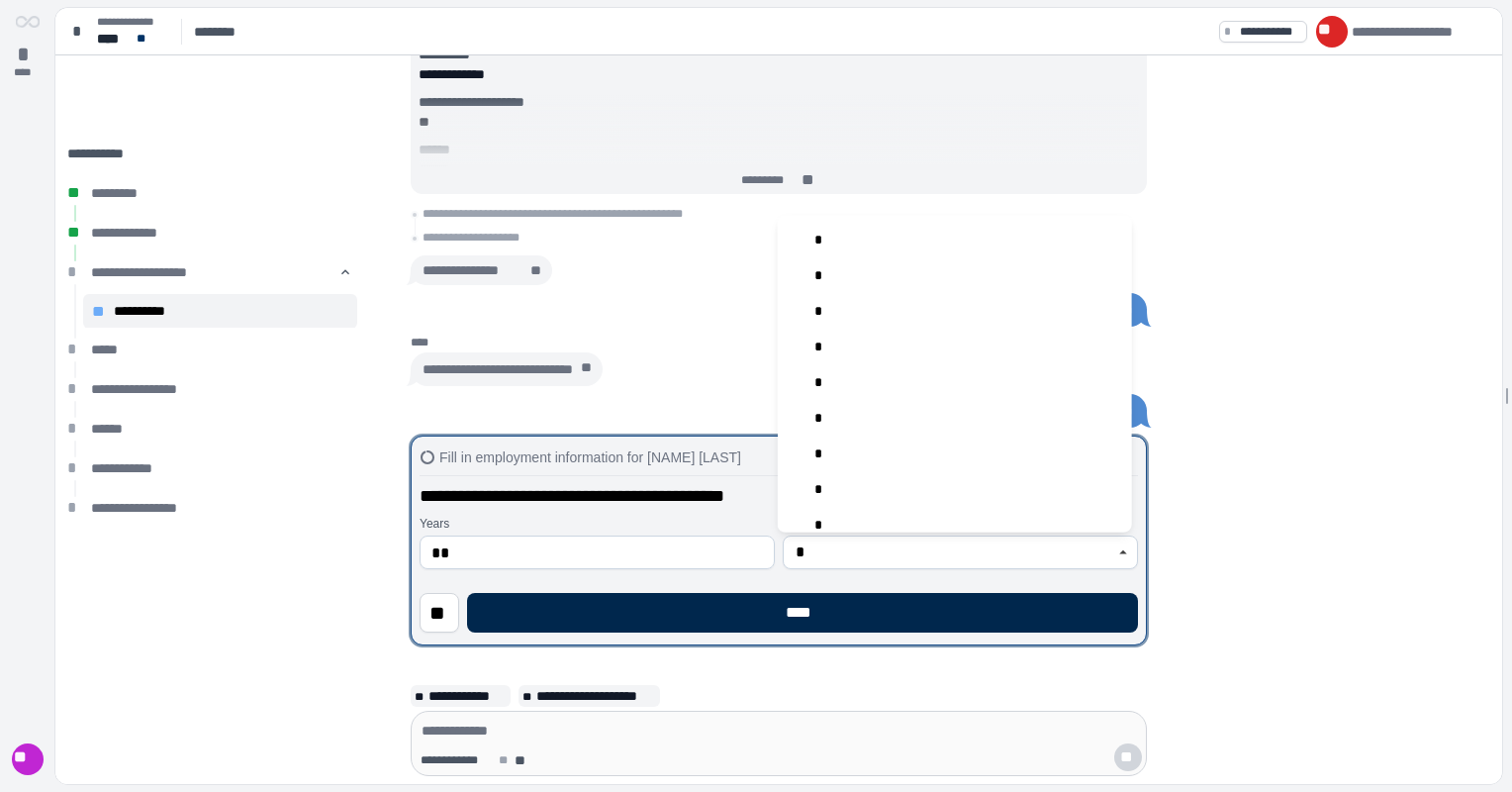 click on "****" at bounding box center (803, 613) 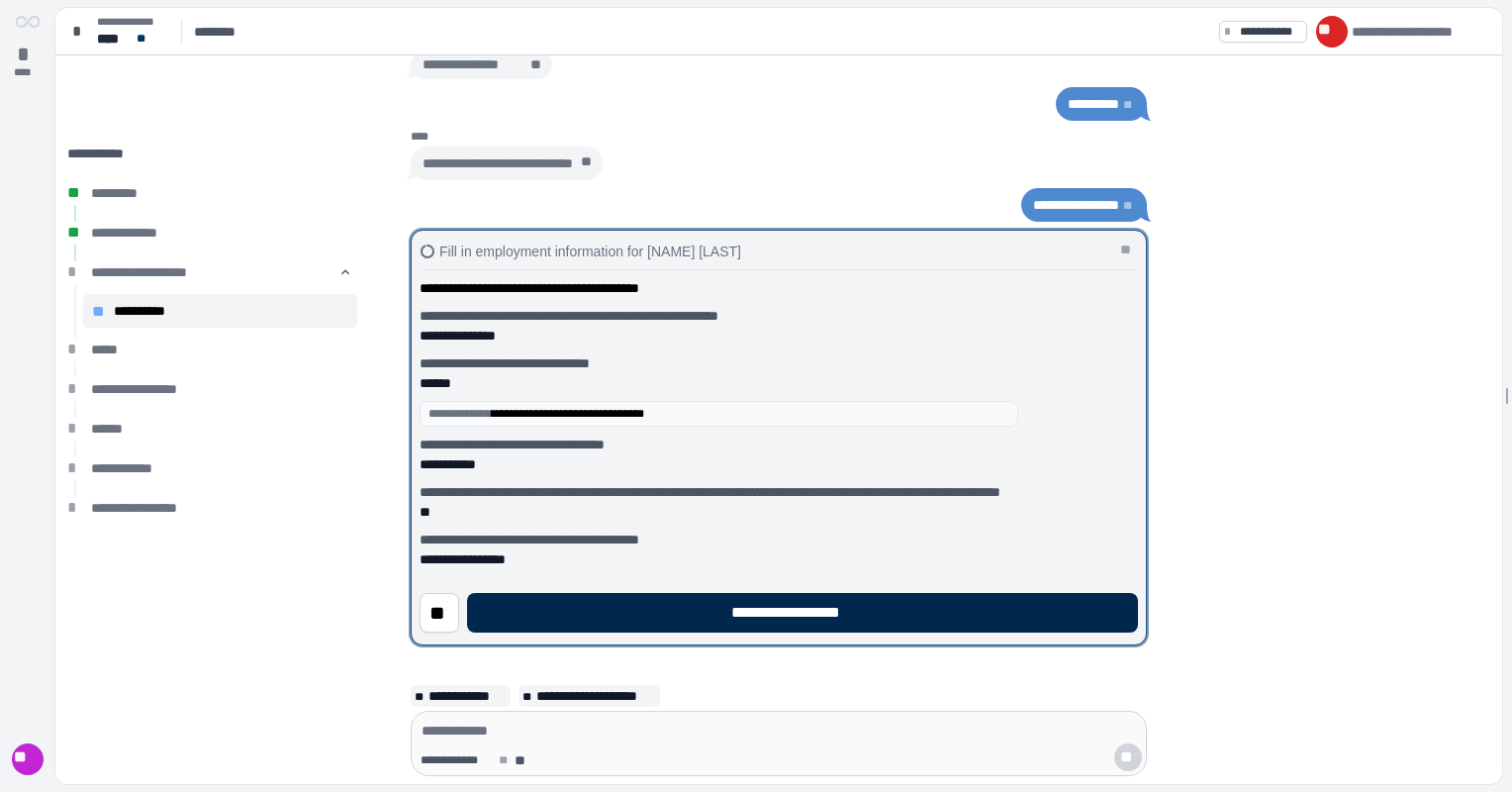 click on "**********" at bounding box center [803, 613] 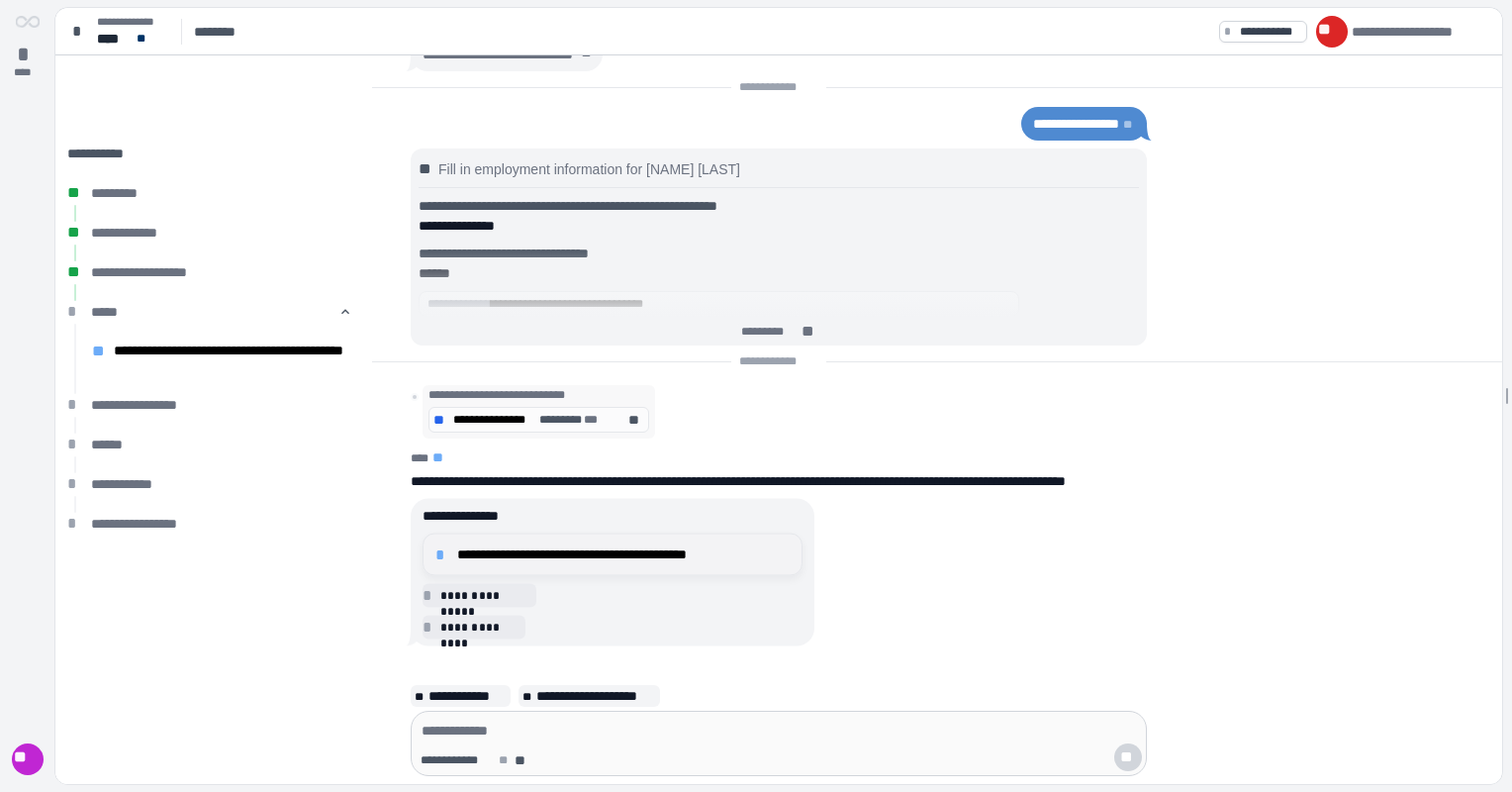 click on "*" at bounding box center [443, 554] 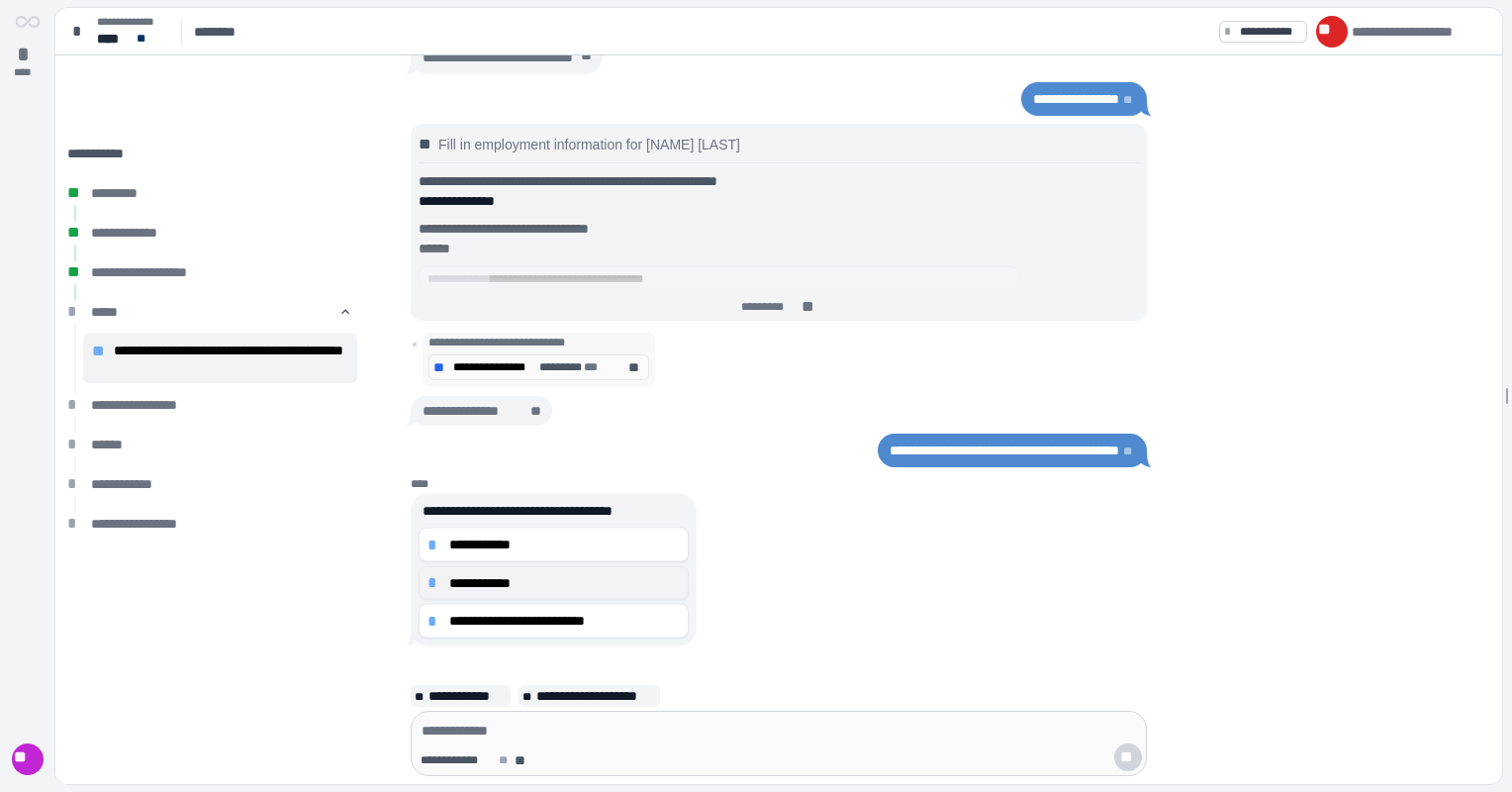 click on "*" at bounding box center (435, 544) 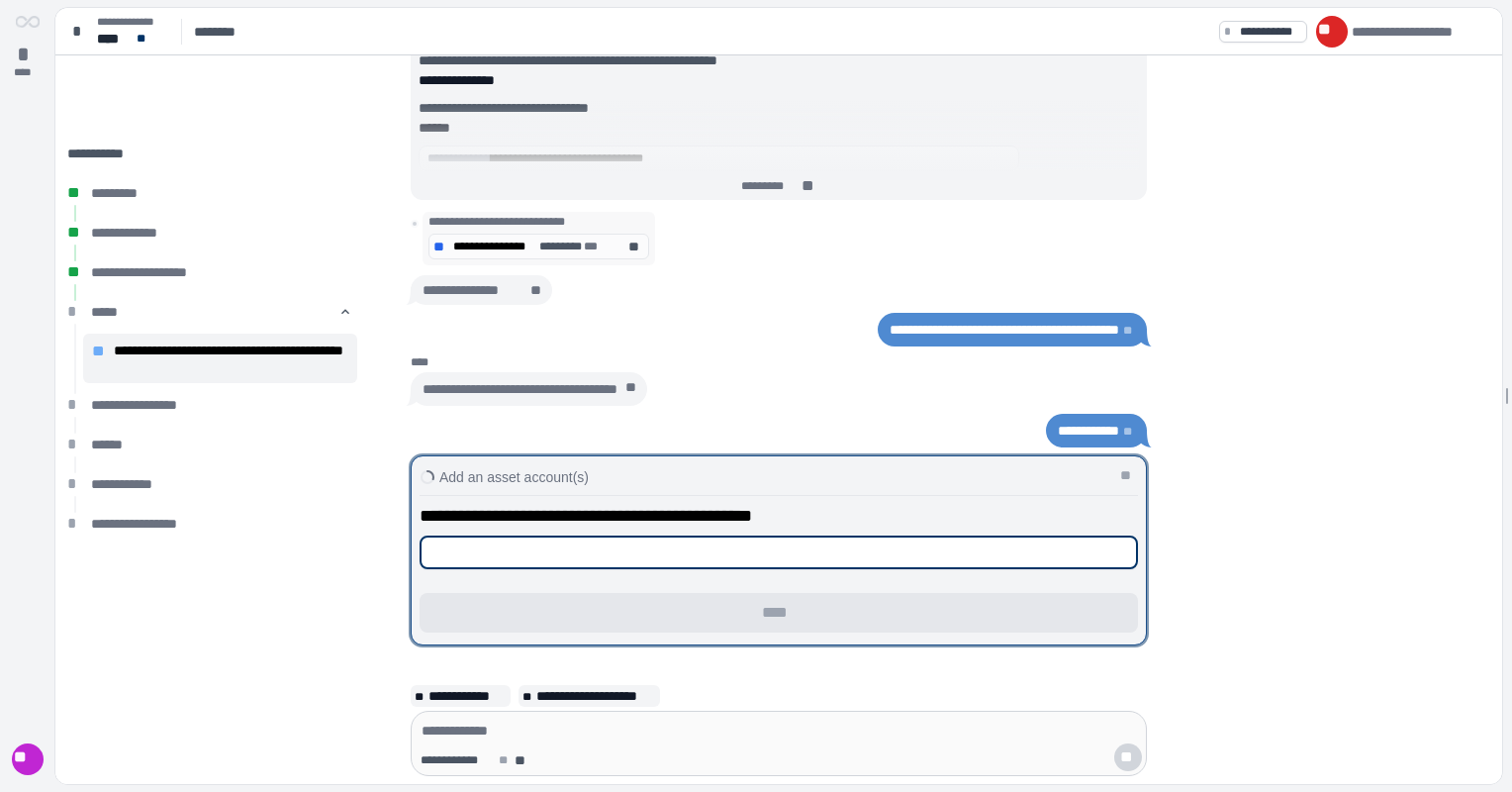click at bounding box center (779, 552) 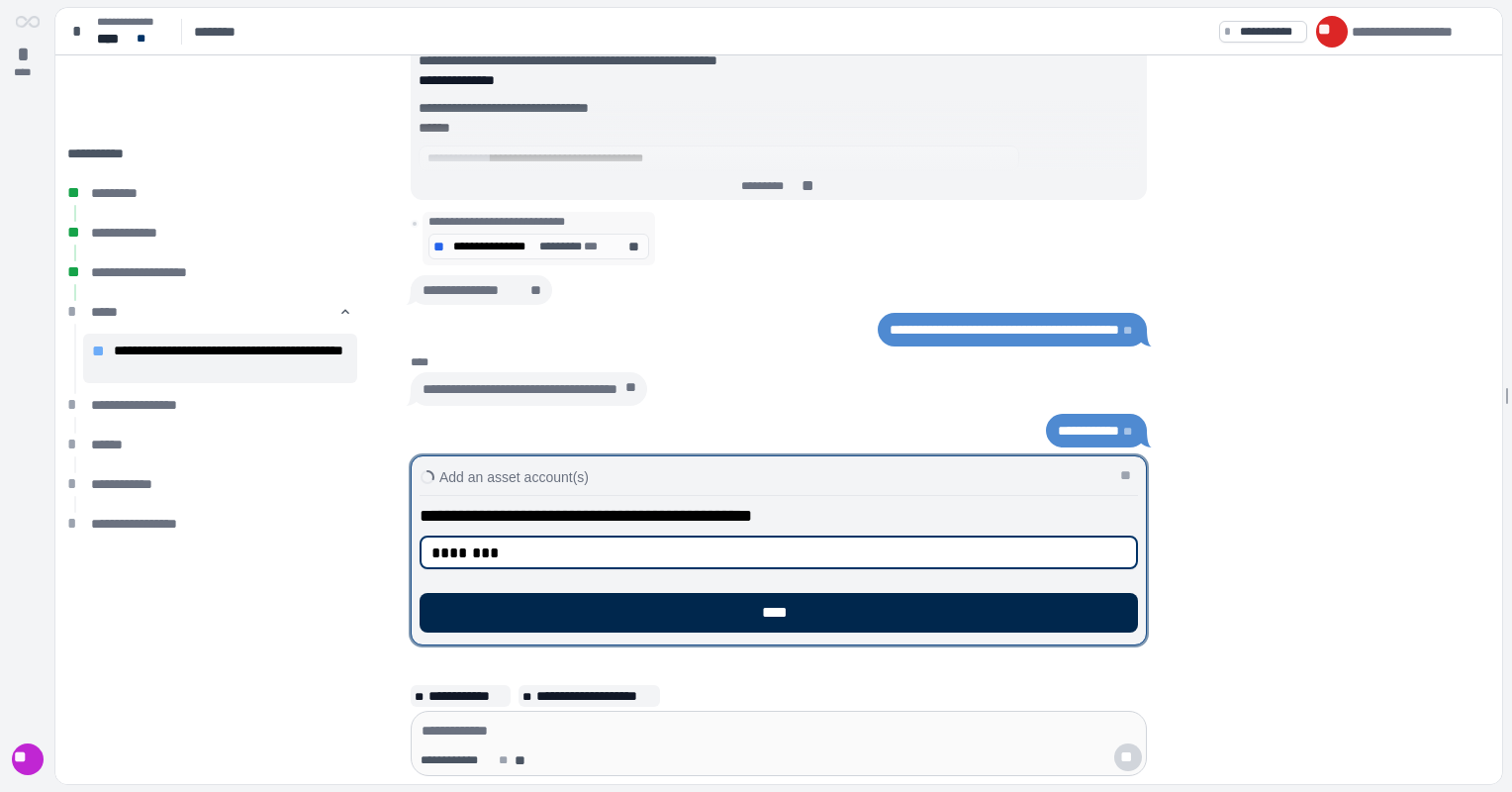 type on "********" 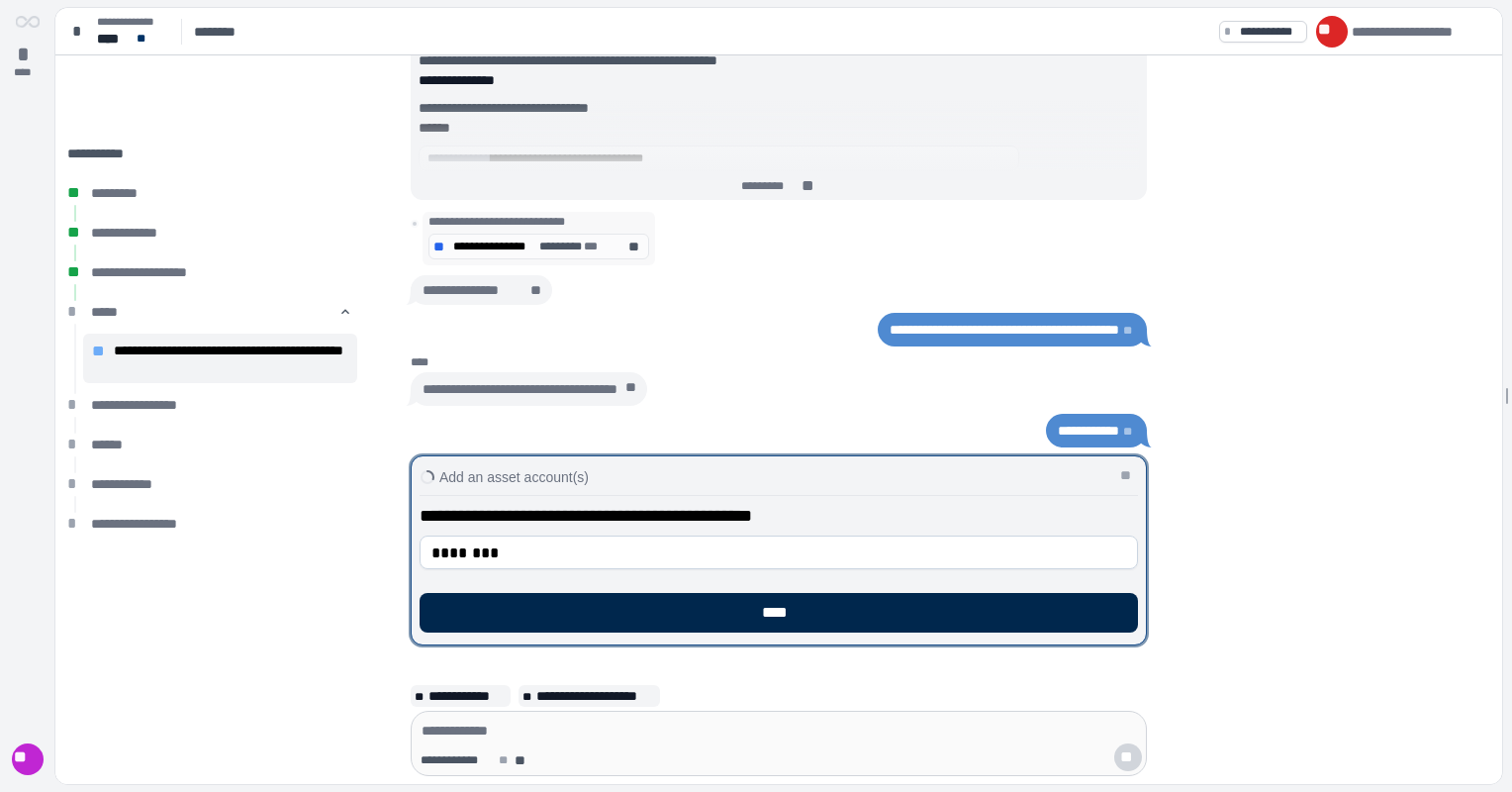 click on "****" at bounding box center [779, 613] 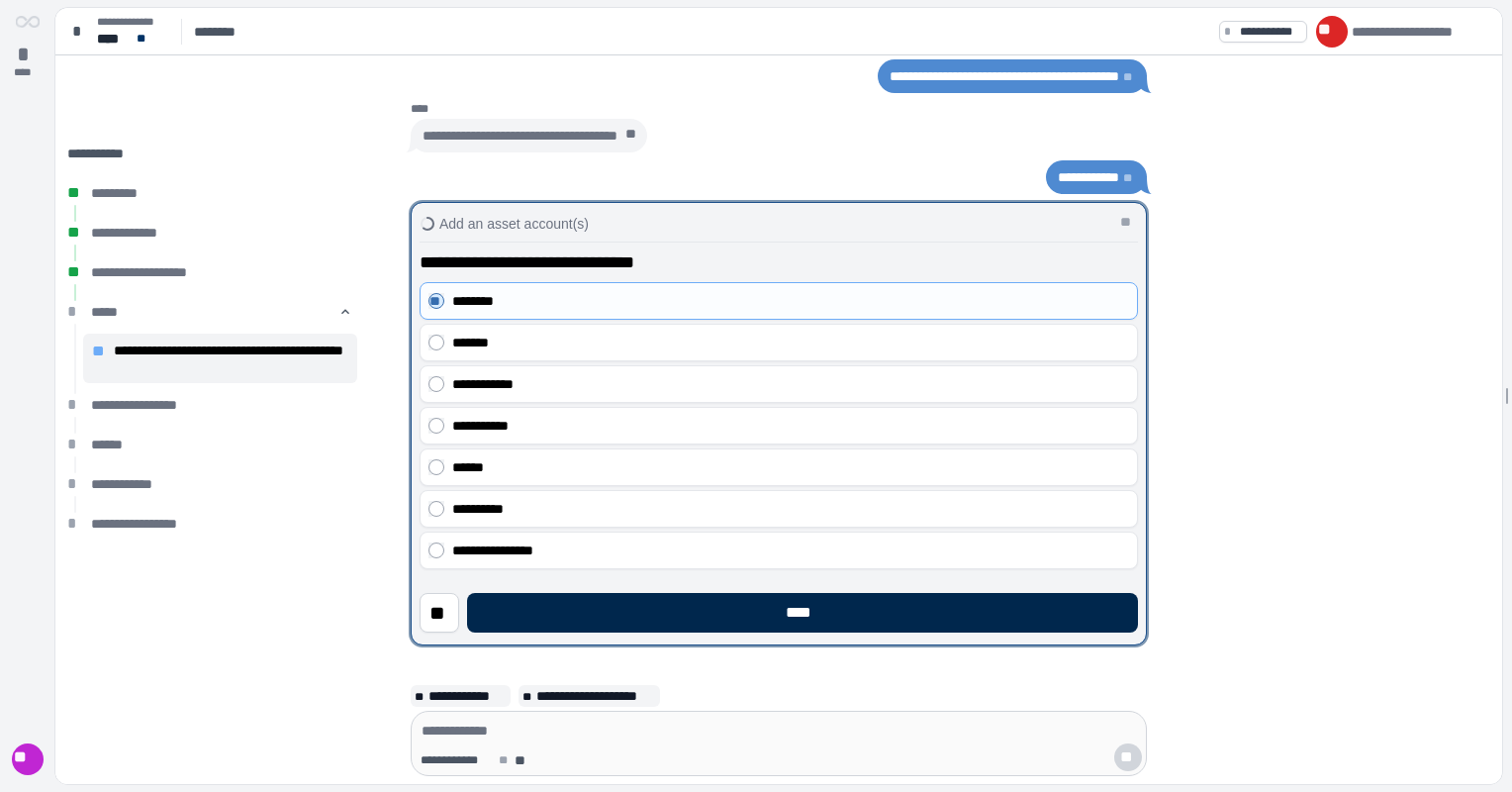 click on "****" at bounding box center [803, 613] 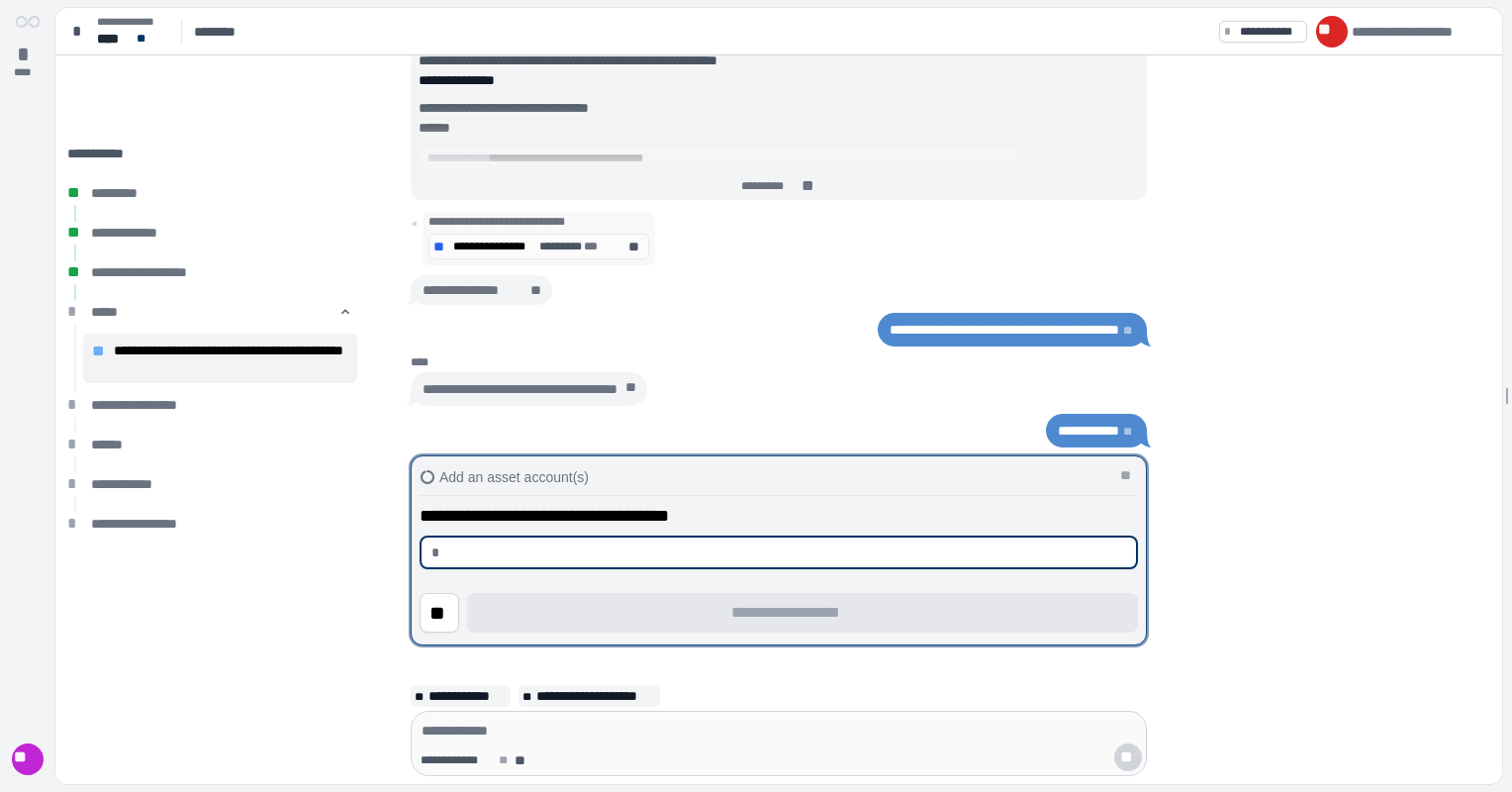 click at bounding box center (787, 552) 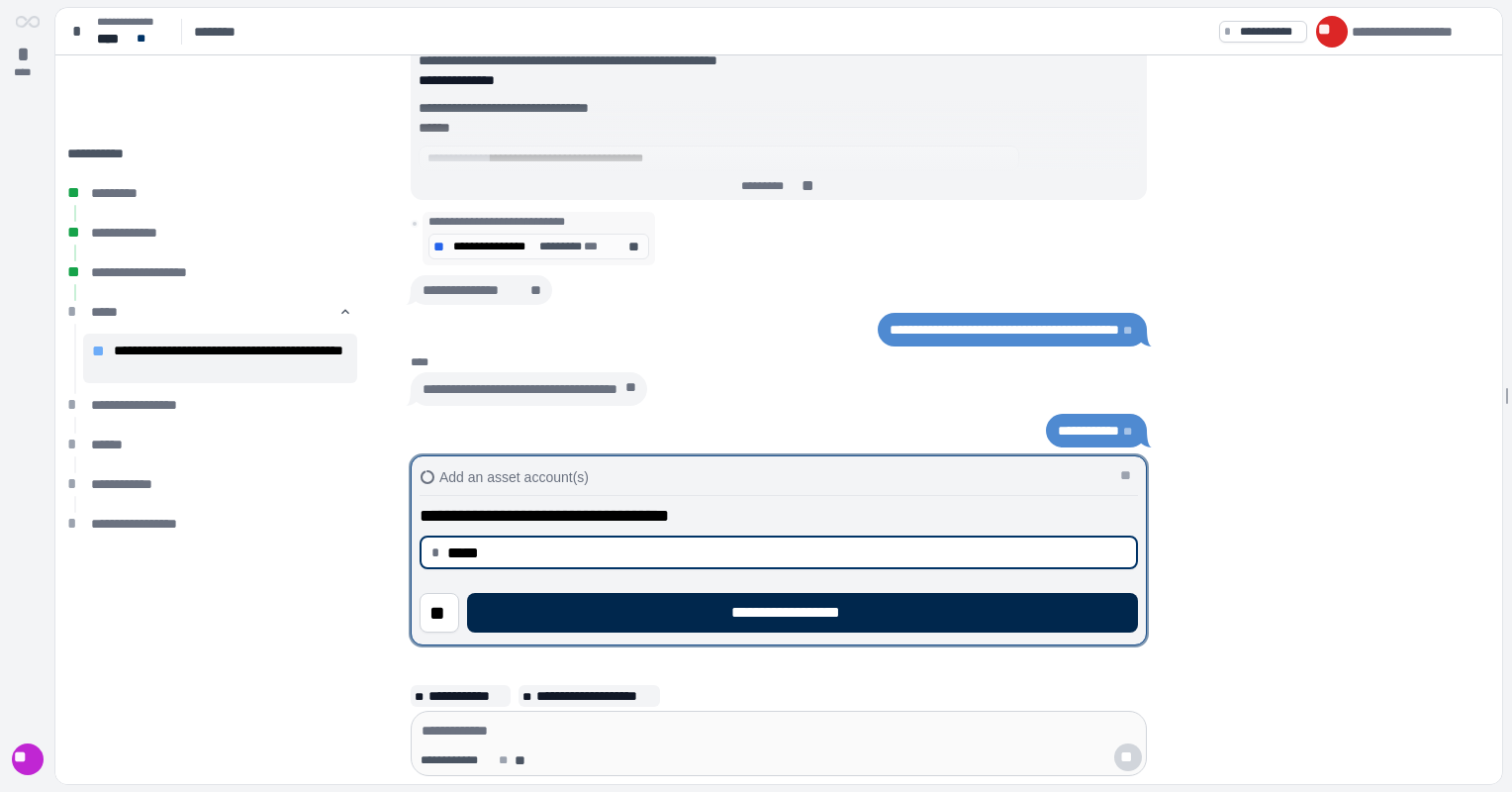 type on "********" 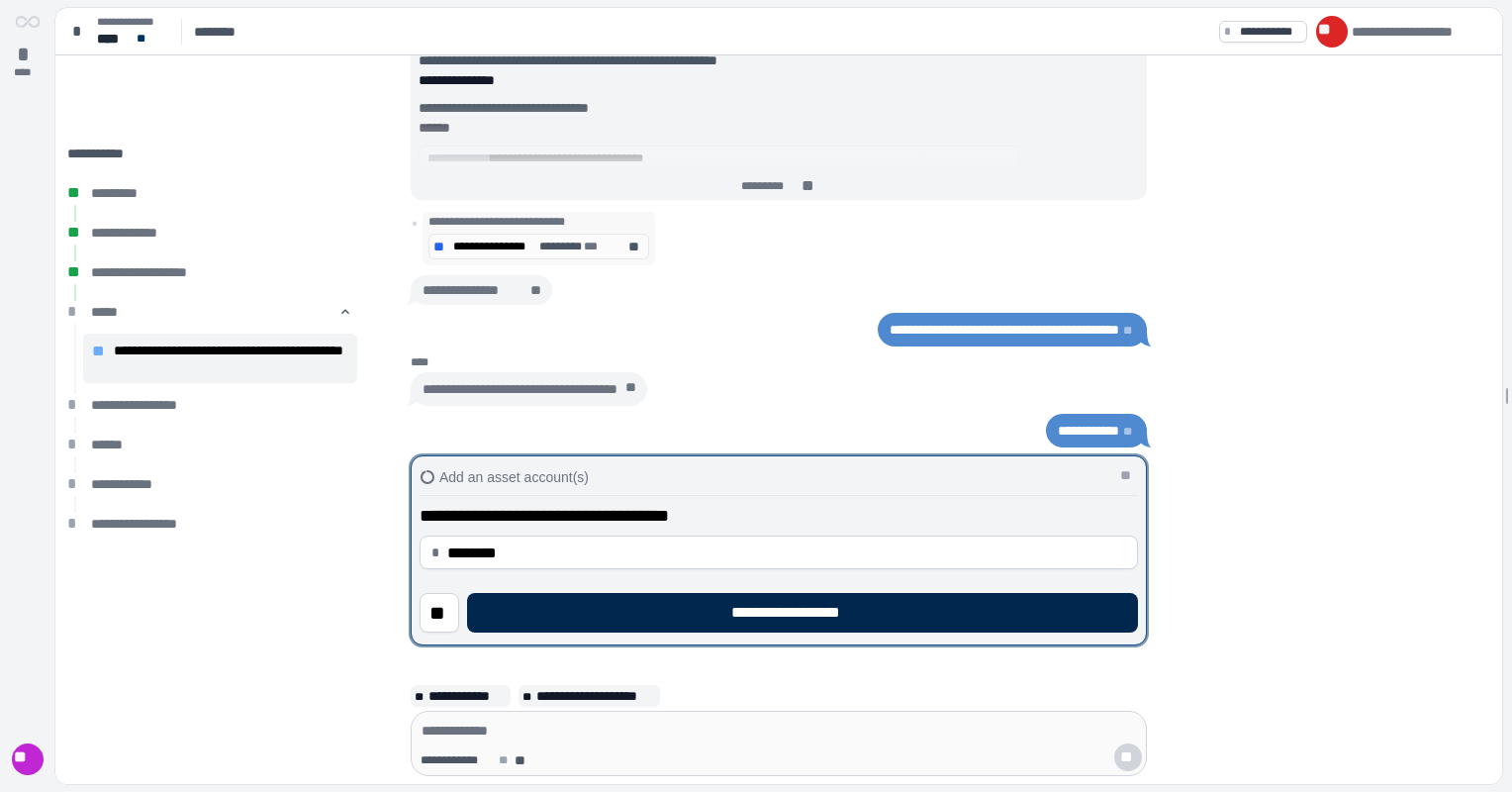 click on "**********" at bounding box center (803, 613) 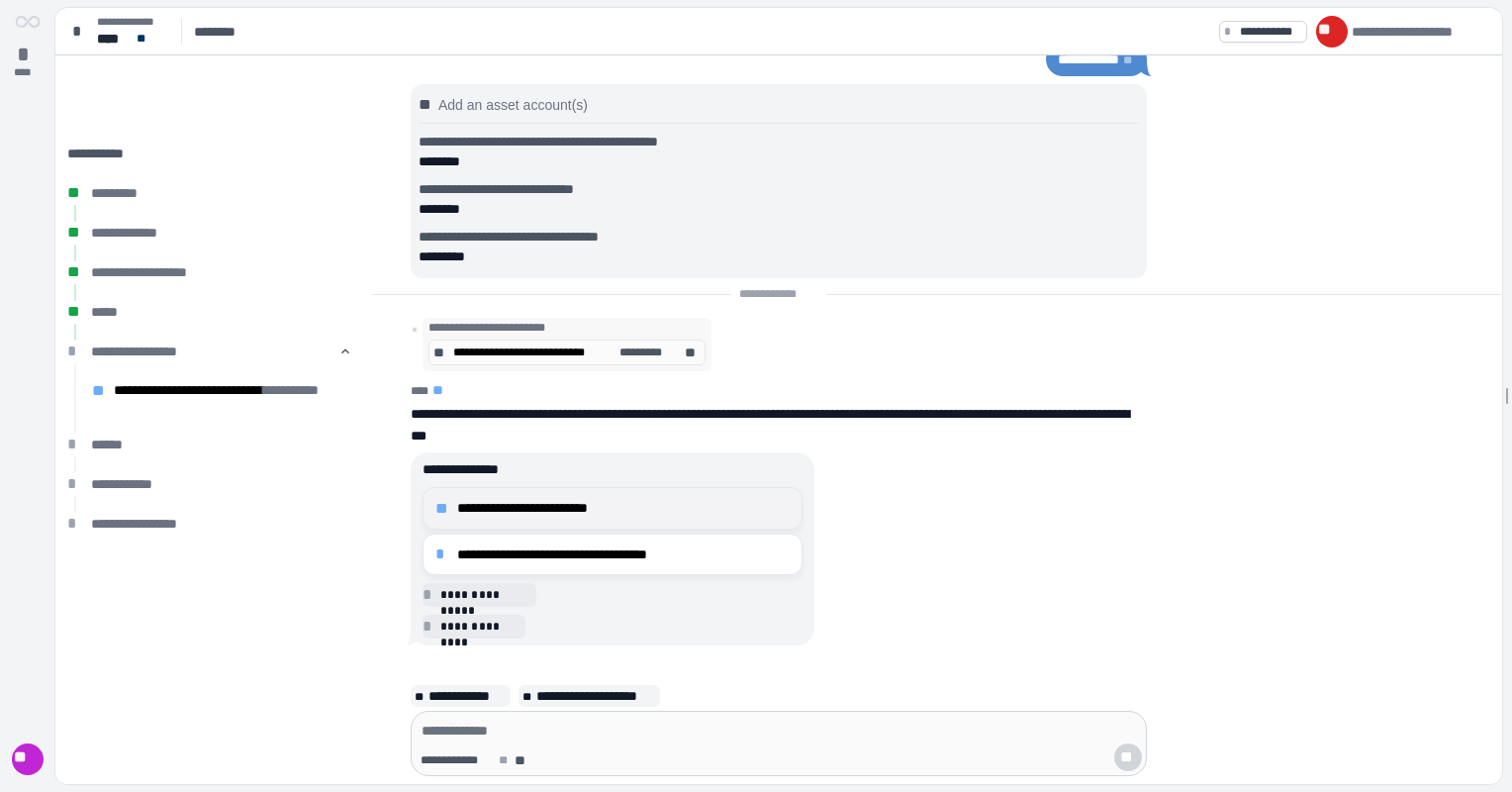 click on "**" at bounding box center (443, 509) 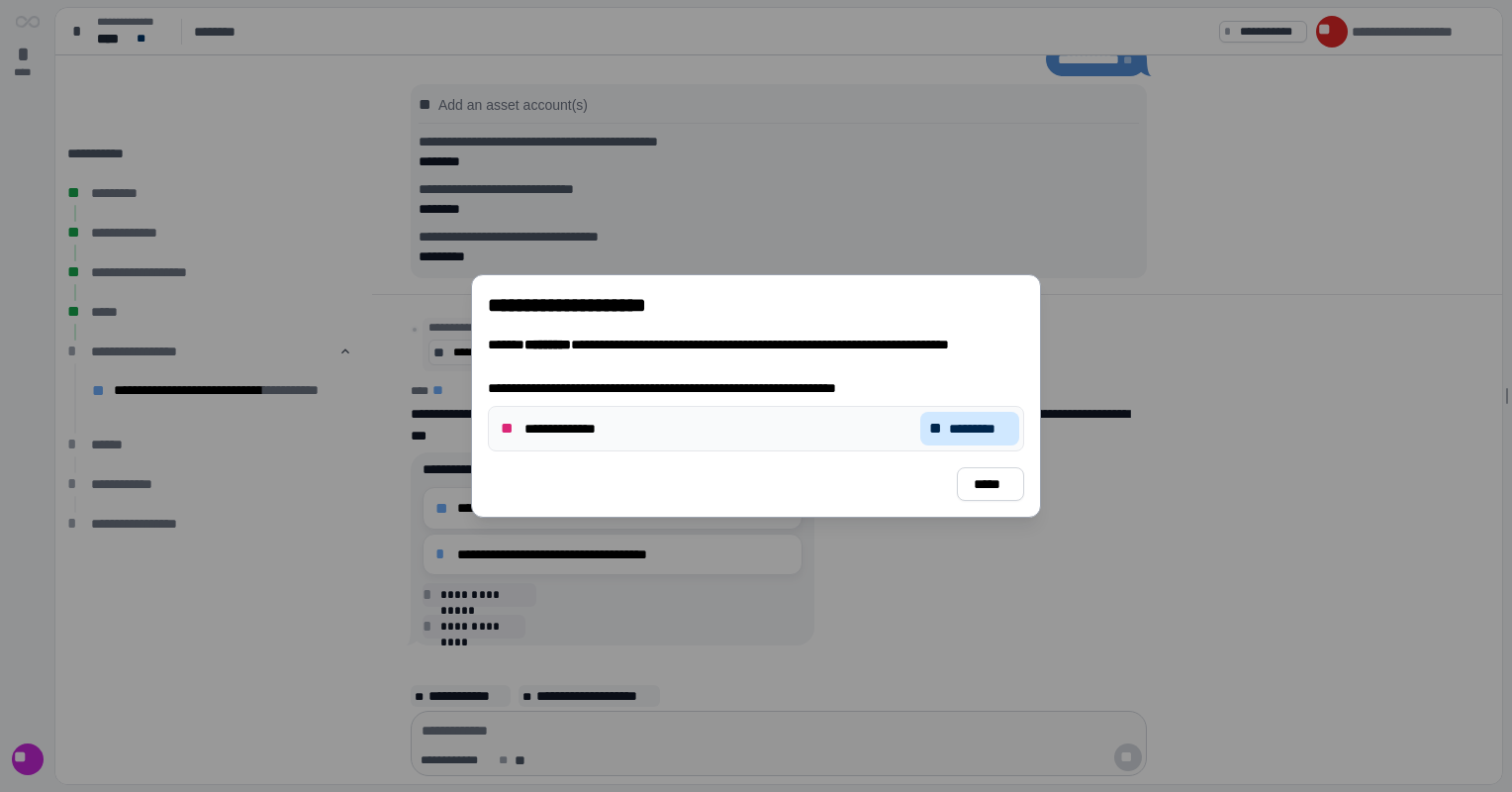 click on "**" at bounding box center [937, 429] 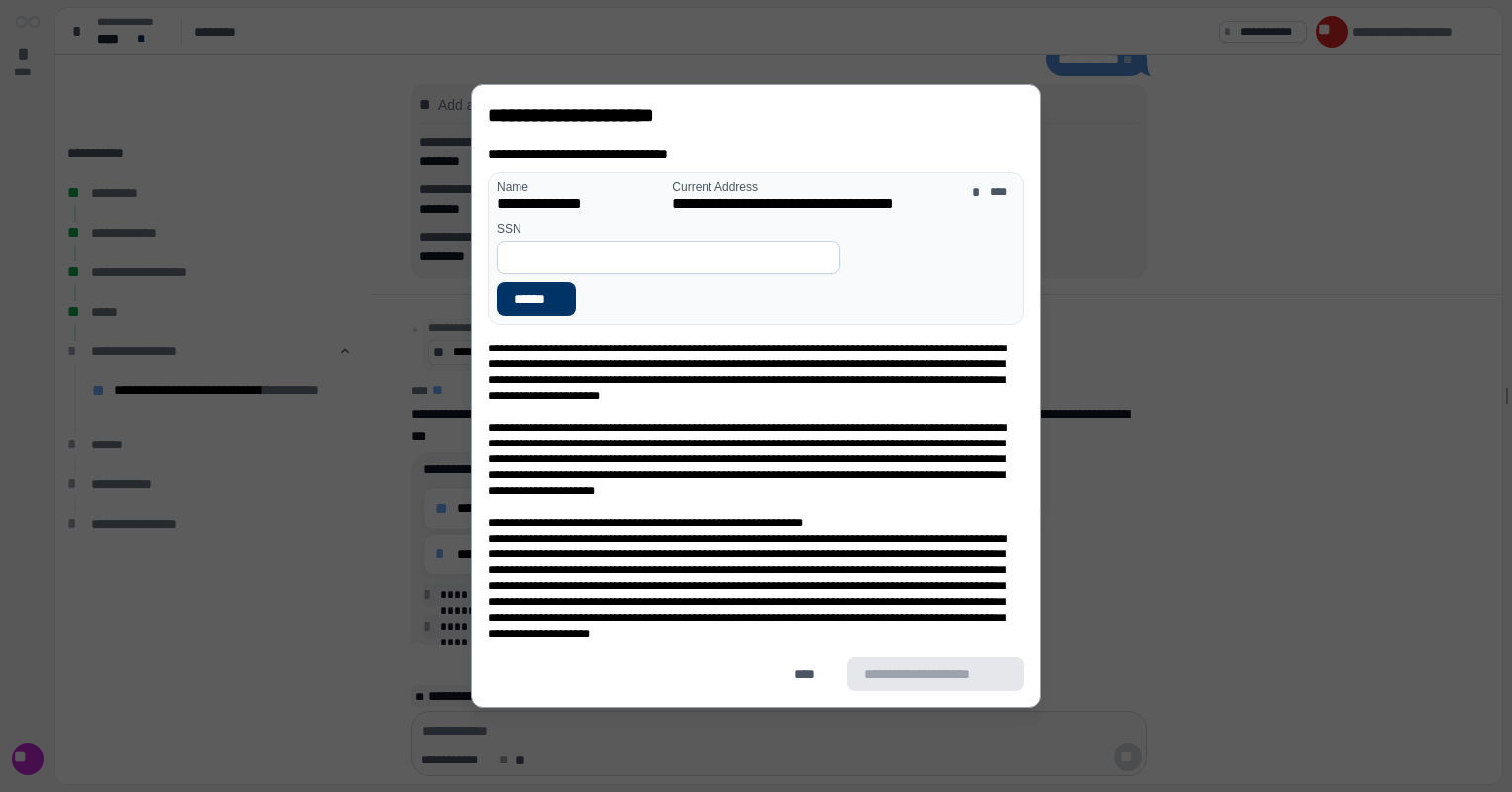 drag, startPoint x: 562, startPoint y: 257, endPoint x: 544, endPoint y: 278, distance: 27.658633 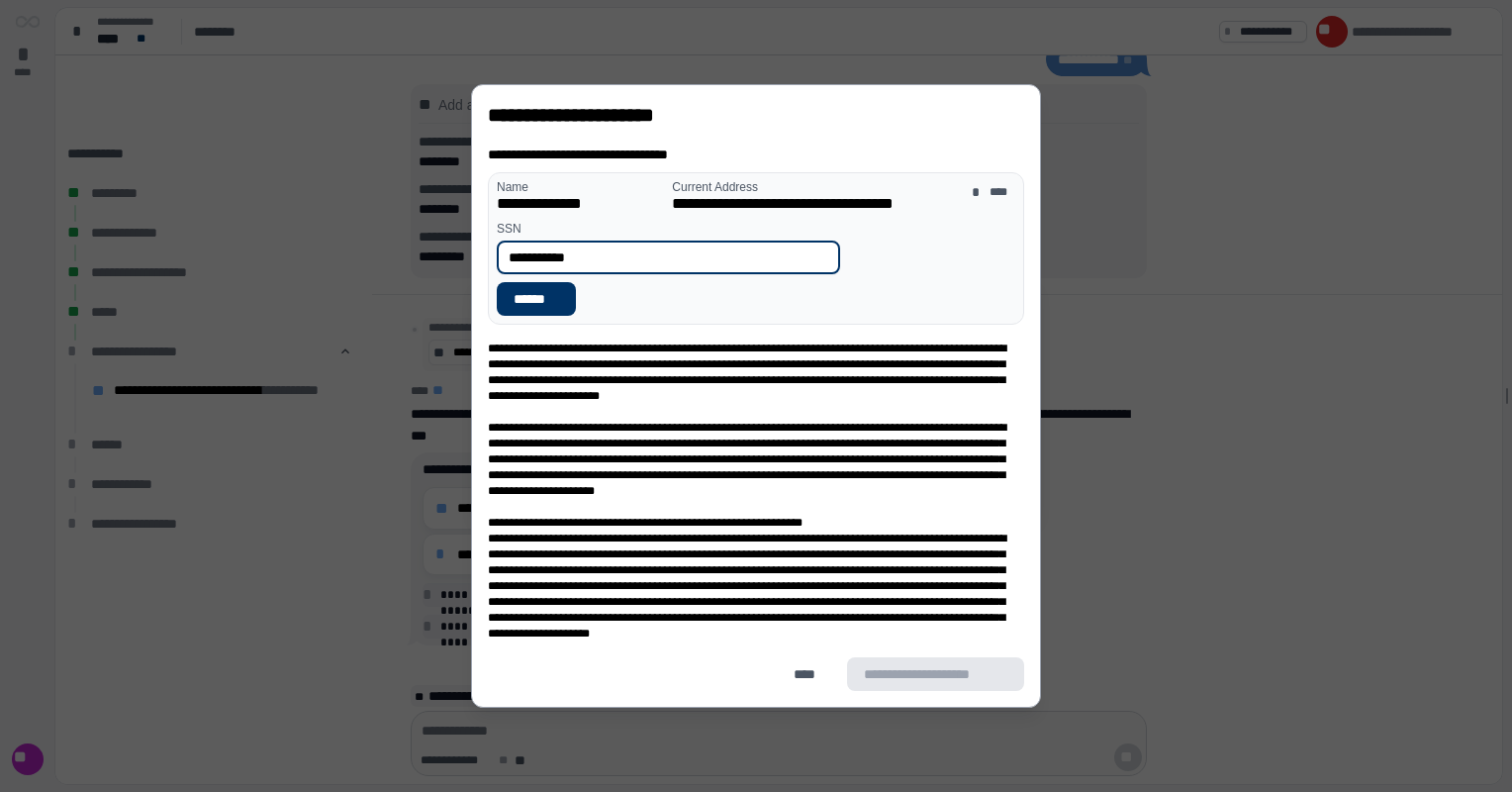 type on "**********" 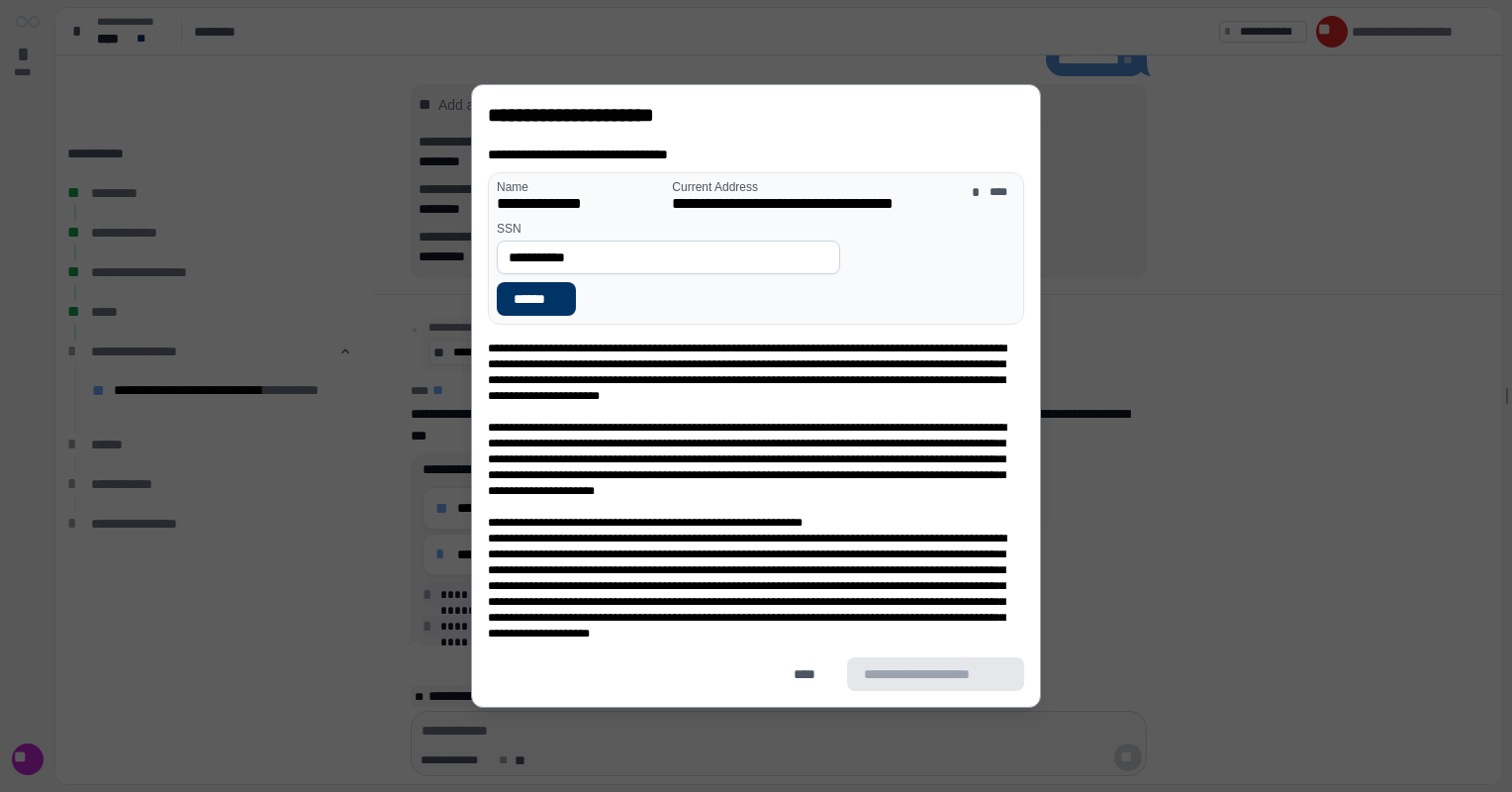type 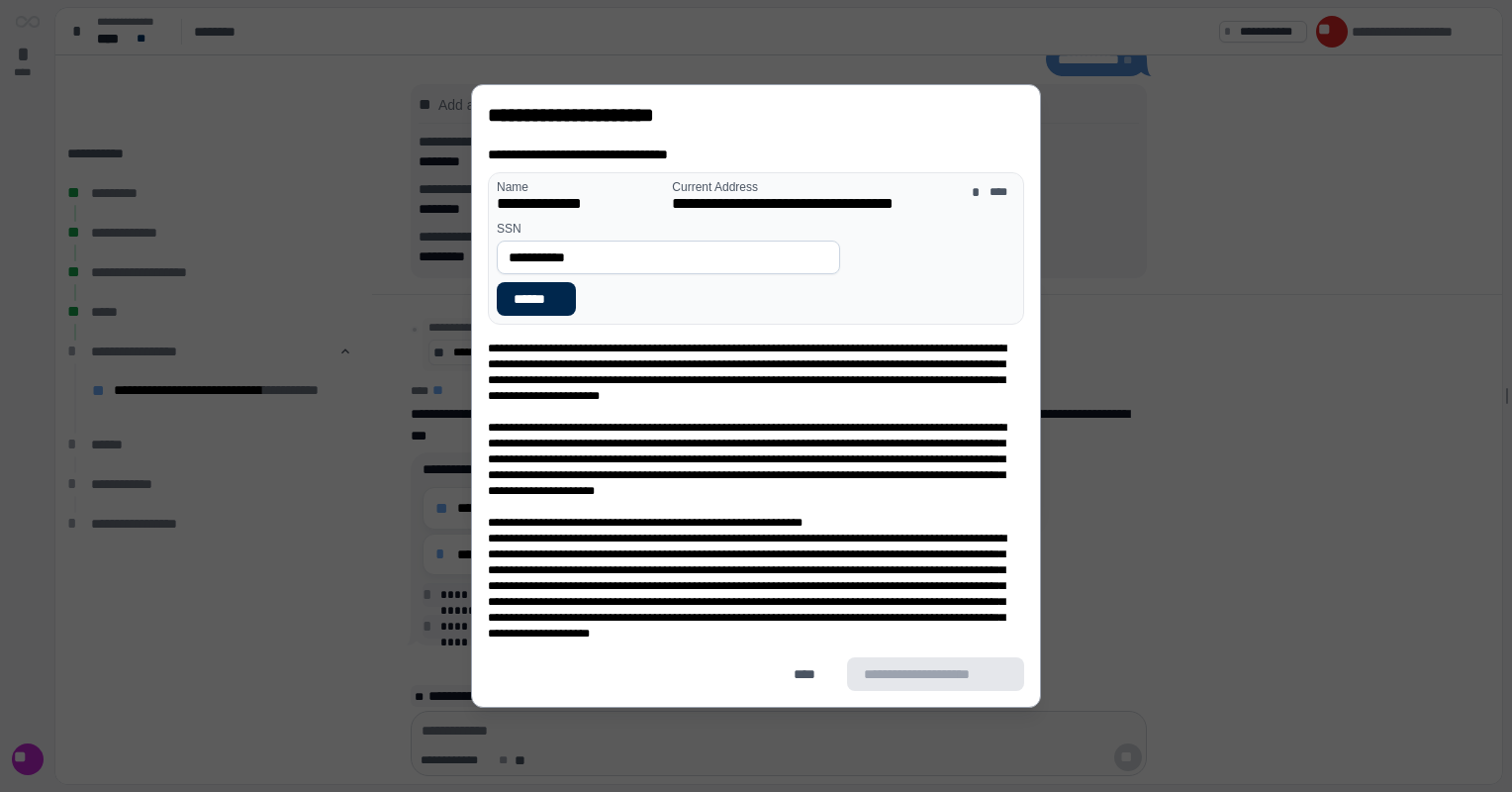 click on "******" at bounding box center (536, 299) 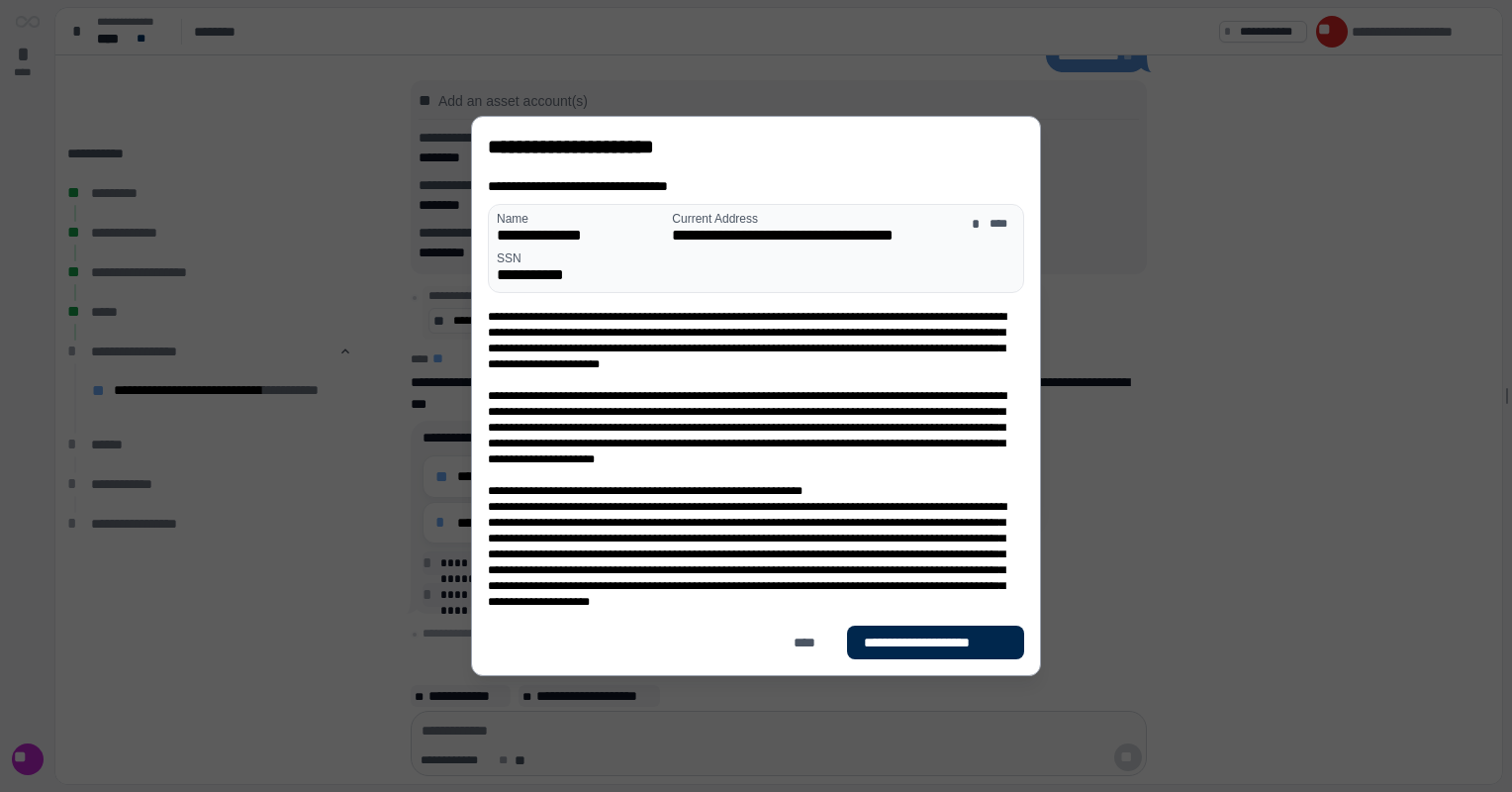 click on "**********" at bounding box center (935, 643) 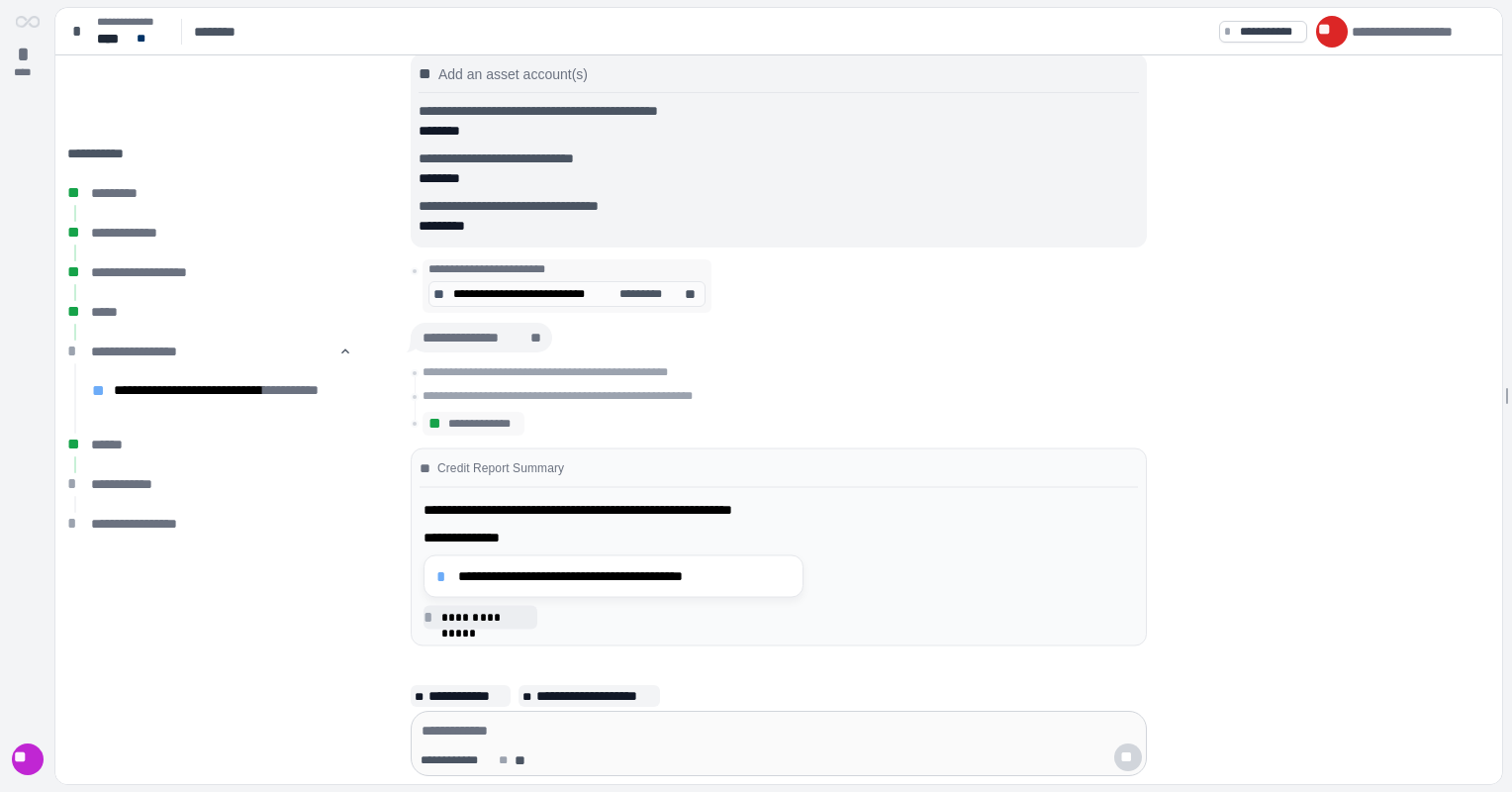 click on "**********" at bounding box center [614, 576] 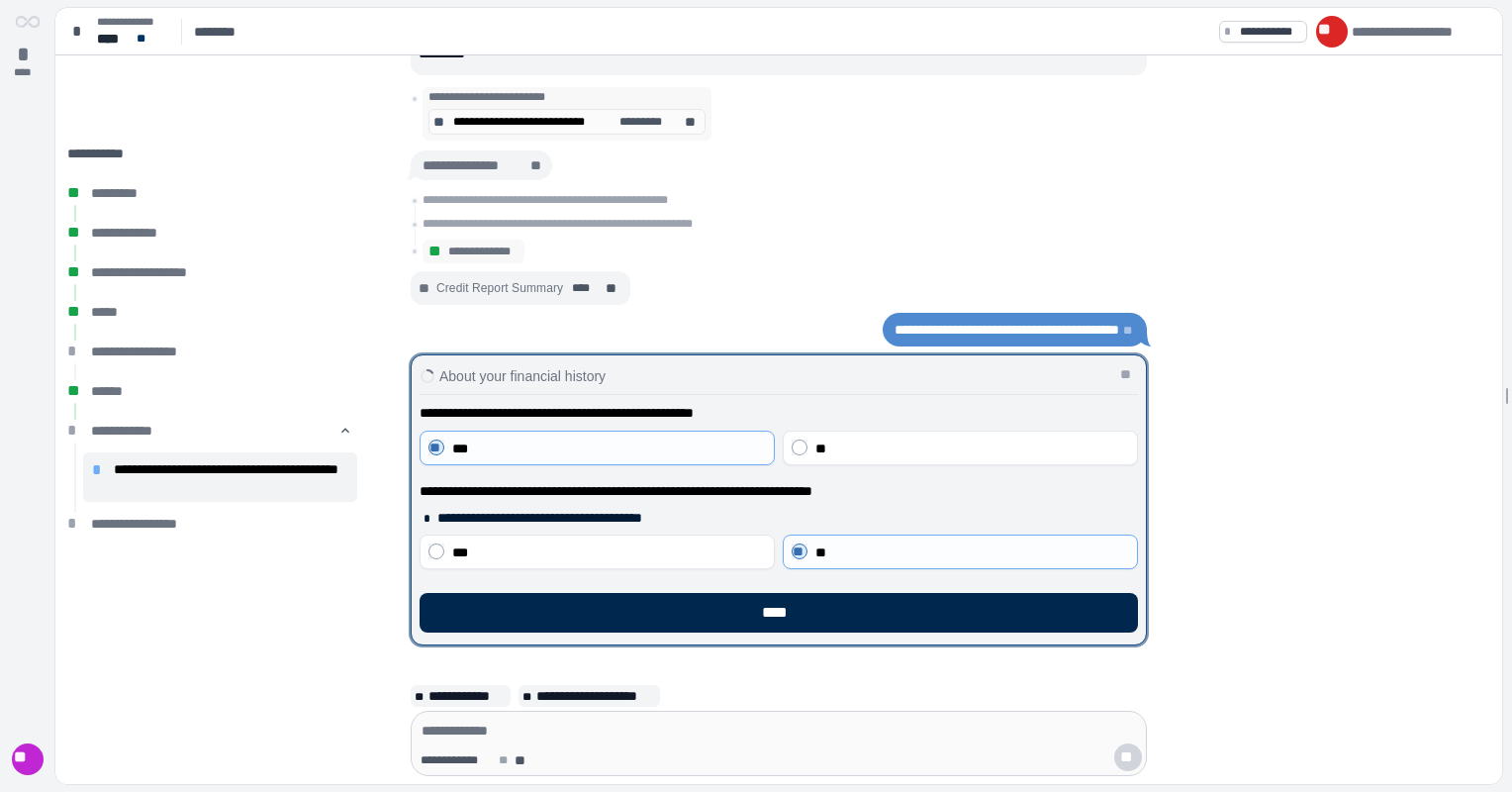 click on "****" at bounding box center (779, 613) 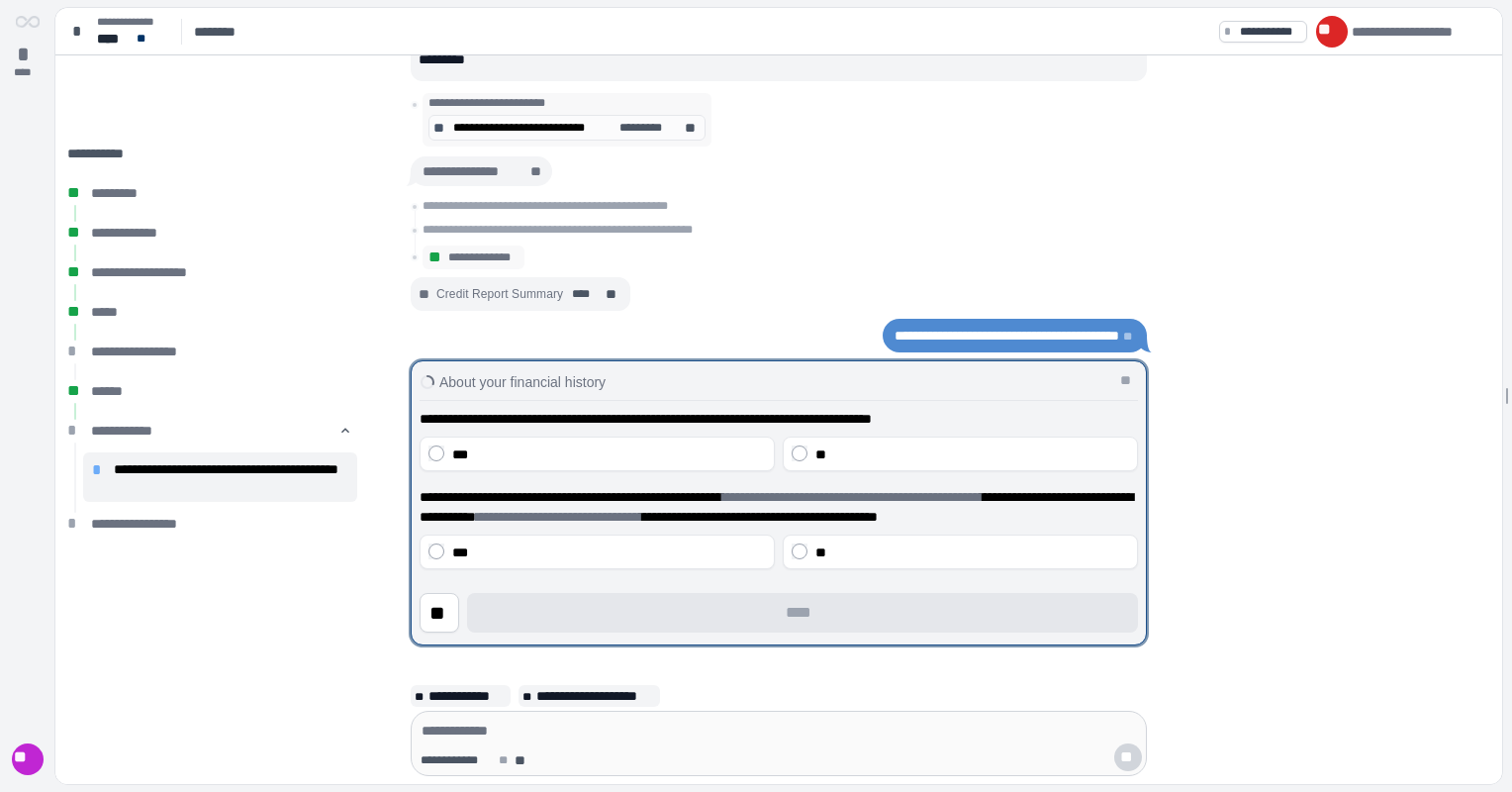 click on "** ****" at bounding box center [779, 613] 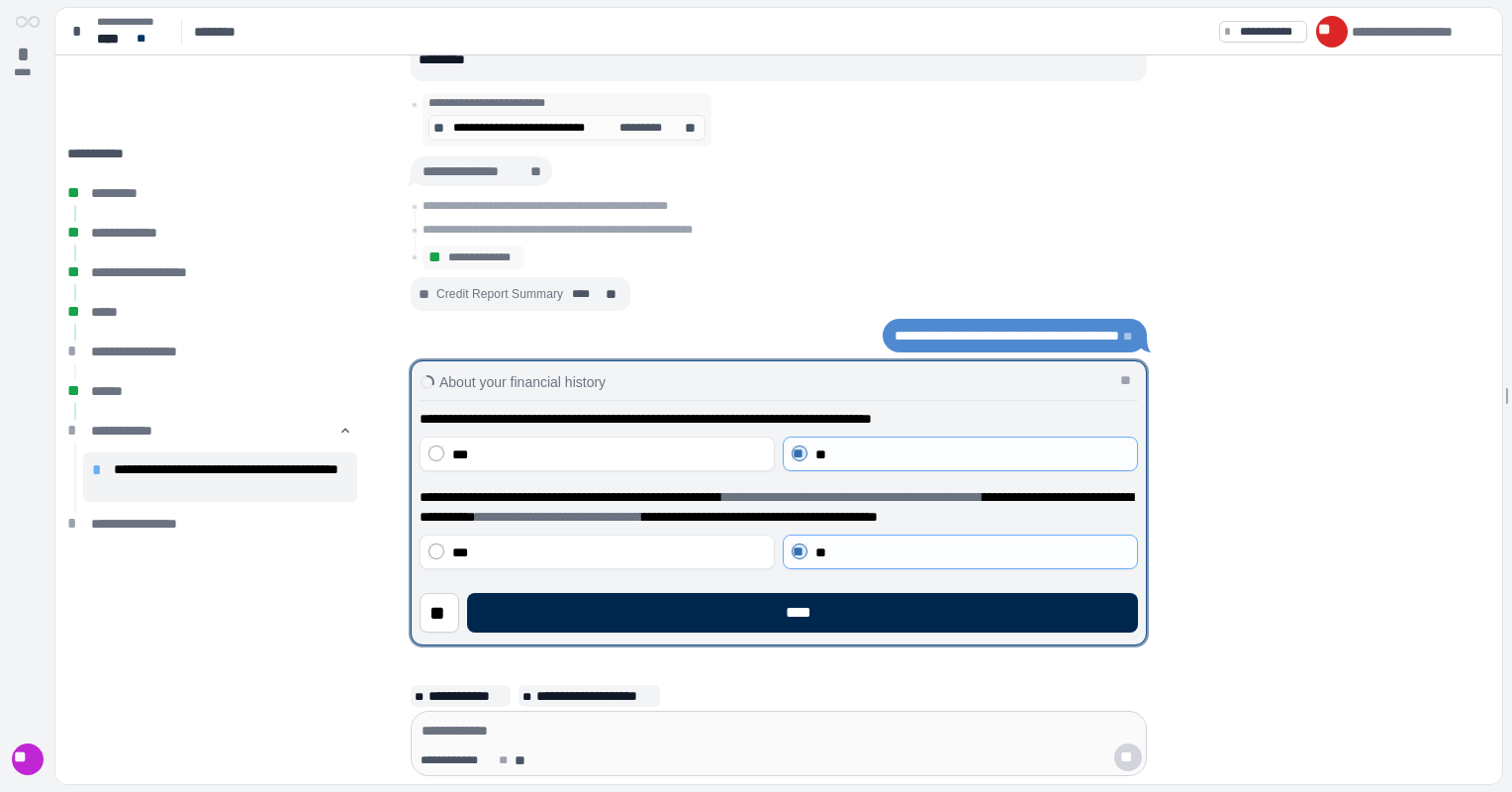 click on "****" at bounding box center [803, 613] 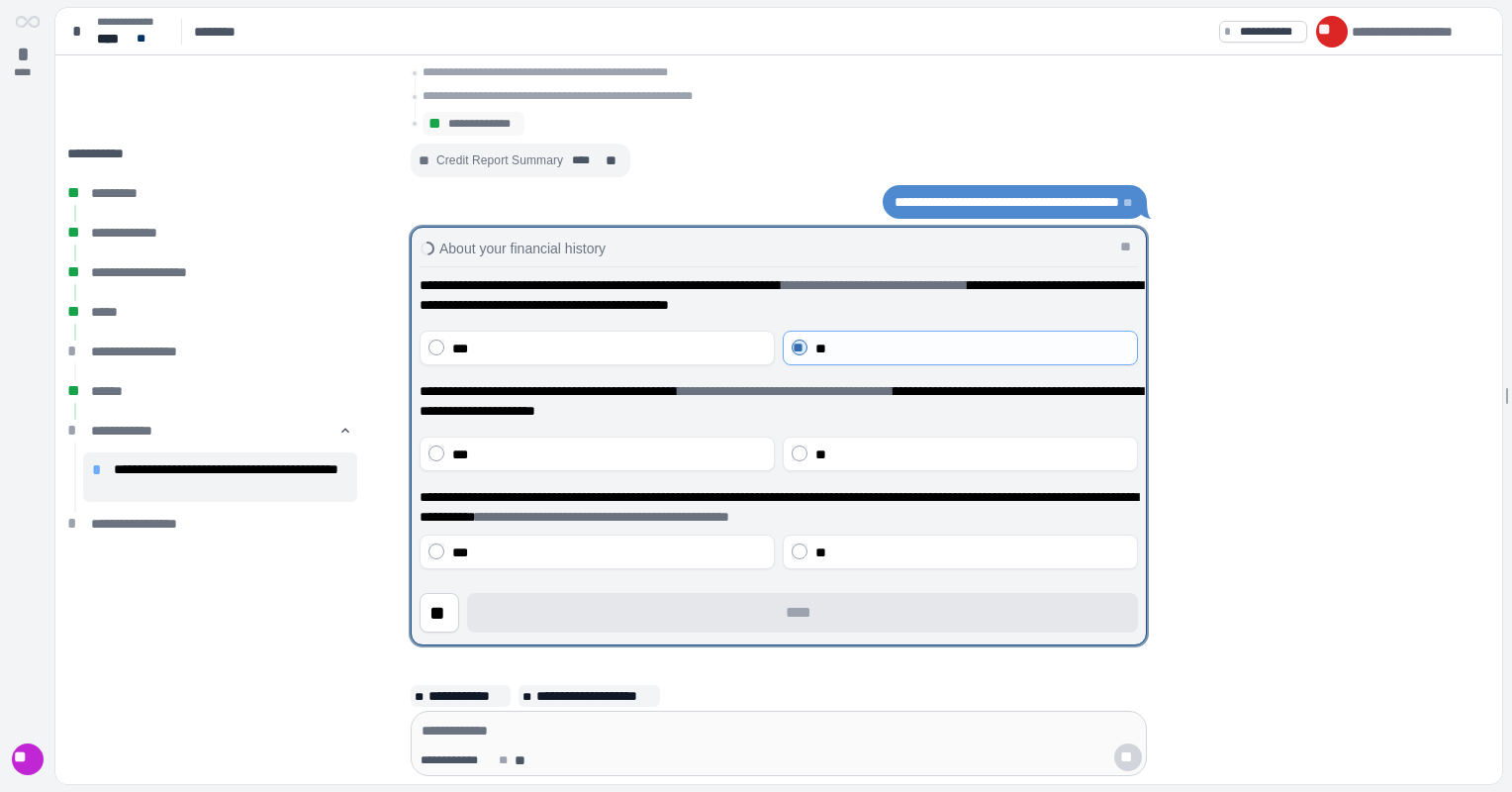 click on "**" at bounding box center [960, 453] 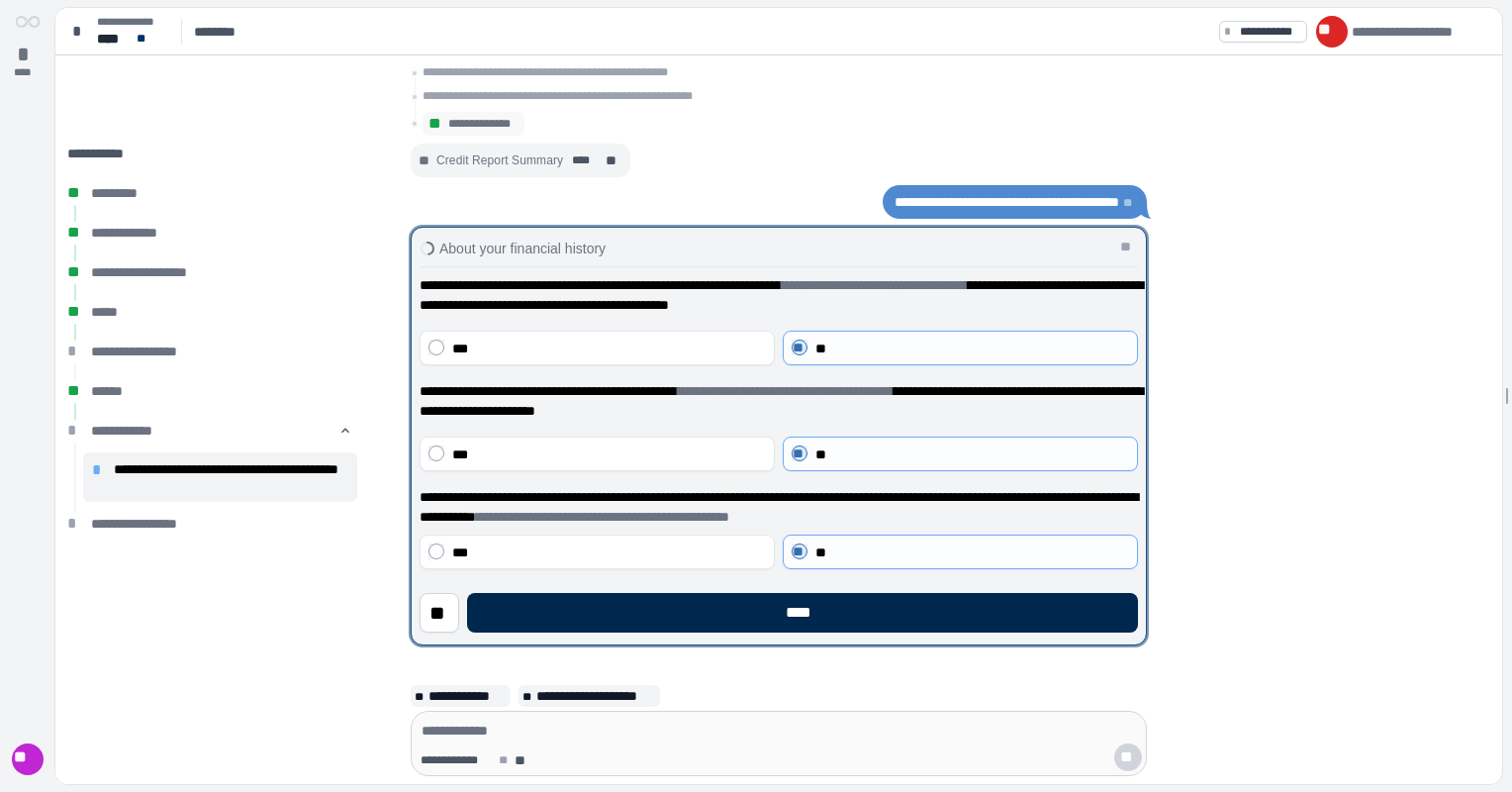 click on "****" at bounding box center [803, 613] 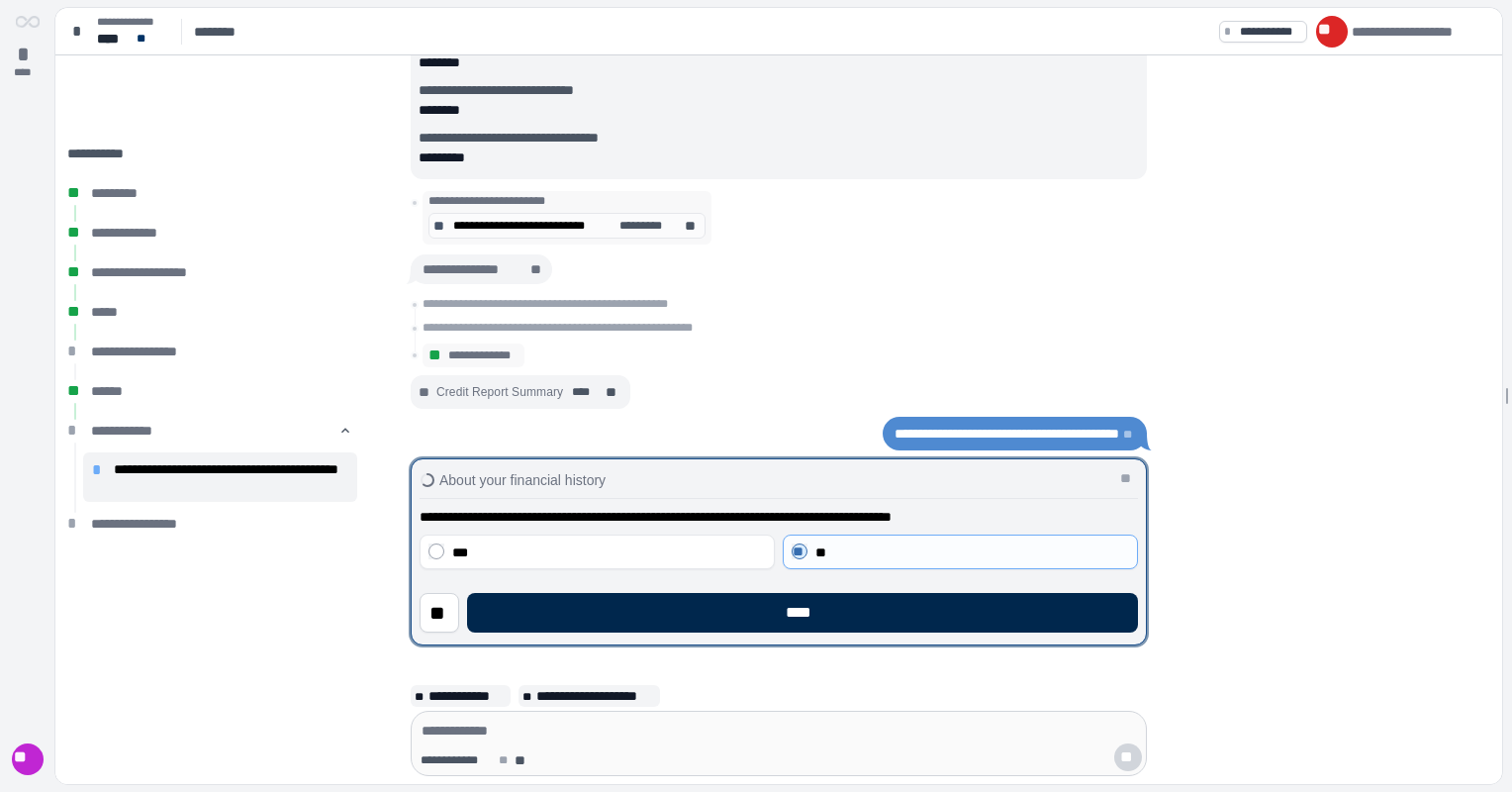 click on "****" at bounding box center (803, 613) 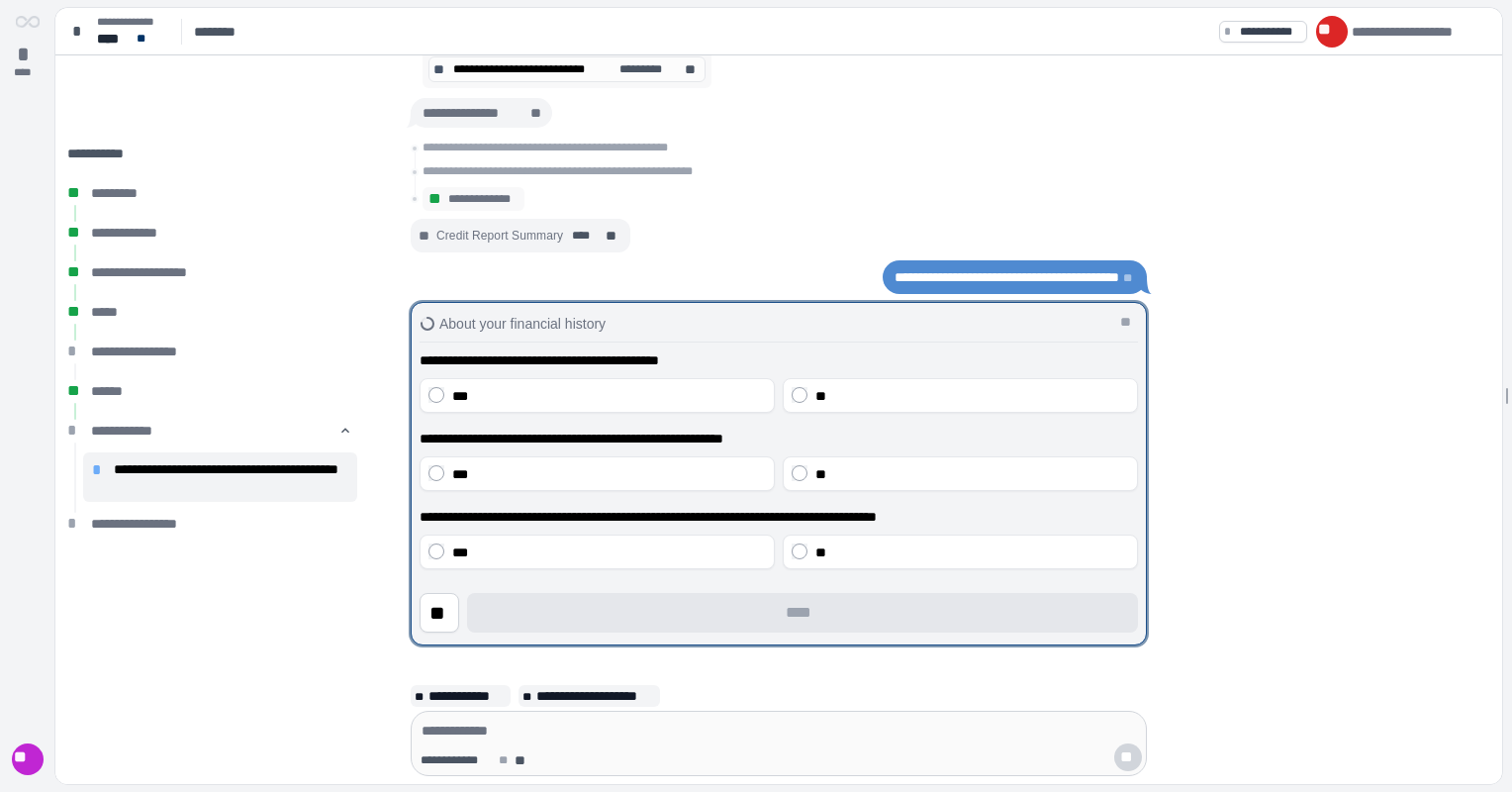 click on "**" at bounding box center [960, 395] 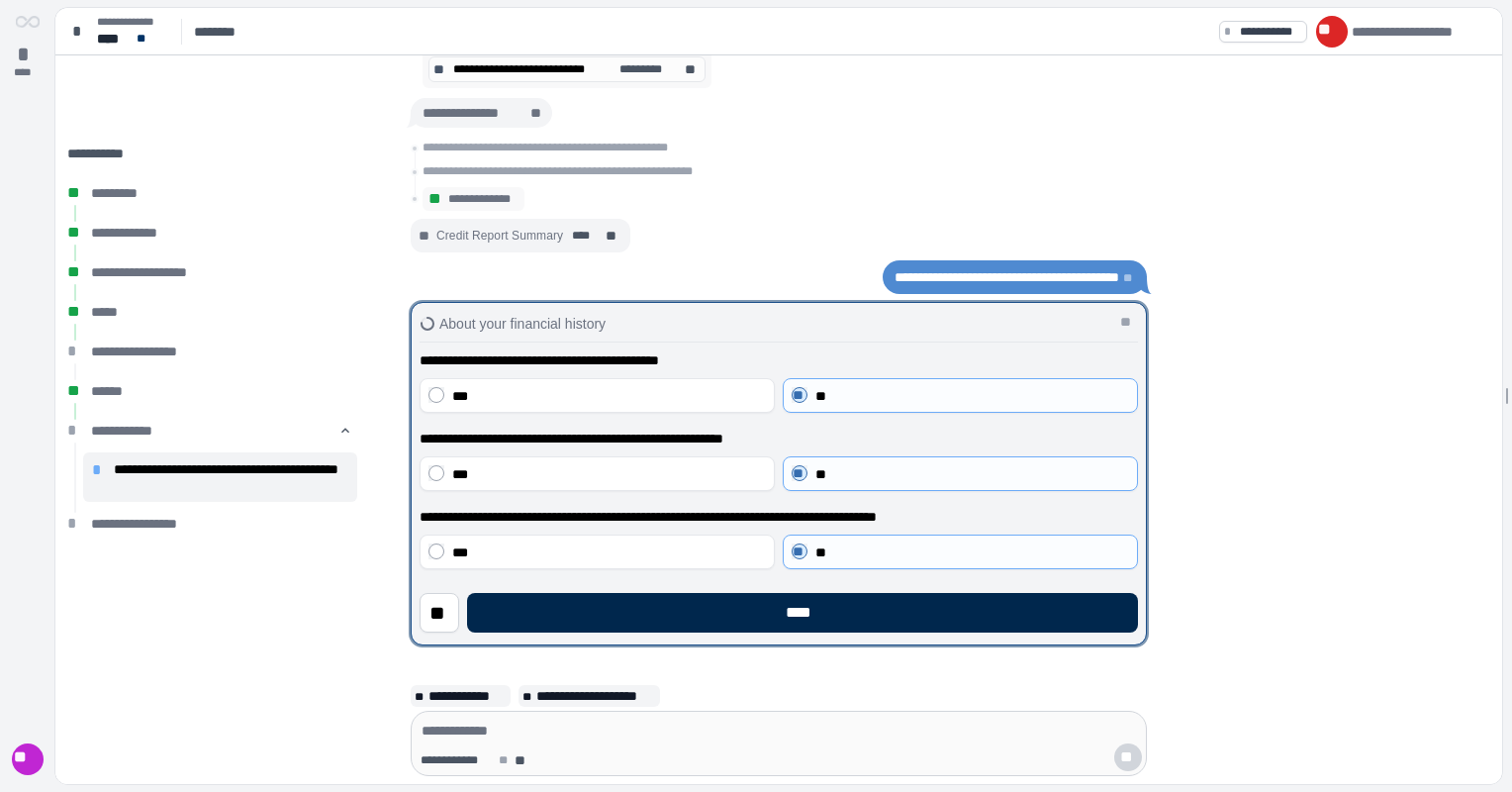 click on "****" at bounding box center (803, 613) 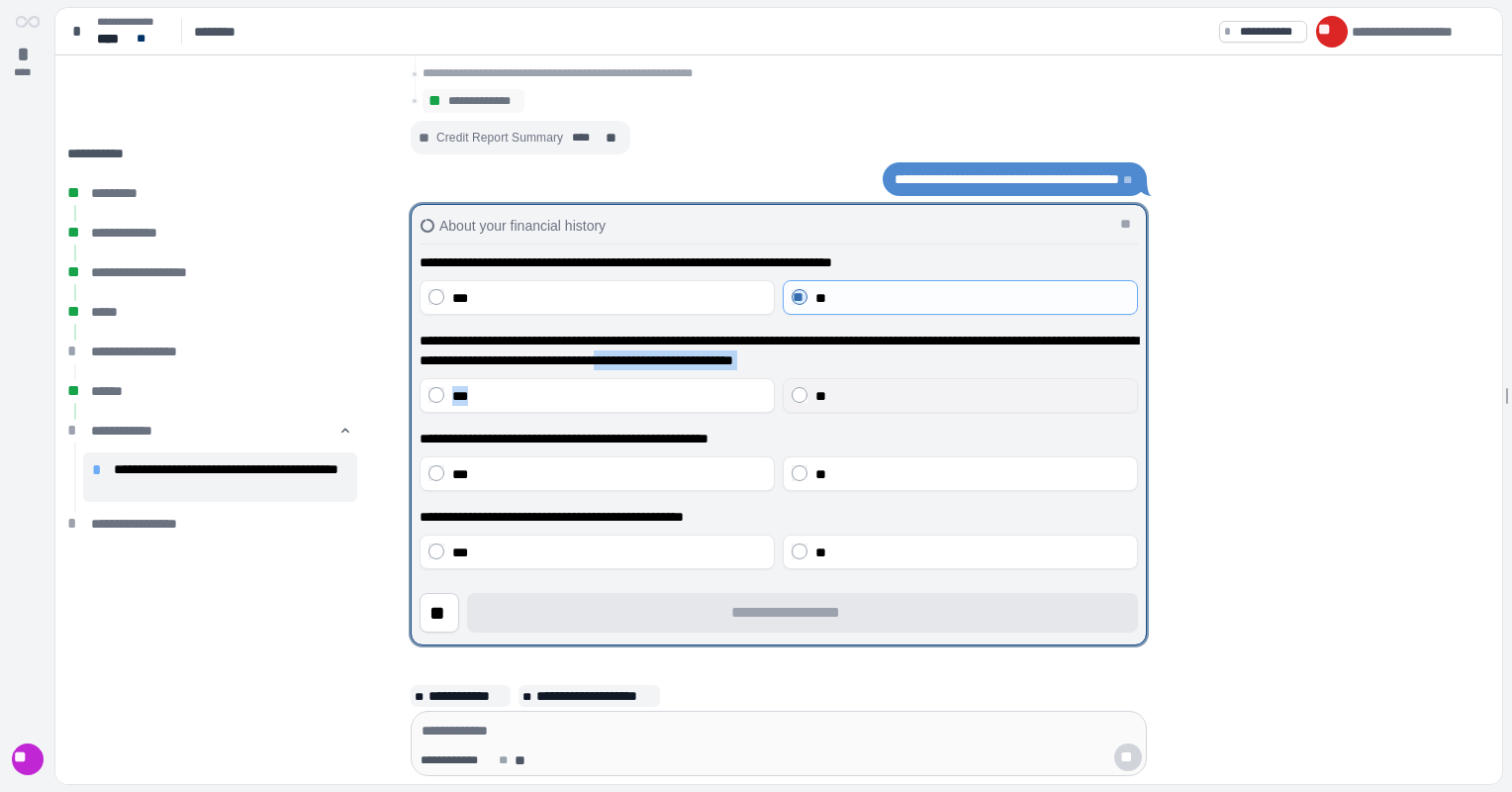 click on "**********" at bounding box center [779, 371] 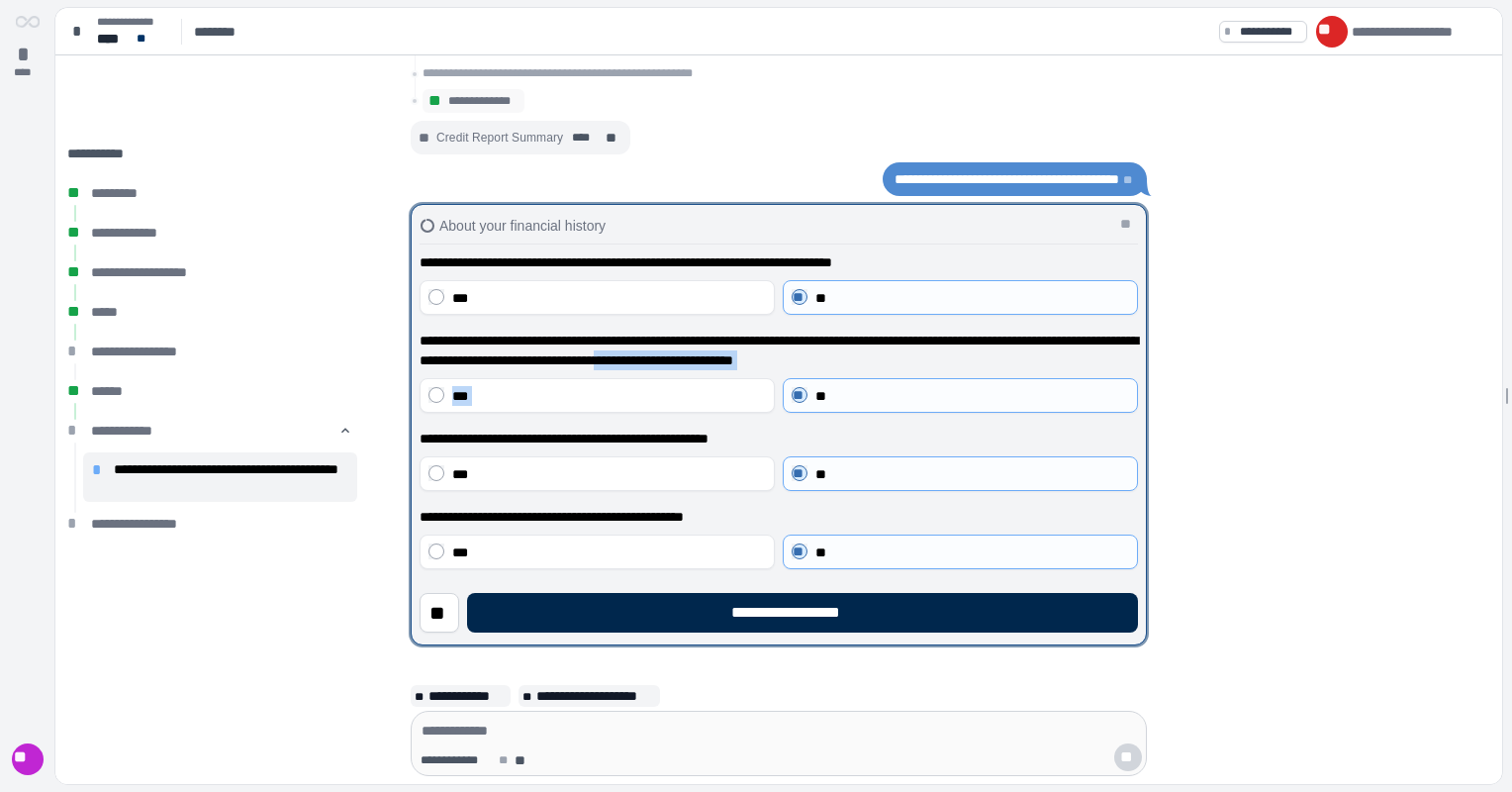 click on "**********" at bounding box center [803, 613] 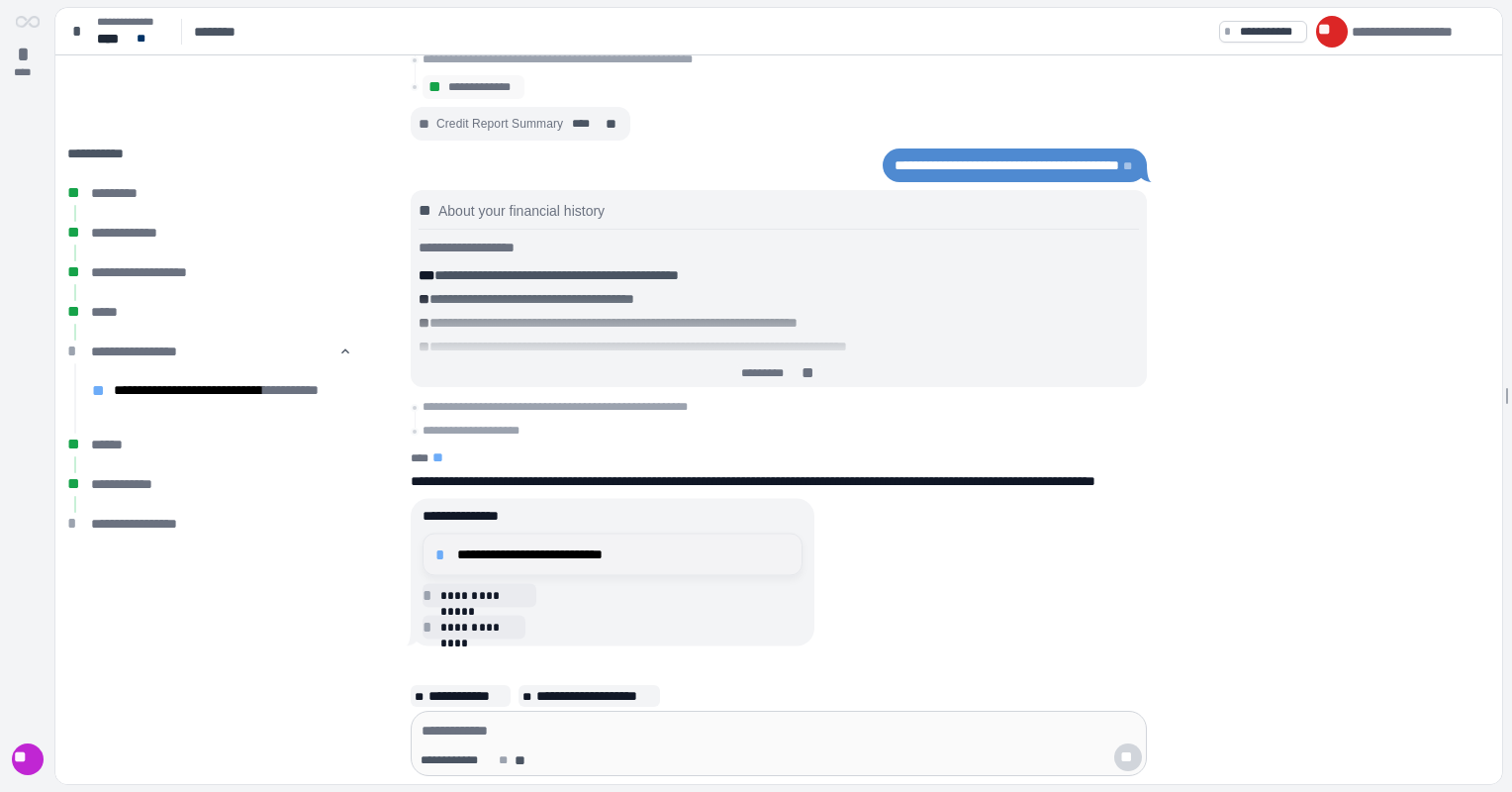 click on "**********" at bounding box center (623, 554) 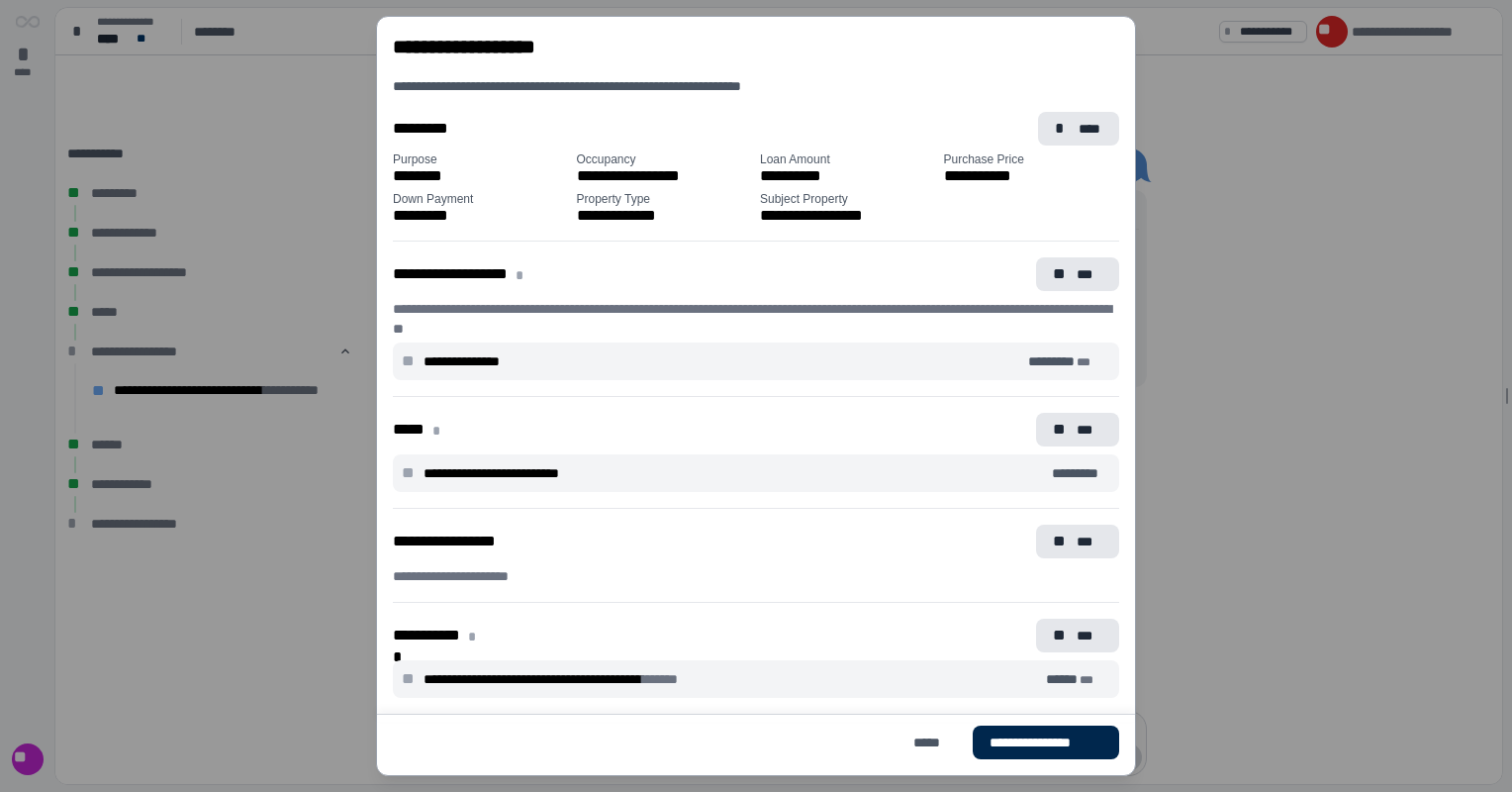 click on "**********" at bounding box center (1046, 742) 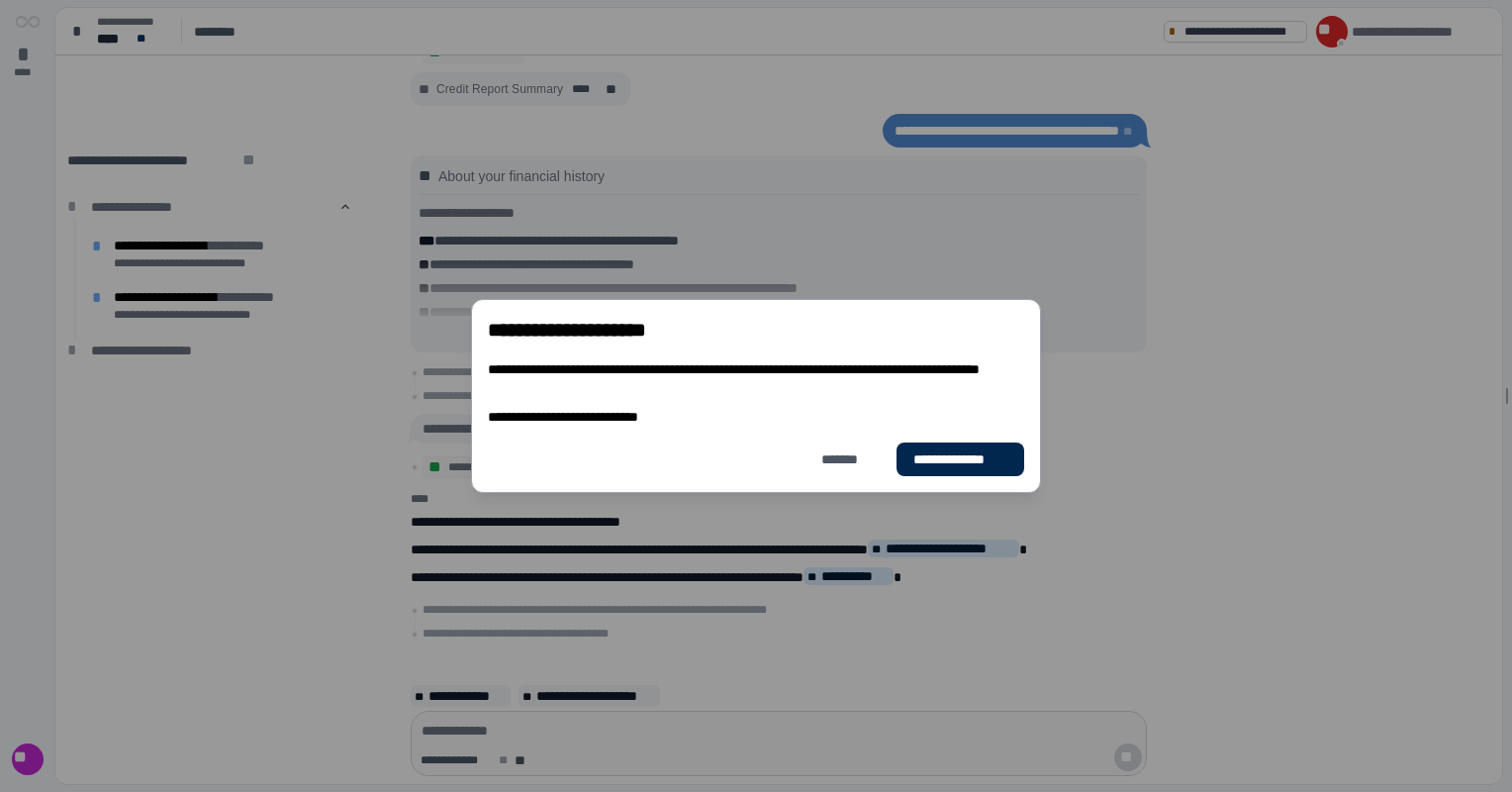 click on "**********" at bounding box center [960, 459] 